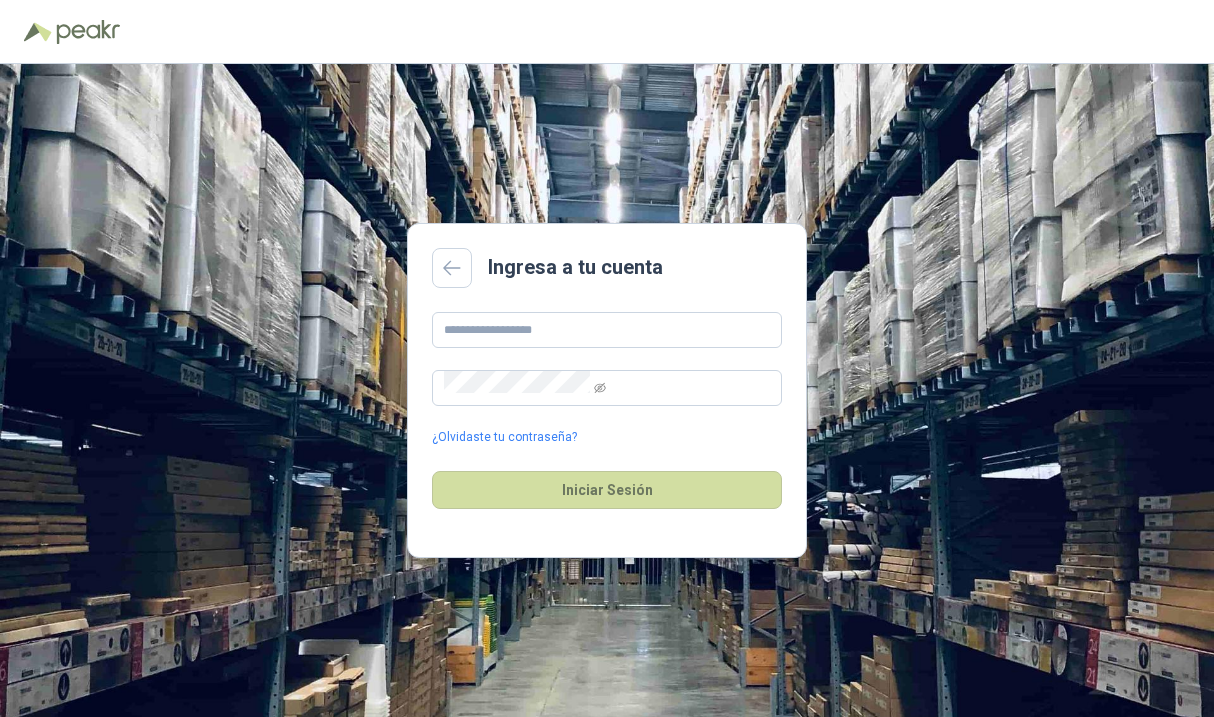 scroll, scrollTop: 0, scrollLeft: 0, axis: both 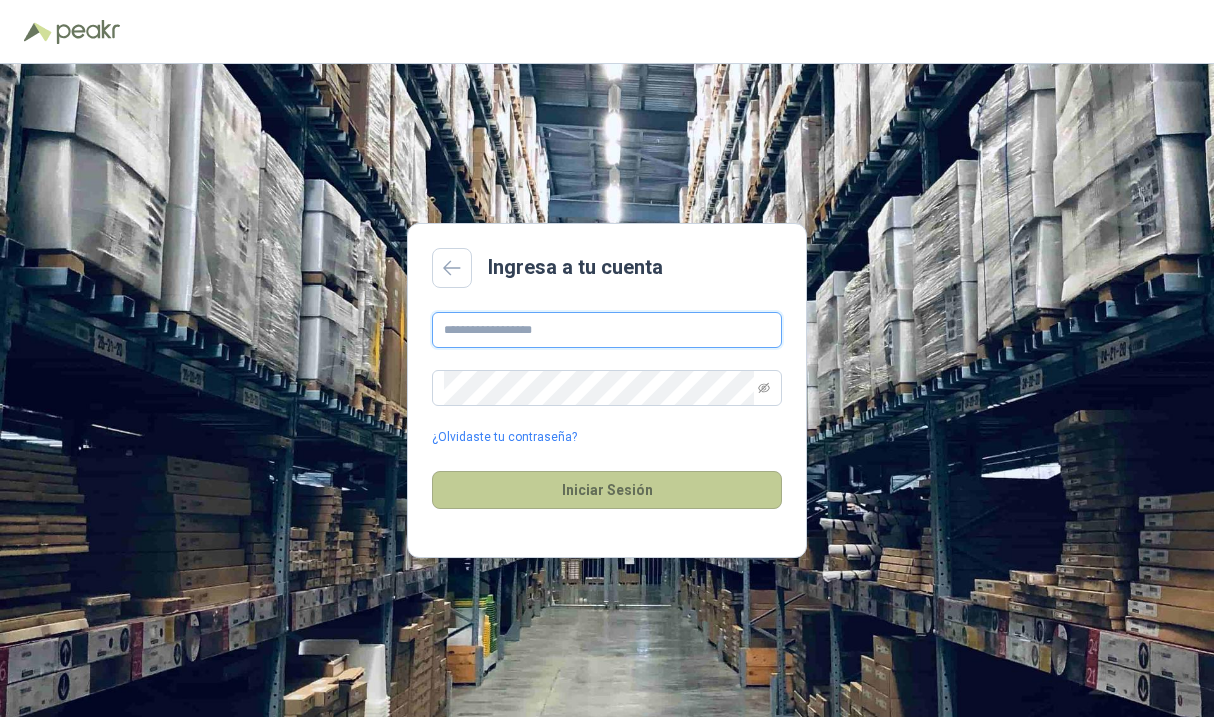 type on "********" 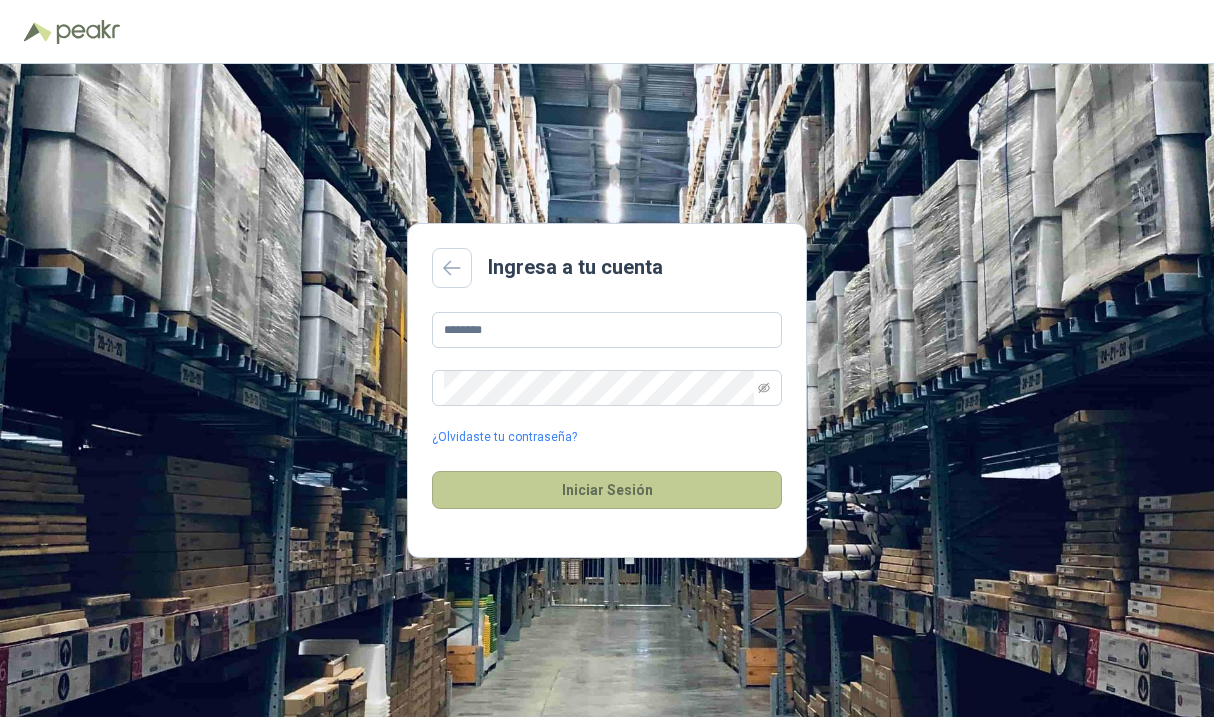 click on "Iniciar Sesión" at bounding box center [607, 490] 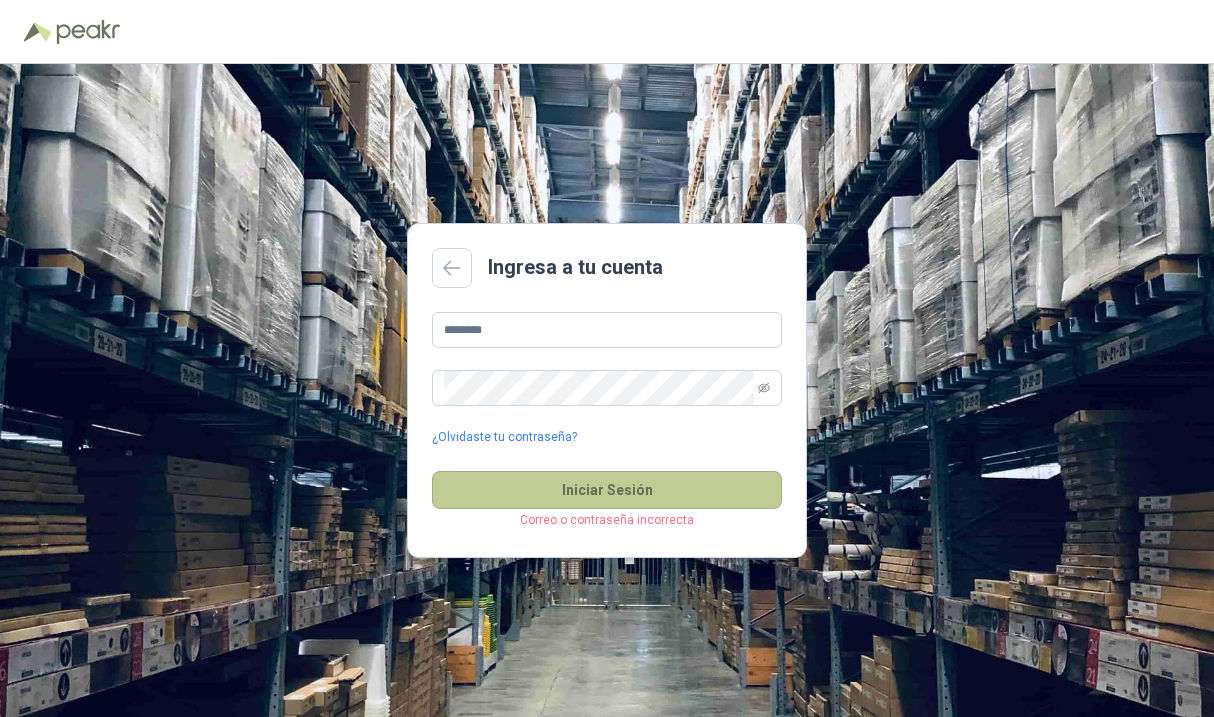 click on "Iniciar Sesión" at bounding box center (607, 490) 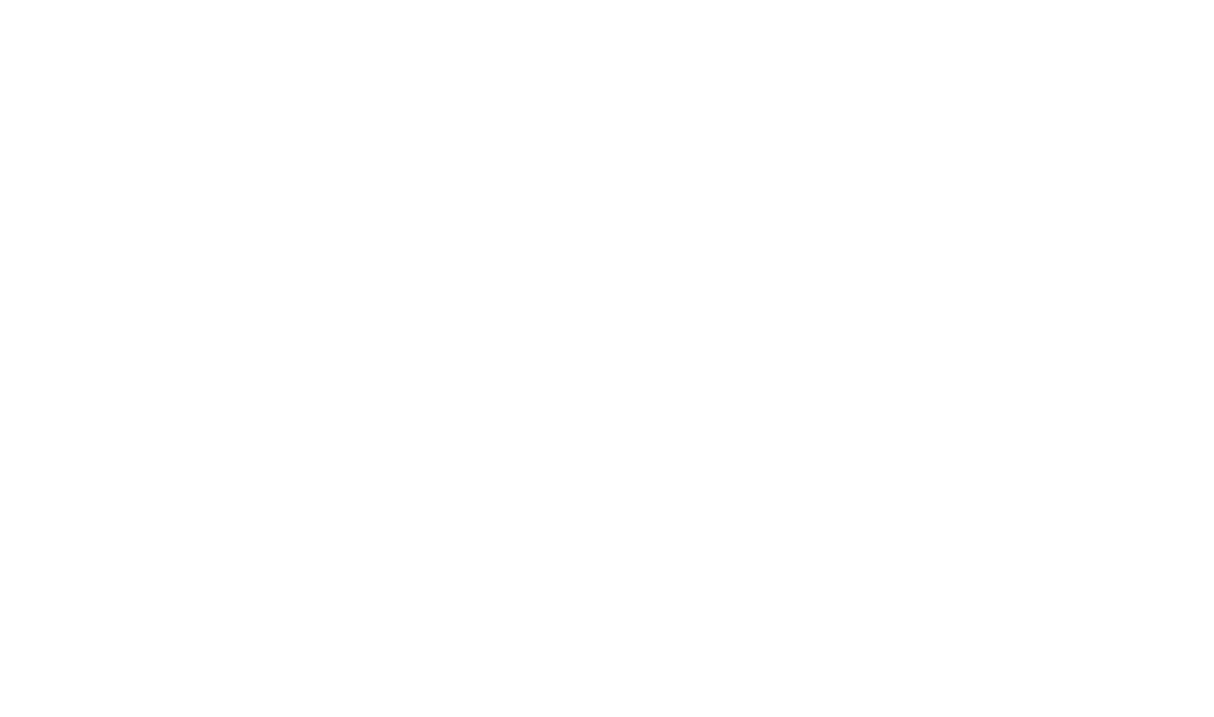 scroll, scrollTop: 0, scrollLeft: 0, axis: both 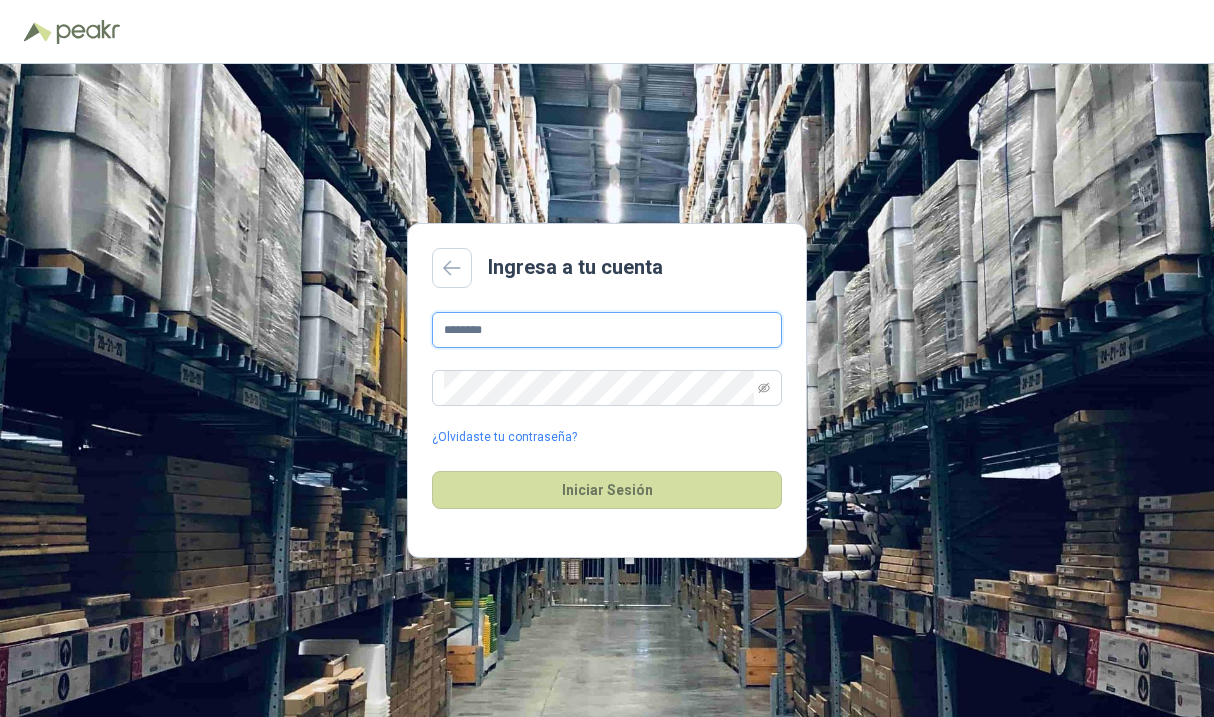 click on "********" at bounding box center [607, 330] 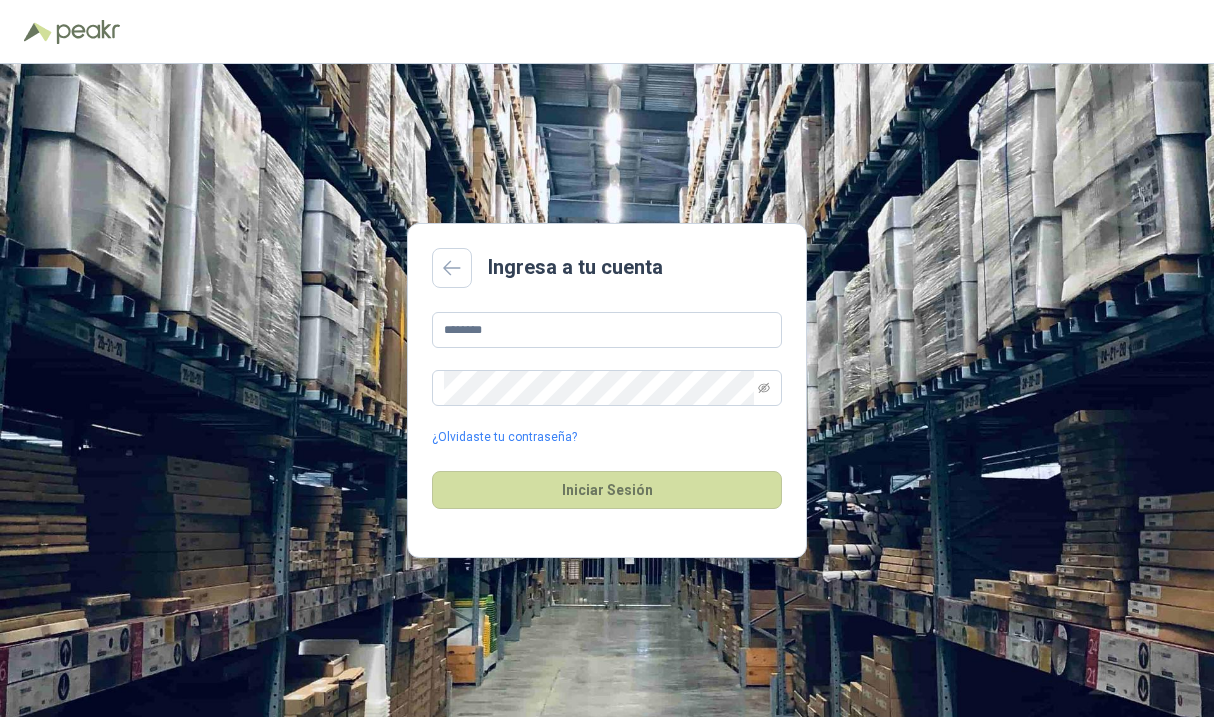 click on "Ingresa a tu cuenta ******** ¿Olvidaste tu contraseña? Iniciar Sesión" at bounding box center [607, 390] 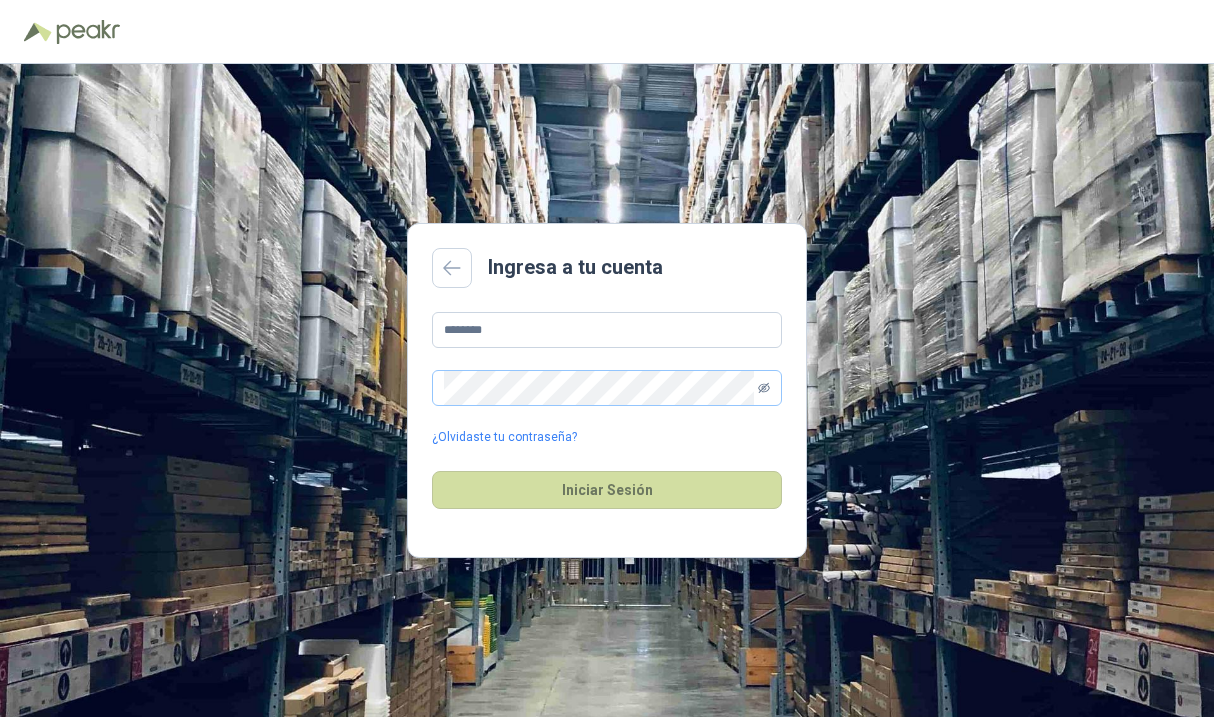 drag, startPoint x: 777, startPoint y: 371, endPoint x: 759, endPoint y: 387, distance: 24.083189 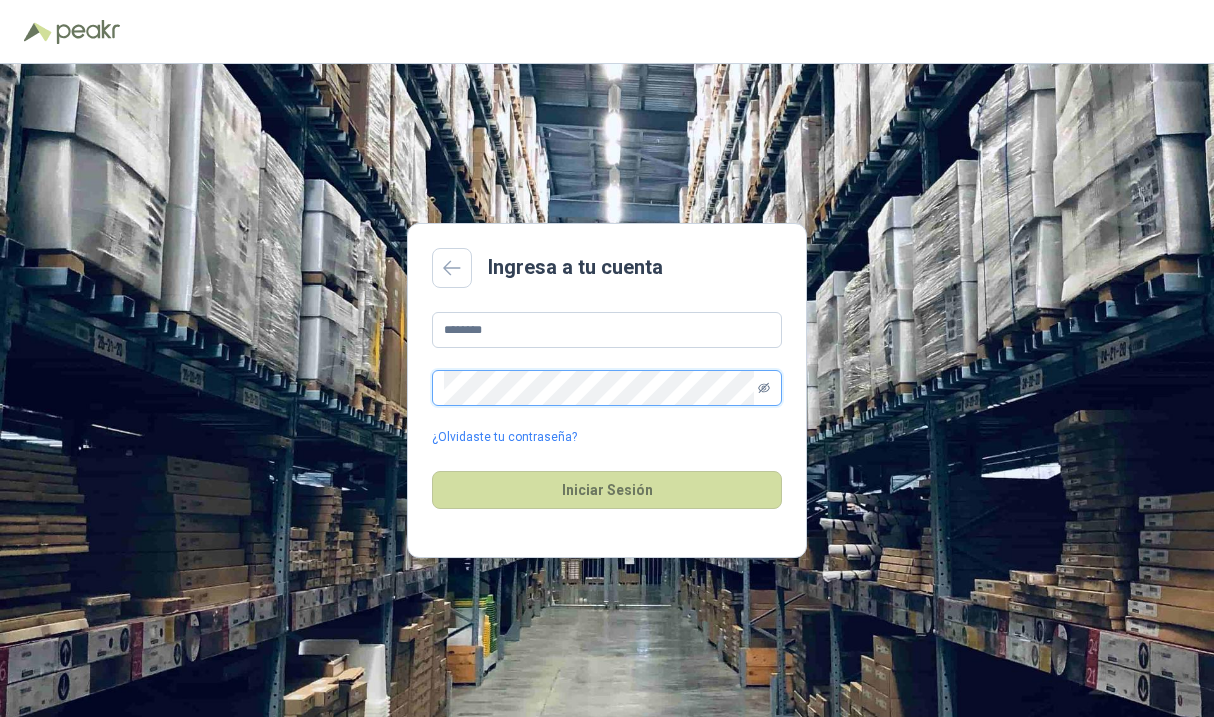 click 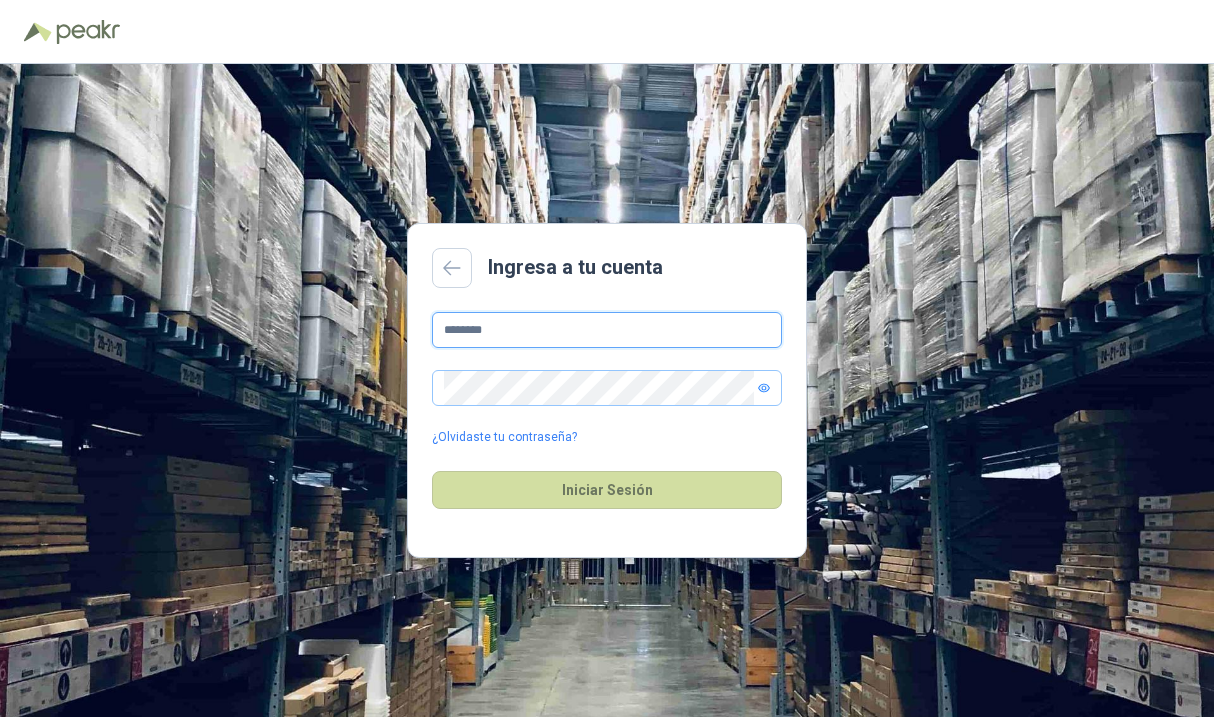 click on "********" at bounding box center (607, 330) 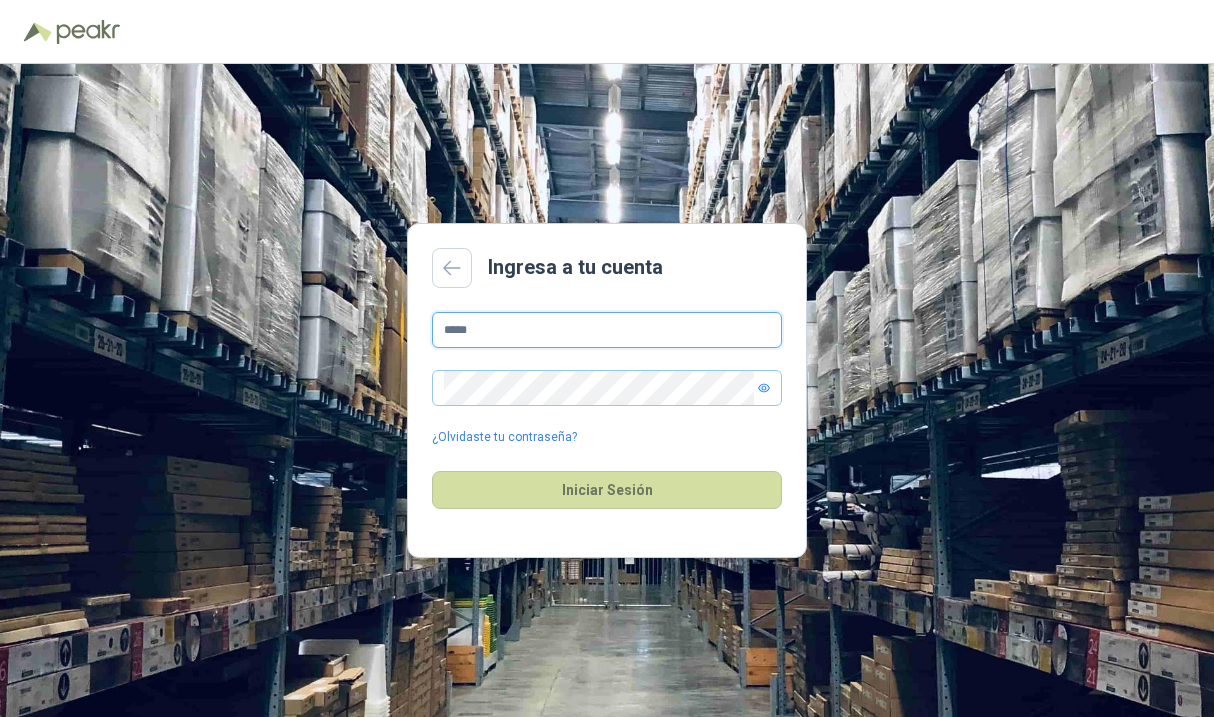 type on "**********" 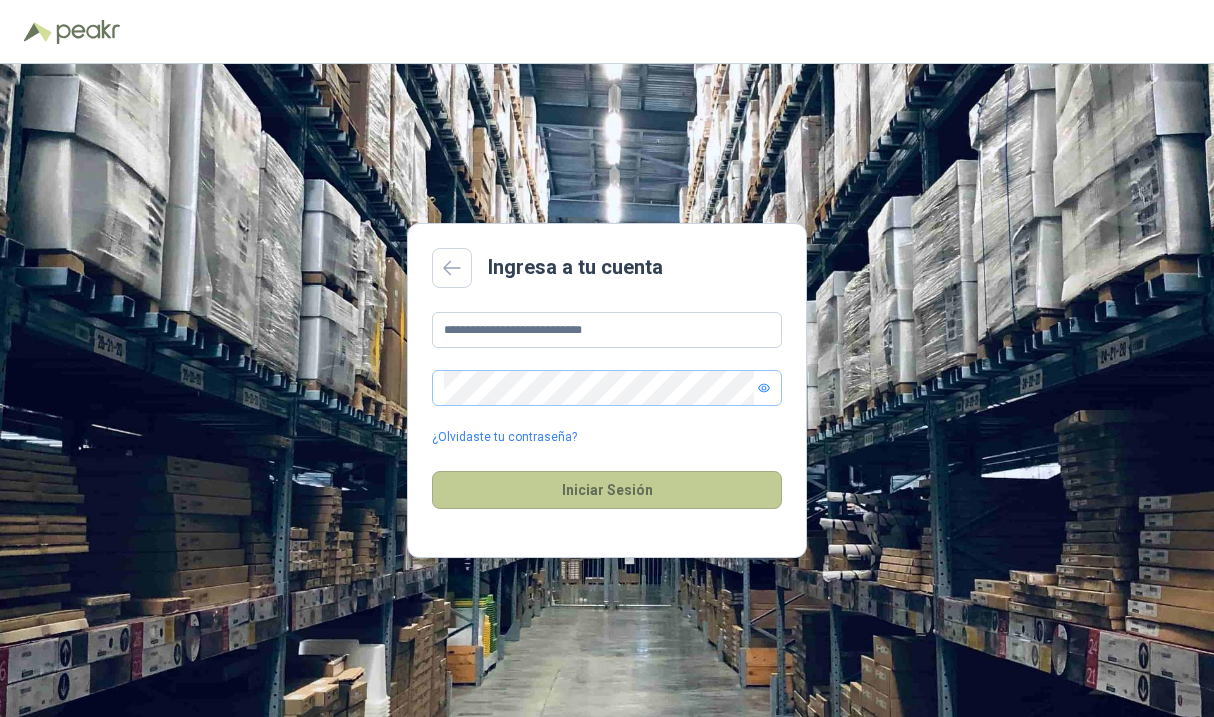 click on "Iniciar Sesión" at bounding box center [607, 490] 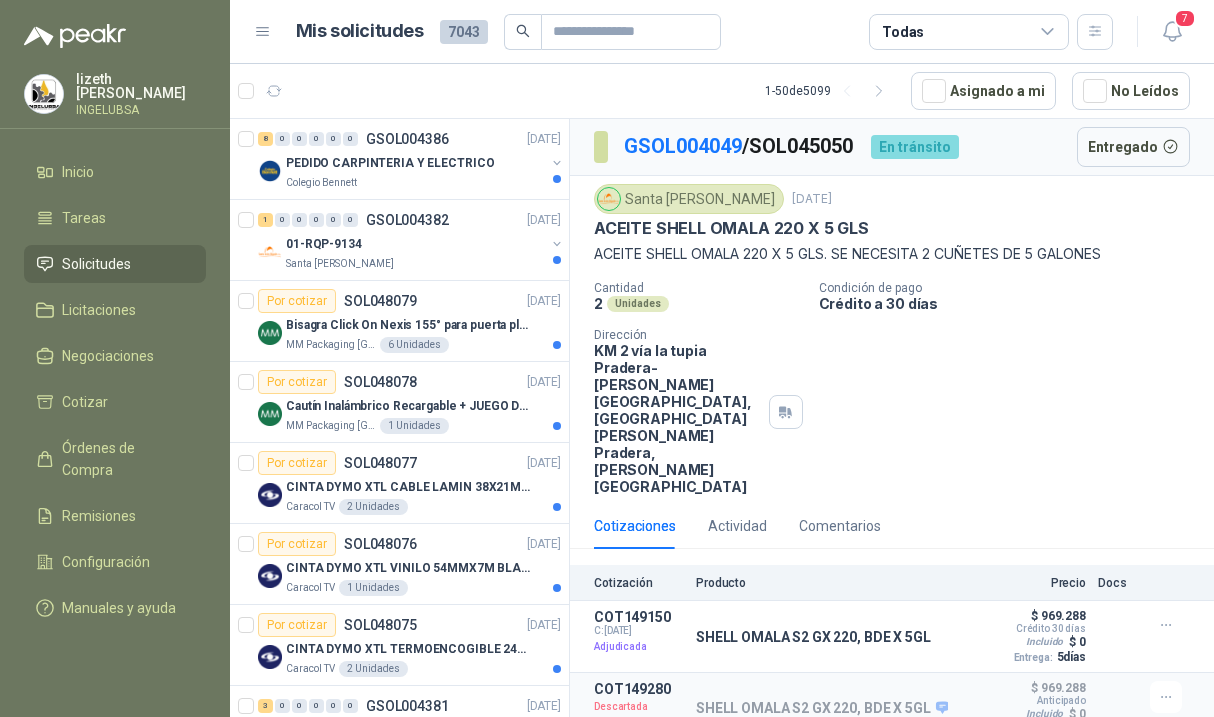 click 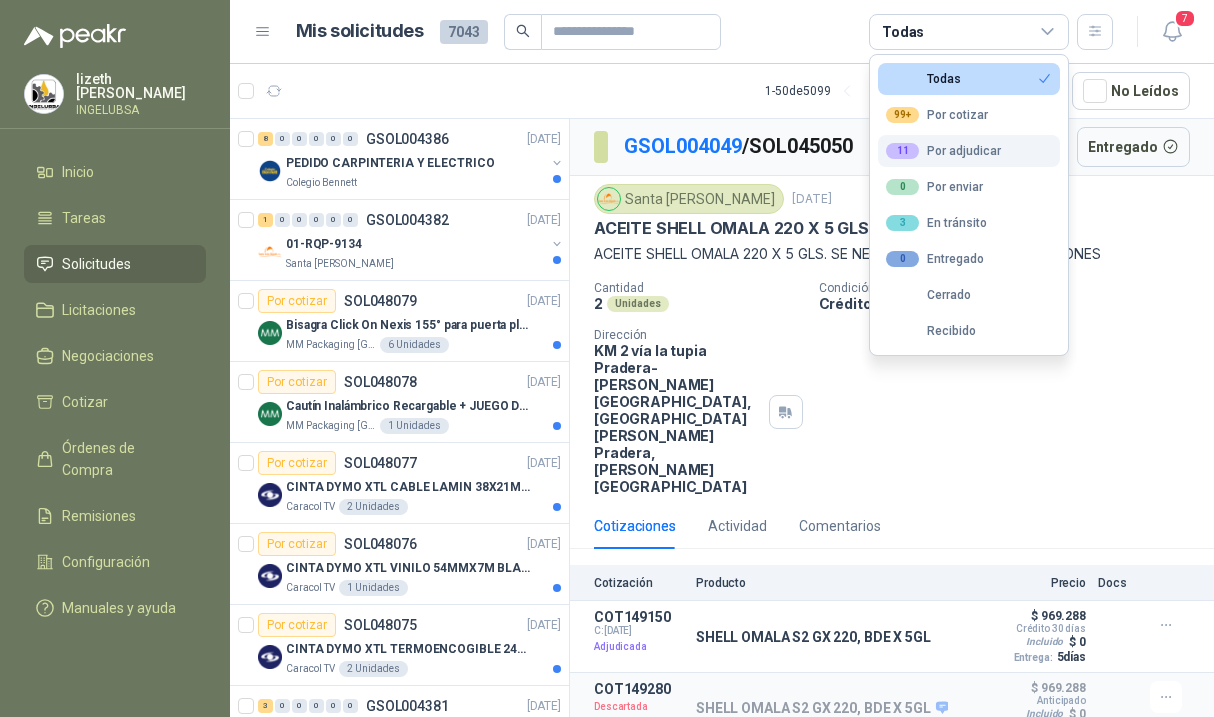 click on "11 Por adjudicar" at bounding box center [943, 151] 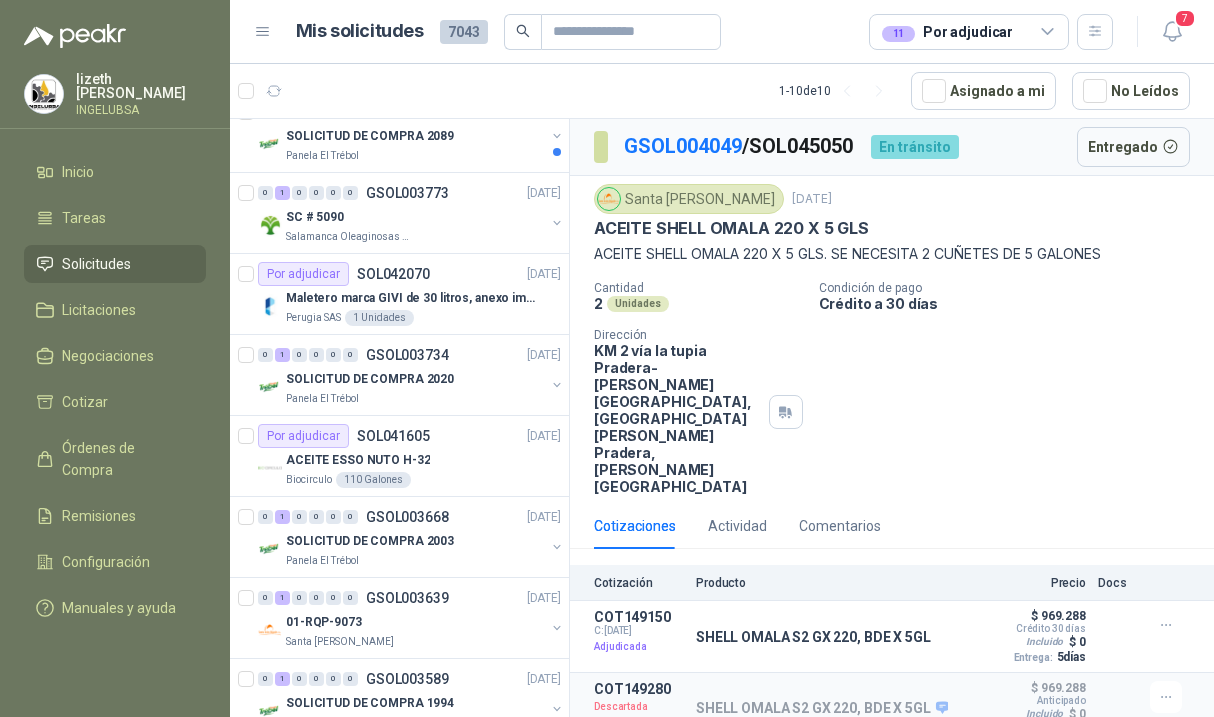 scroll, scrollTop: 0, scrollLeft: 0, axis: both 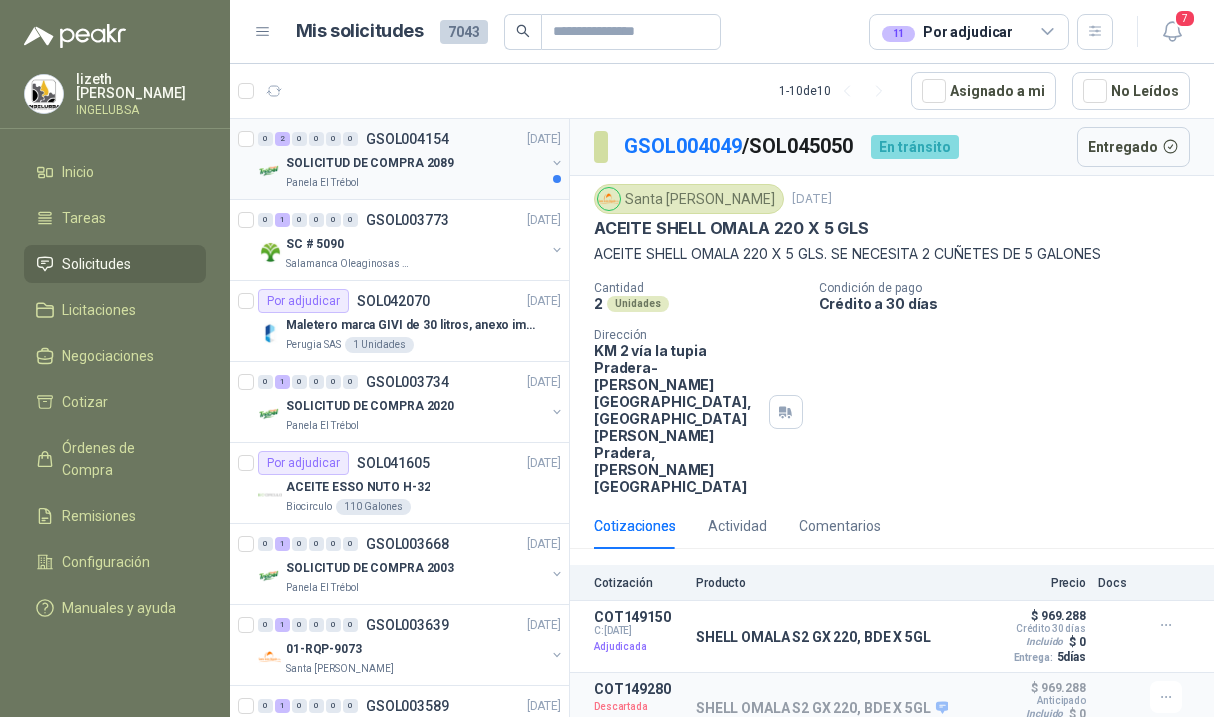 click on "SOLICITUD DE COMPRA 2089" at bounding box center [370, 163] 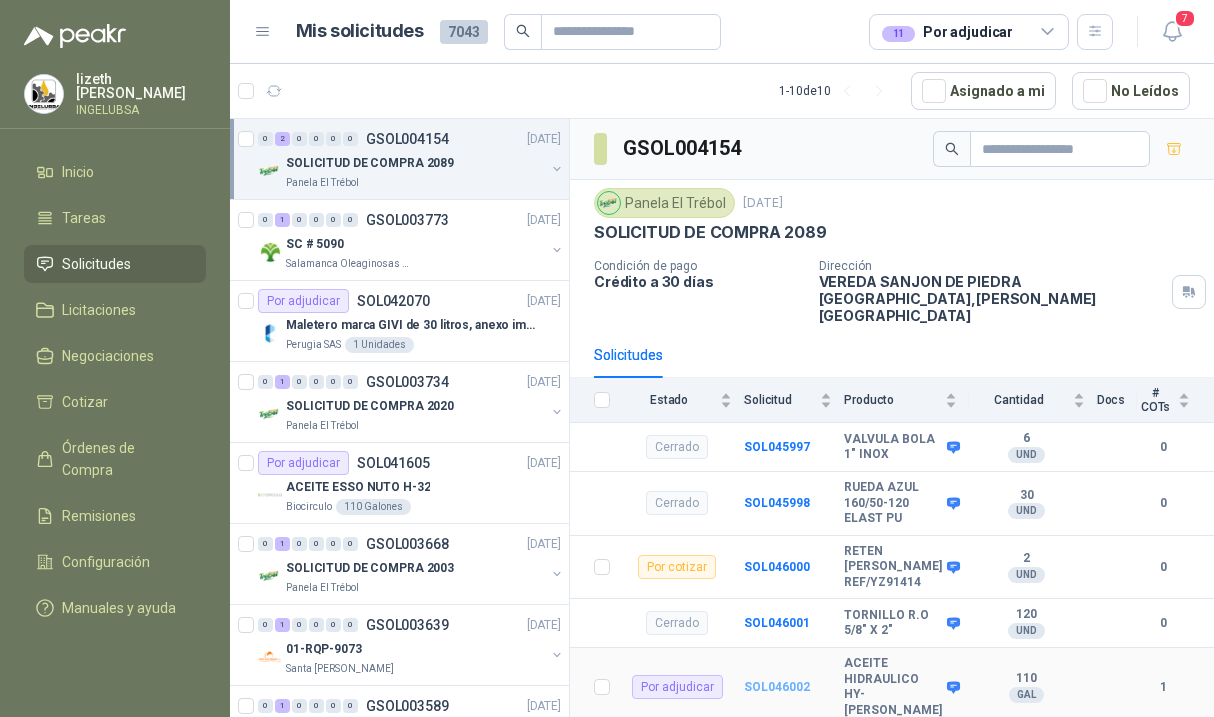 click on "SOL046002" at bounding box center (777, 687) 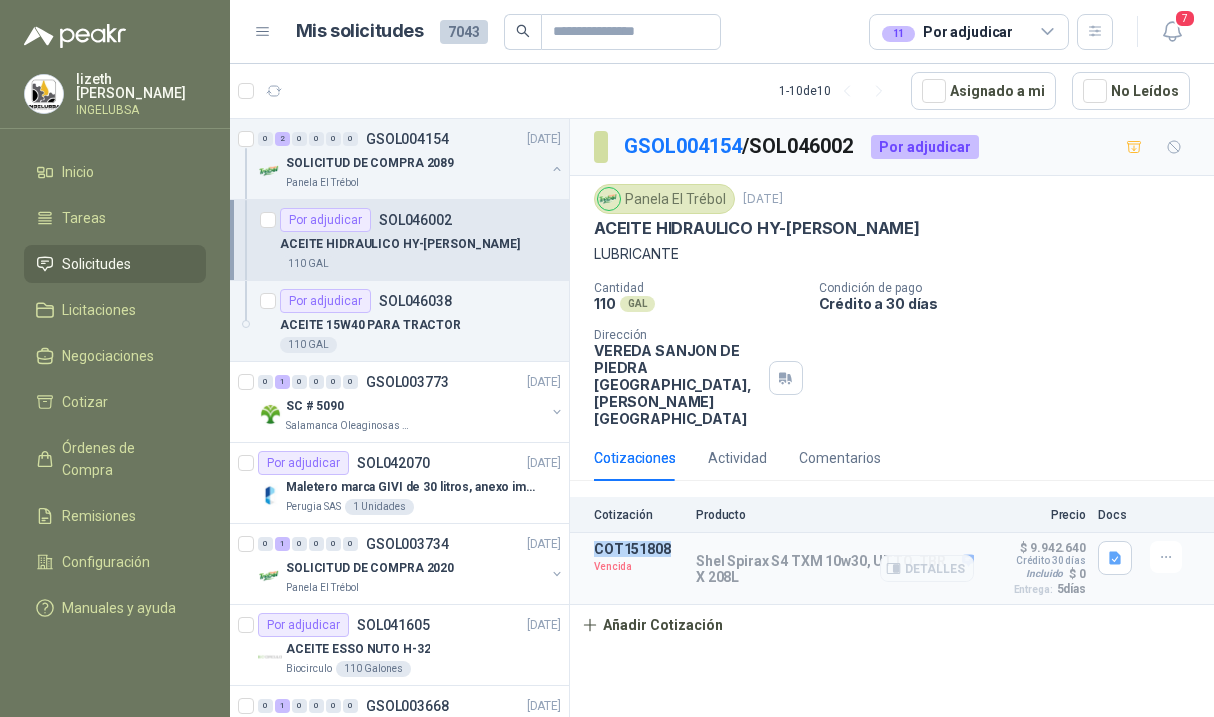 drag, startPoint x: 670, startPoint y: 516, endPoint x: 591, endPoint y: 517, distance: 79.00633 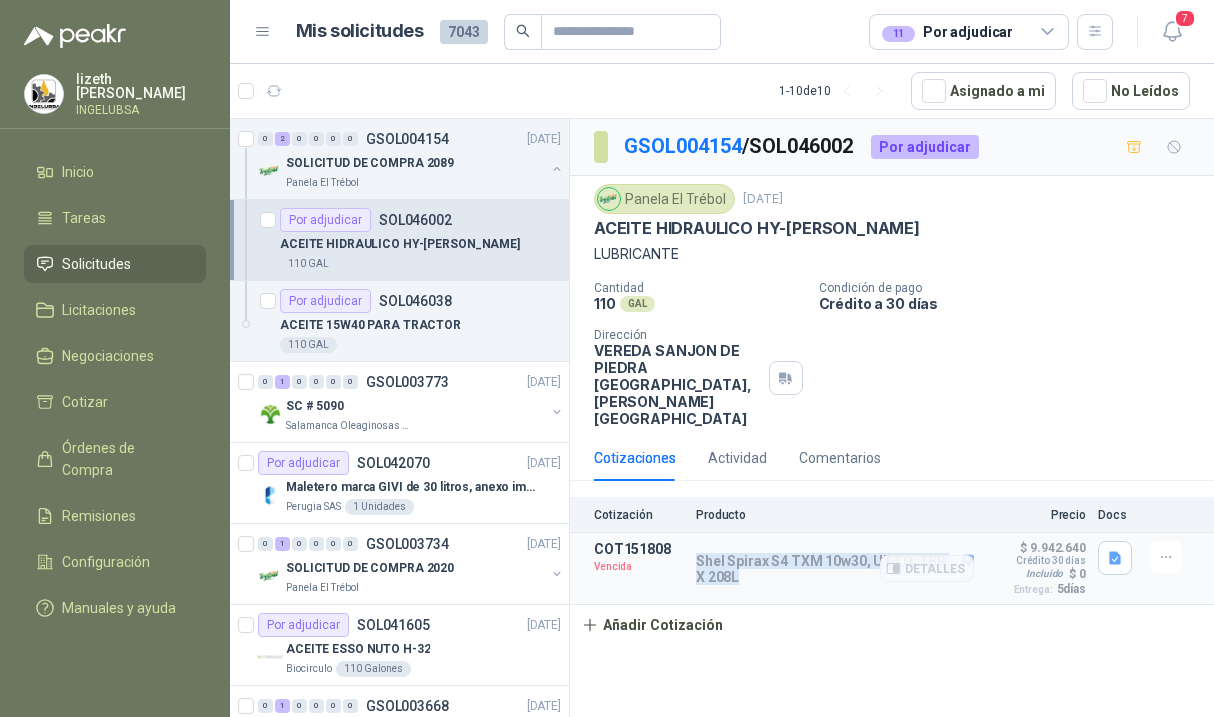 drag, startPoint x: 740, startPoint y: 542, endPoint x: 693, endPoint y: 525, distance: 49.979996 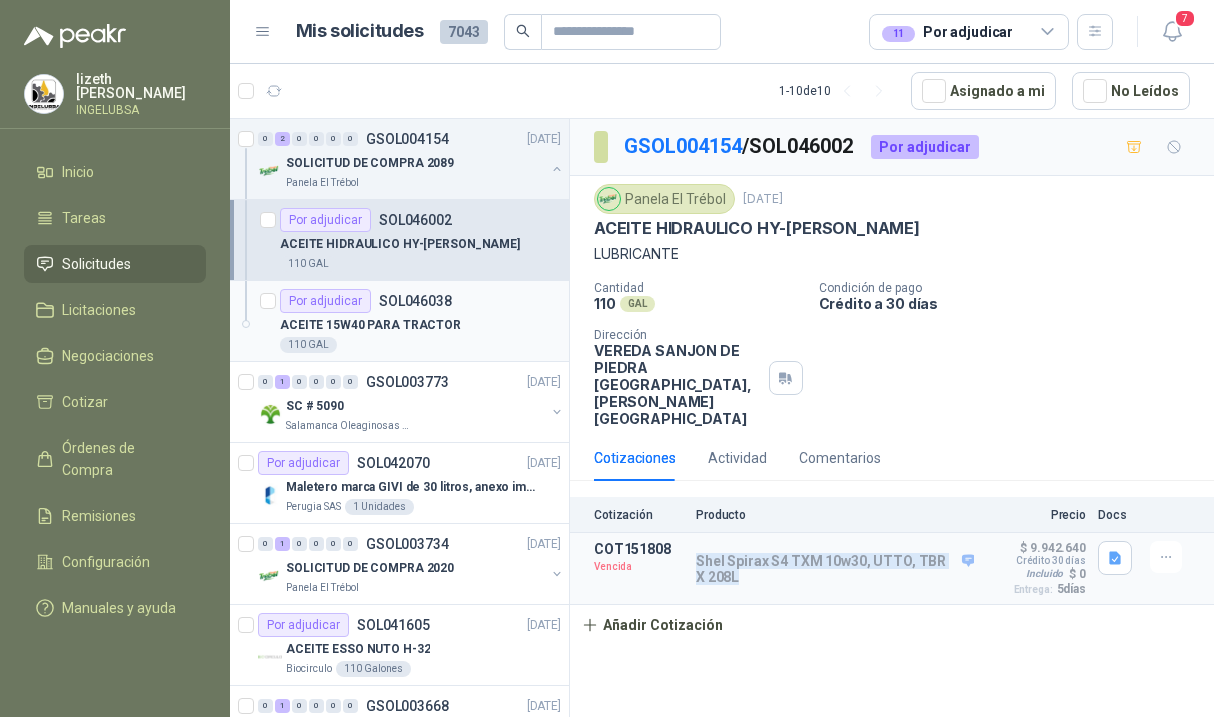 click on "Por adjudicar SOL046038" at bounding box center (420, 301) 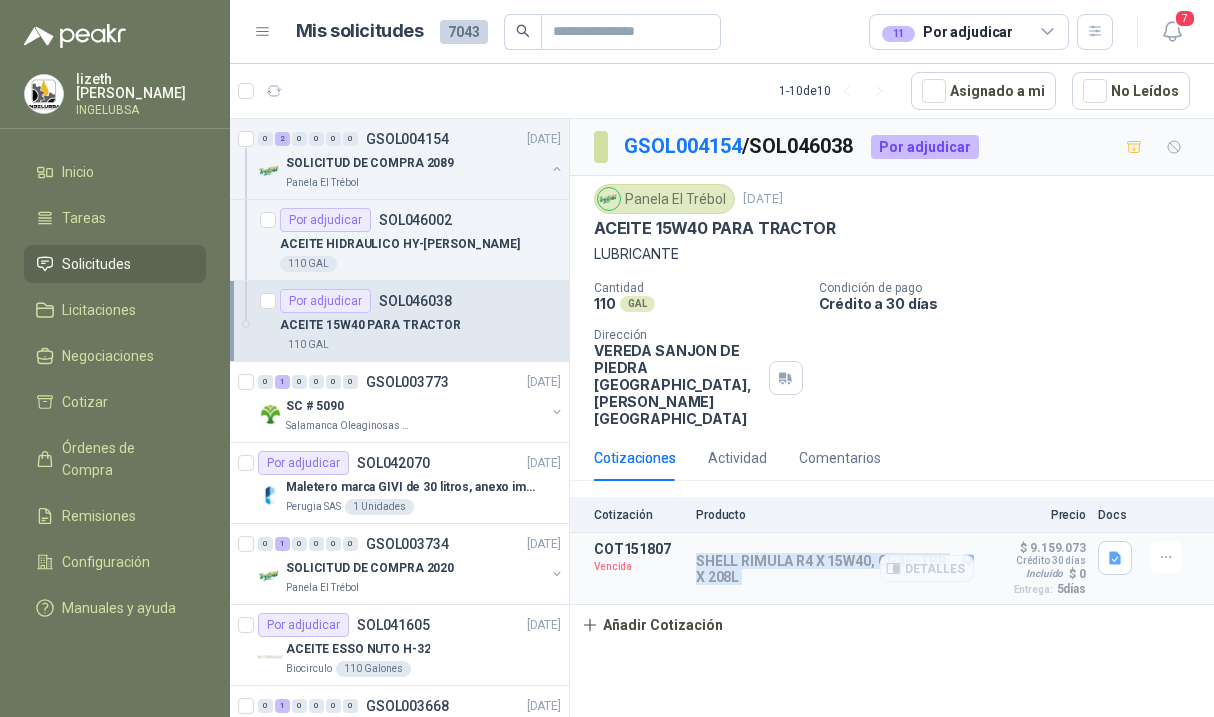 drag, startPoint x: 737, startPoint y: 554, endPoint x: 674, endPoint y: 523, distance: 70.21396 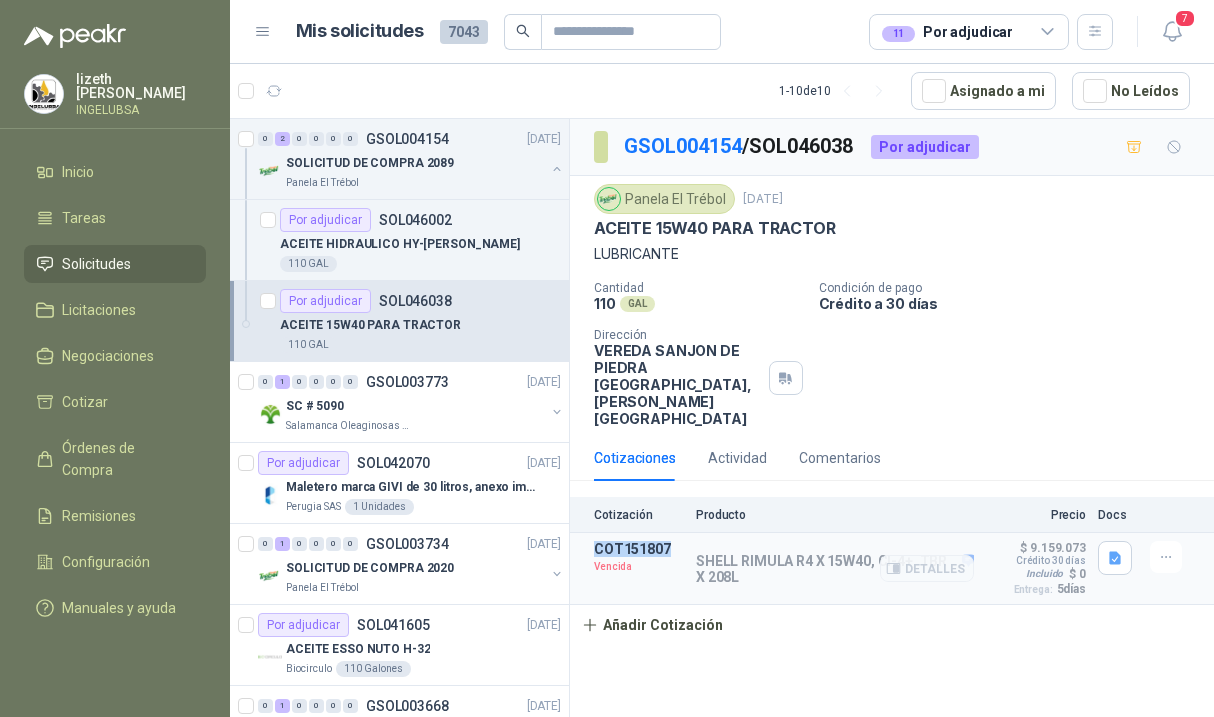 drag, startPoint x: 668, startPoint y: 517, endPoint x: 590, endPoint y: 515, distance: 78.025635 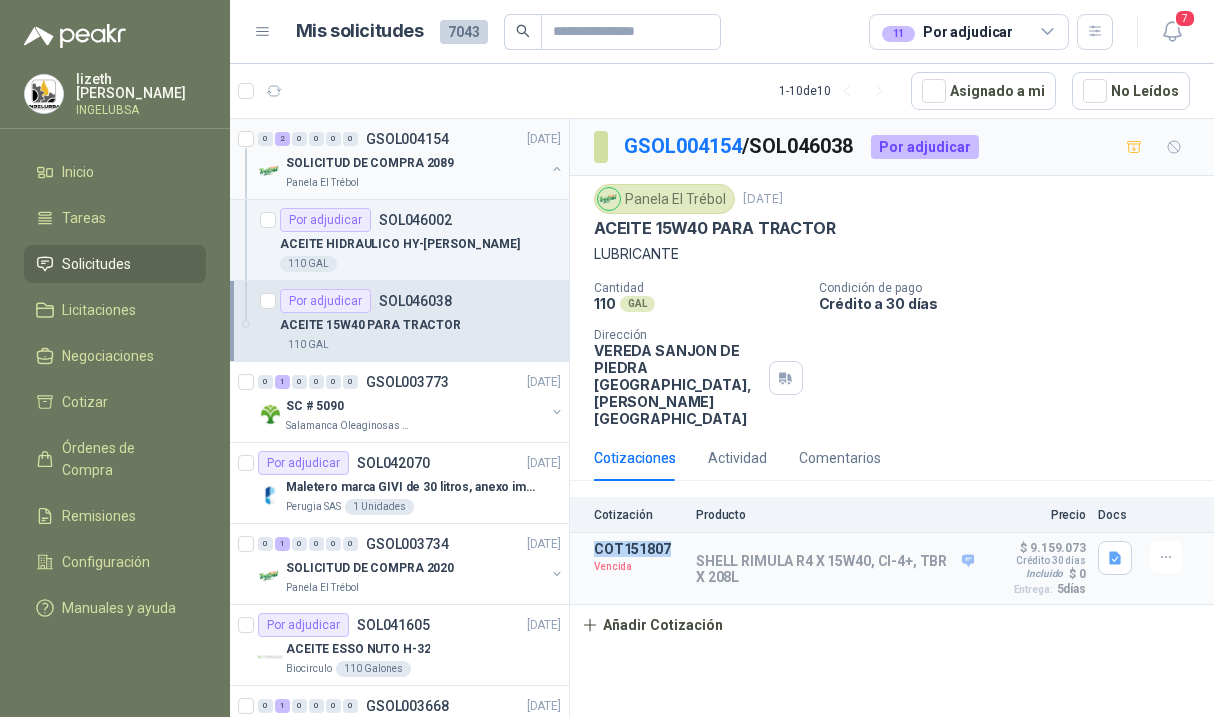 click at bounding box center (557, 169) 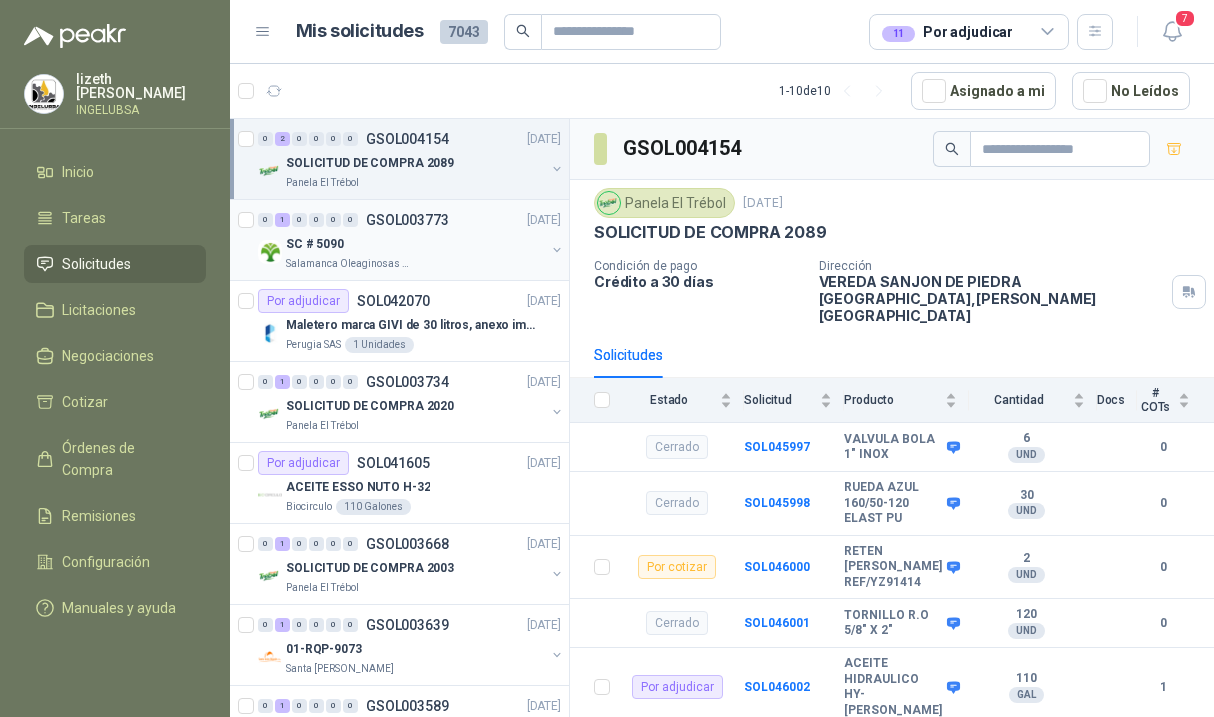 click on "SC # 5090" at bounding box center (415, 244) 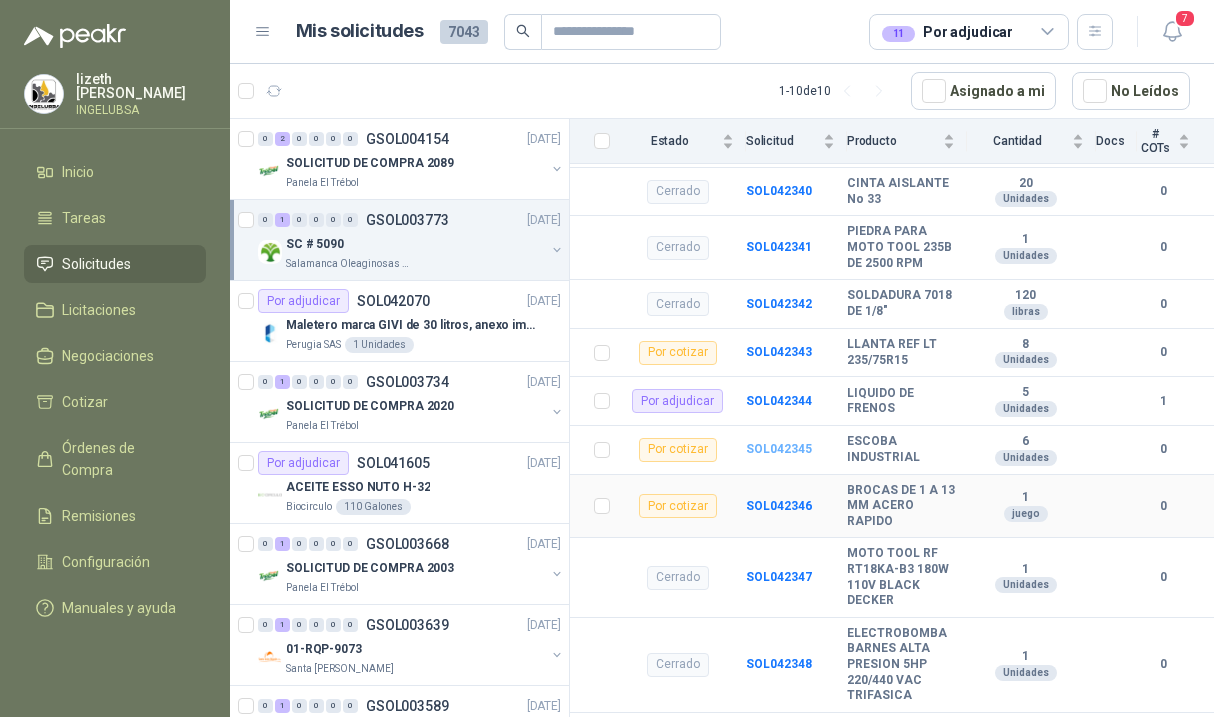scroll, scrollTop: 632, scrollLeft: 0, axis: vertical 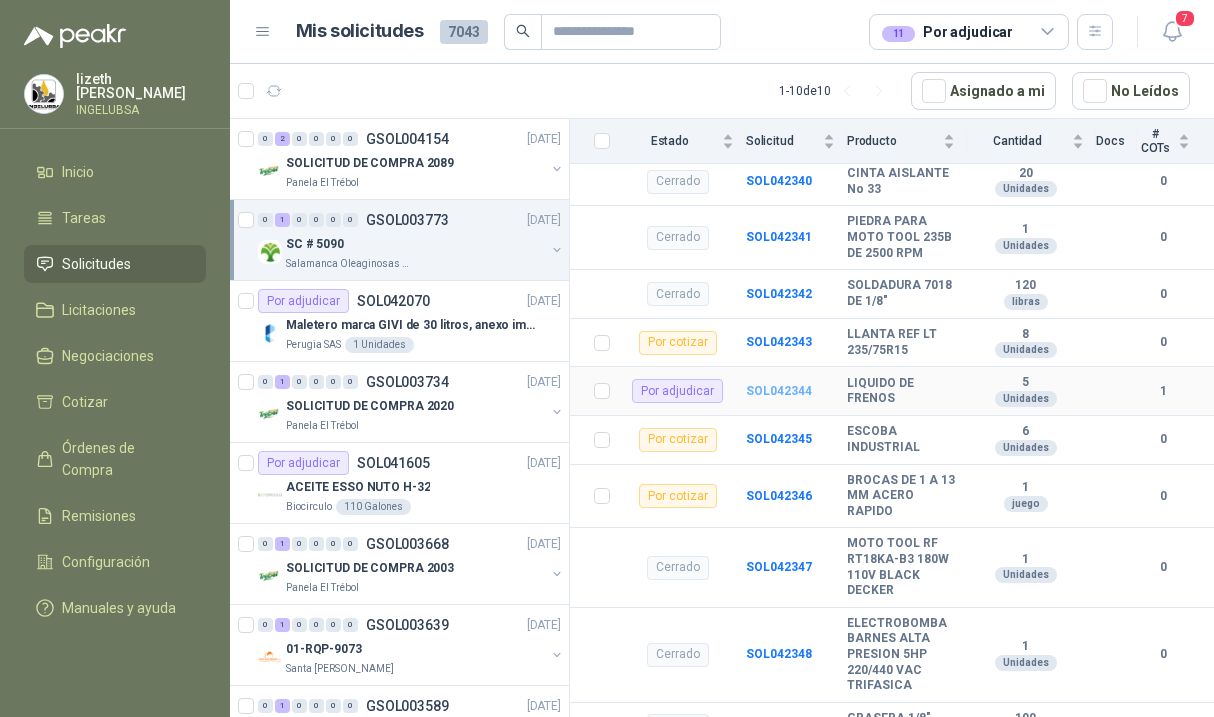 click on "SOL042344" at bounding box center (779, 391) 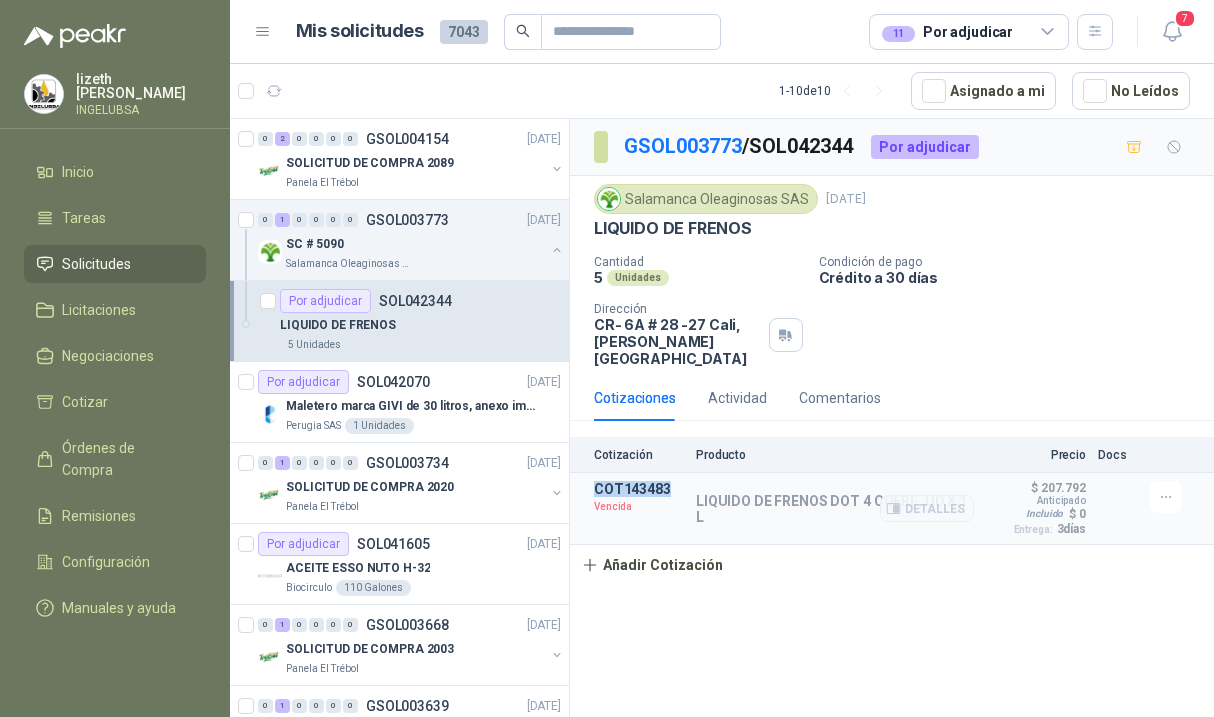 drag, startPoint x: 668, startPoint y: 471, endPoint x: 593, endPoint y: 471, distance: 75 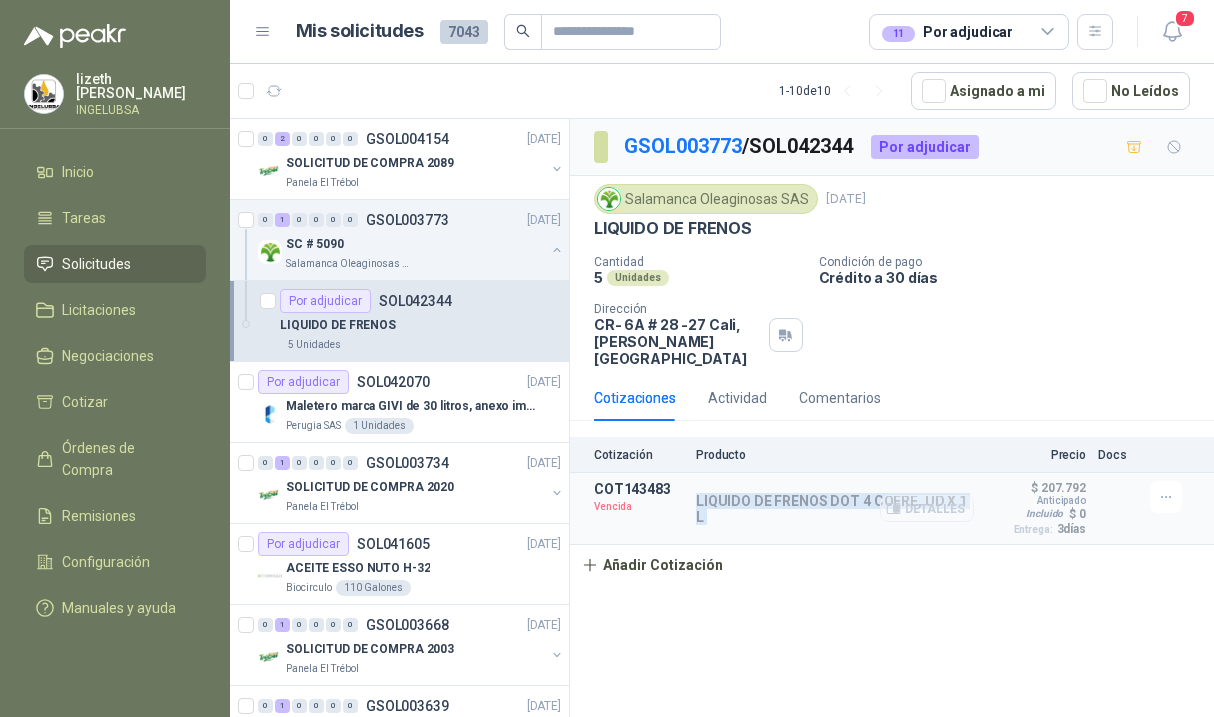 drag, startPoint x: 690, startPoint y: 494, endPoint x: 882, endPoint y: 499, distance: 192.0651 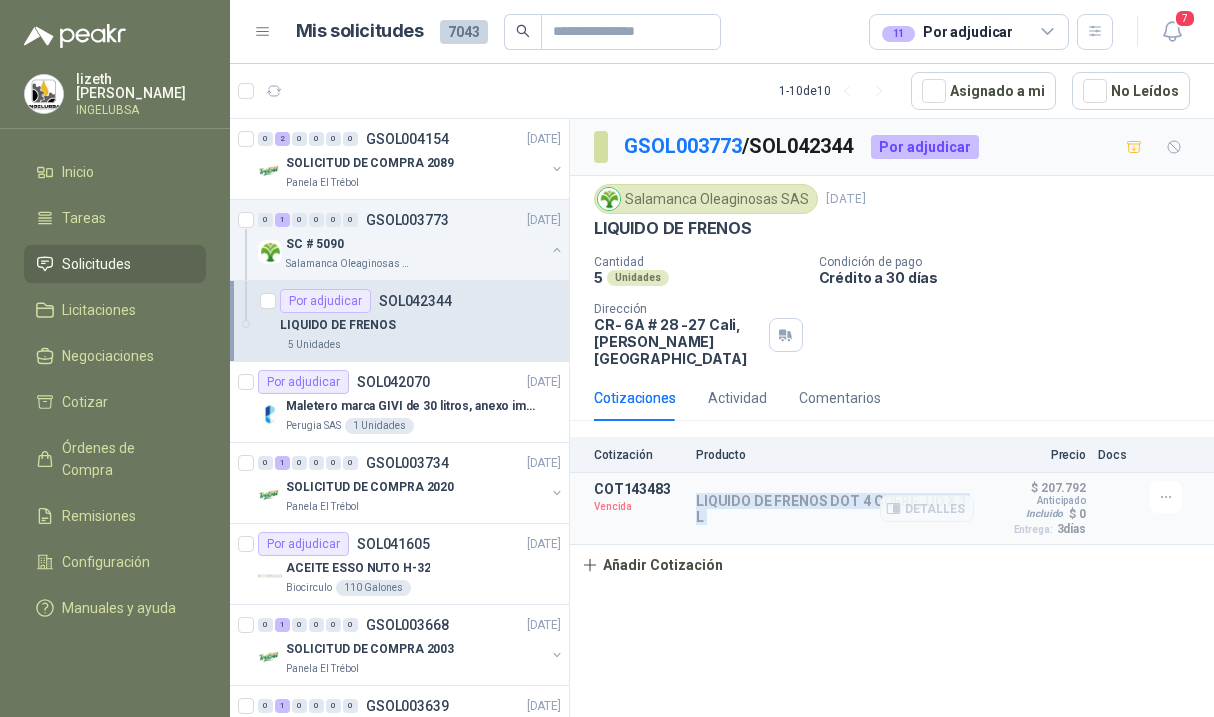 copy on "LIQUIDO DE FRENOS DOT 4 COFRE, UD X 1 L" 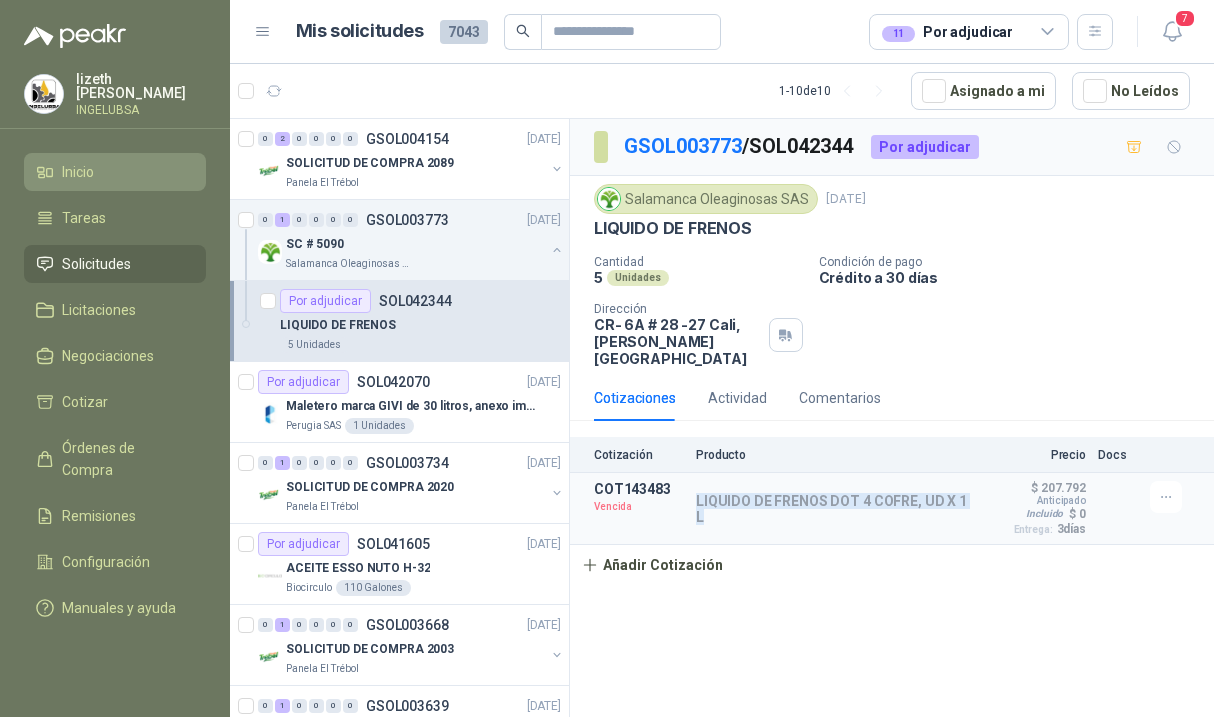 click on "Inicio" at bounding box center (115, 172) 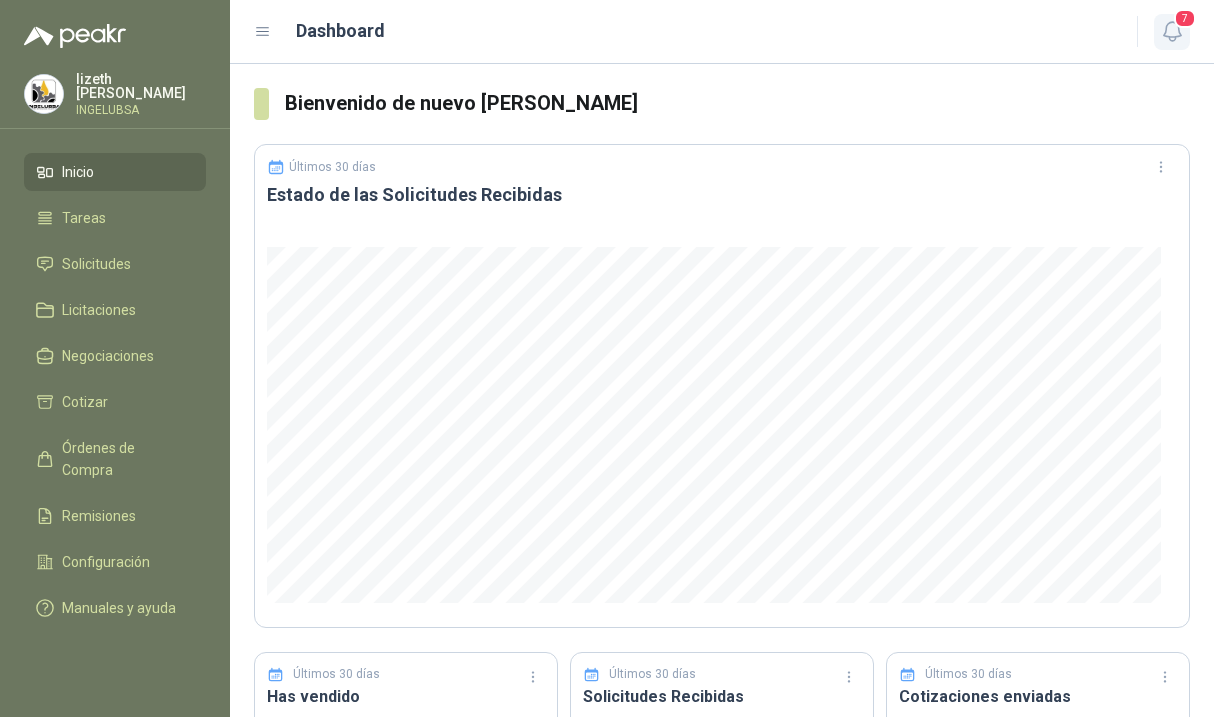 click 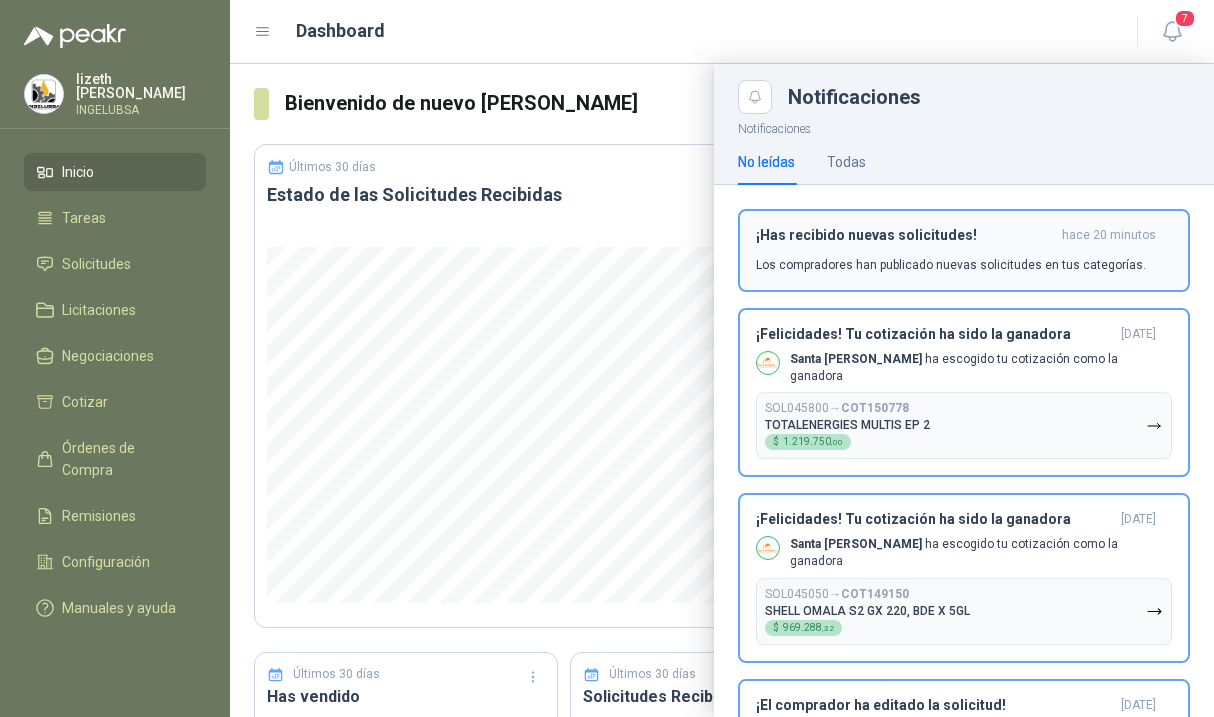 click on "Los compradores han publicado nuevas solicitudes en tus categorías." at bounding box center (951, 265) 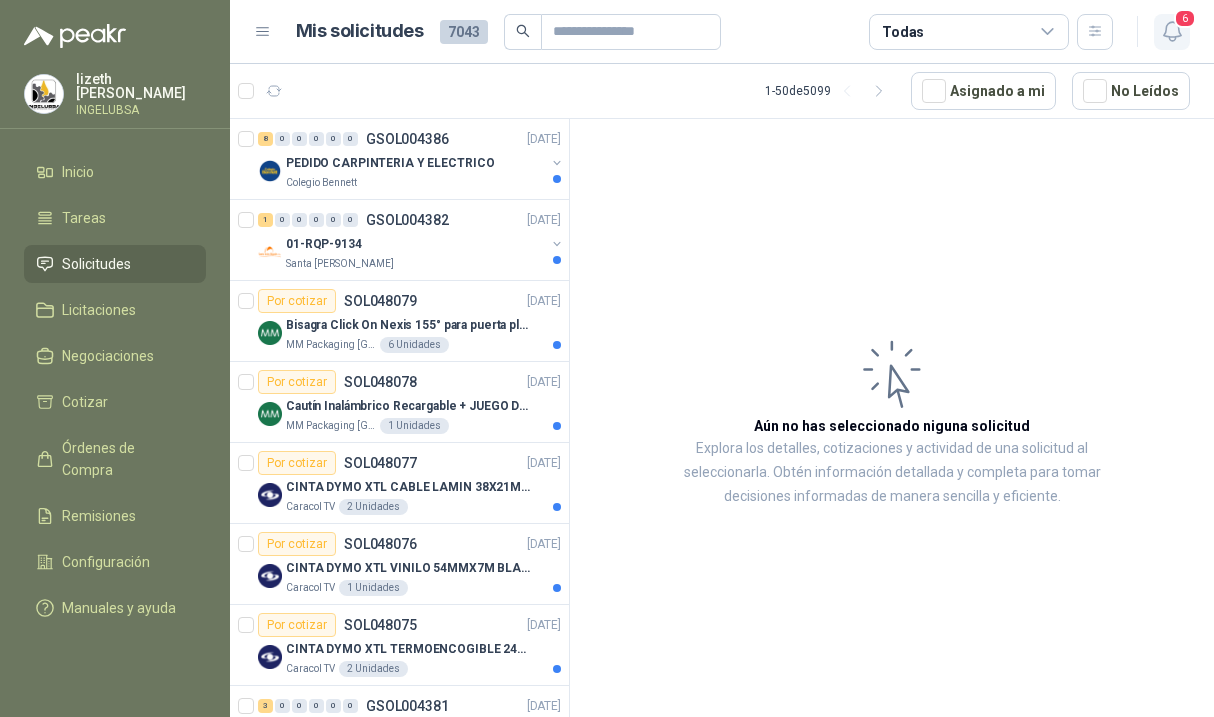 click 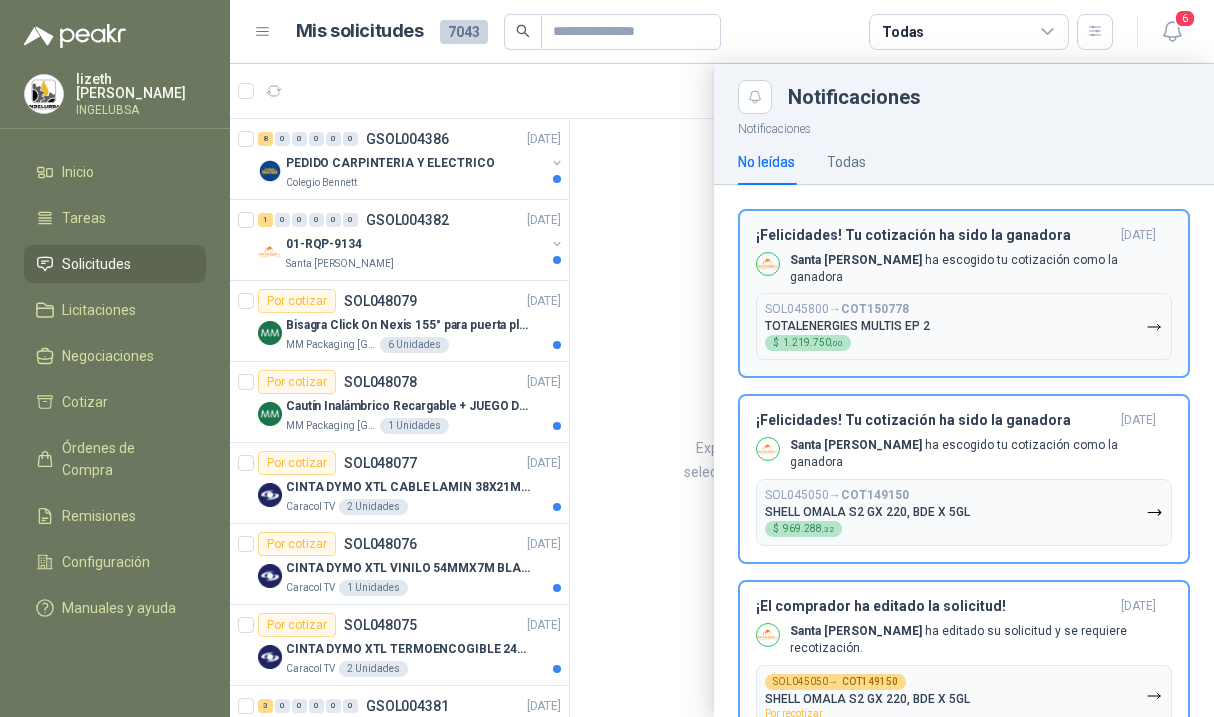 click on "¡Felicidades! Tu cotización ha sido la ganadora hace 20 días   Santa Anita Napoles    ha escogido tu cotización como la ganadora SOL045800  →  COT150778 TOTALENERGIES MULTIS EP 2 $  1.219.750 ,00" at bounding box center (964, 294) 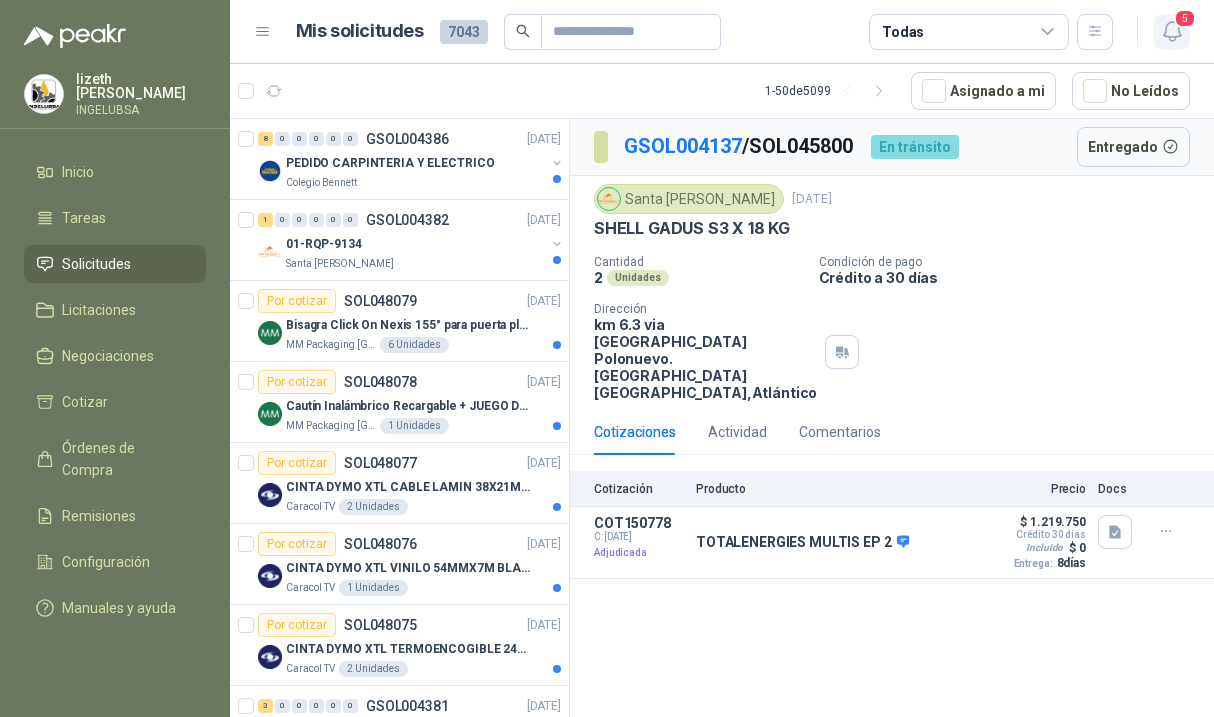 click 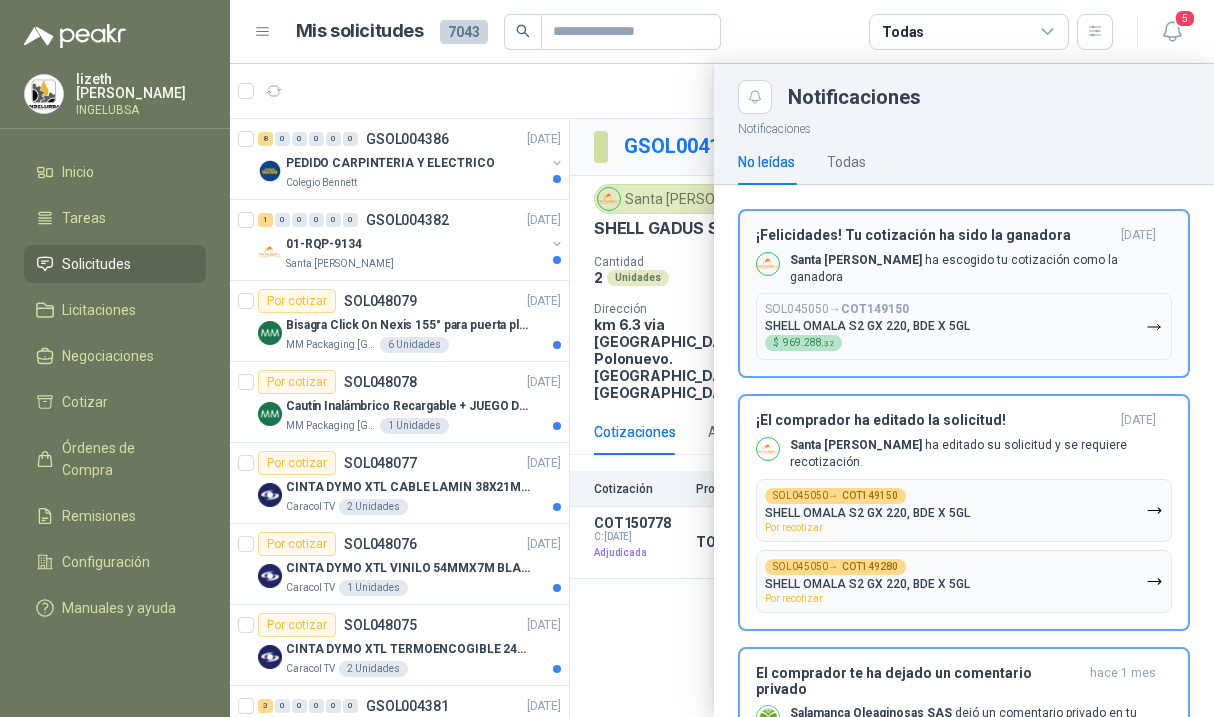 click on "Santa Anita Napoles    ha escogido tu cotización como la ganadora" at bounding box center [964, 269] 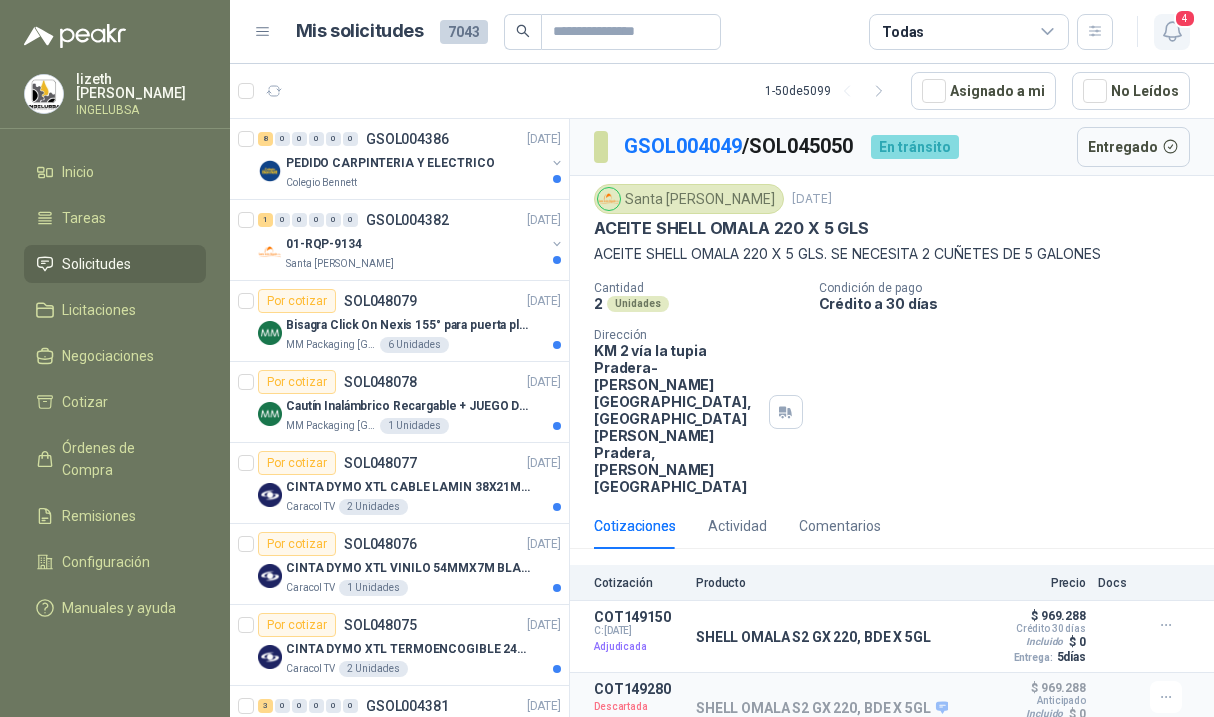 click 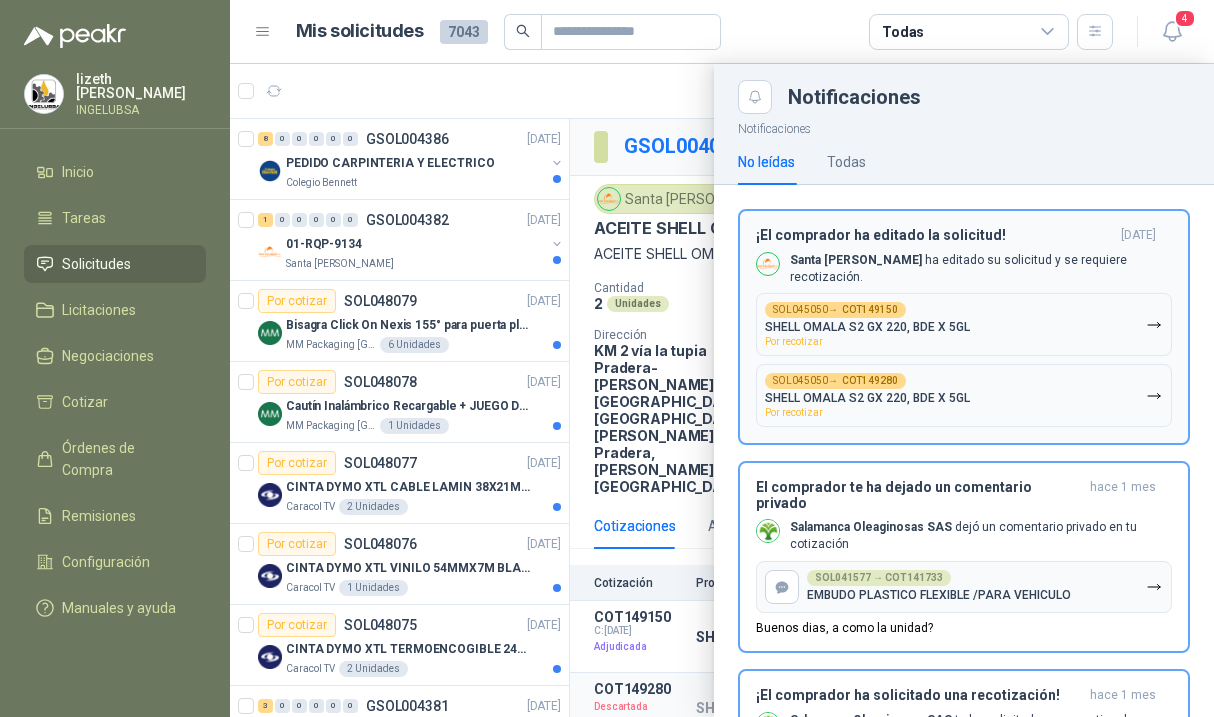 click on "Santa Anita Napoles   ha editado su solicitud y se requiere recotización." at bounding box center (981, 269) 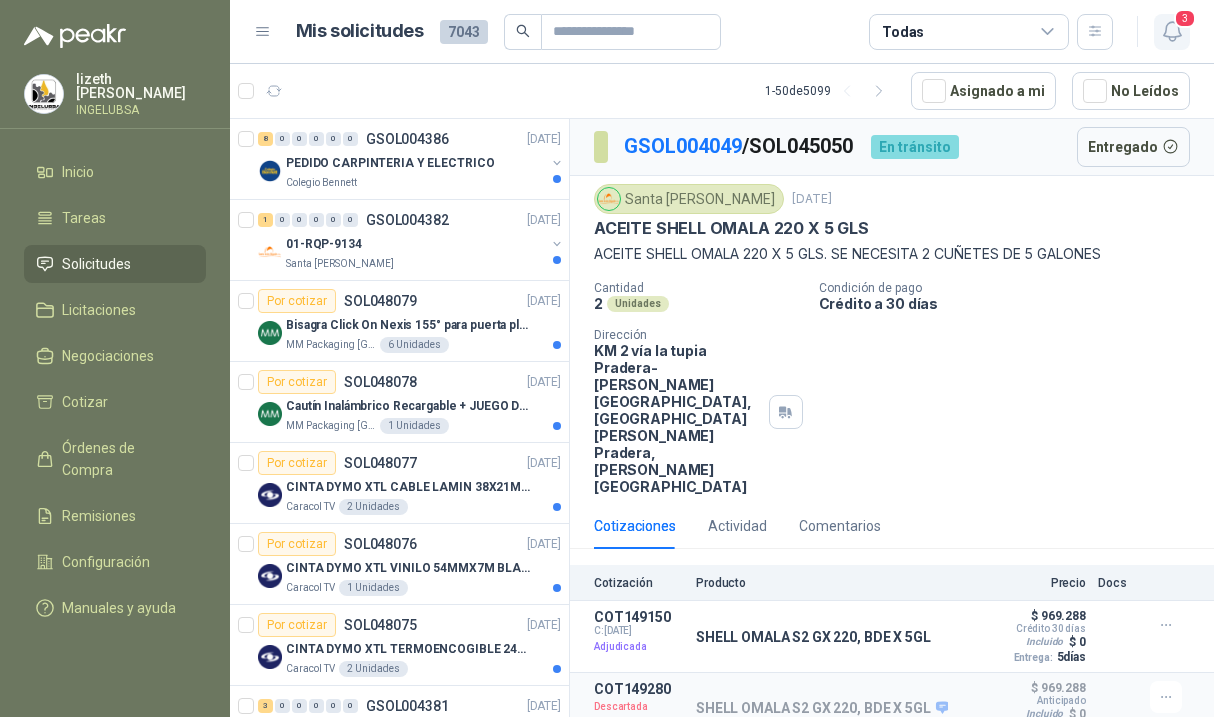 click 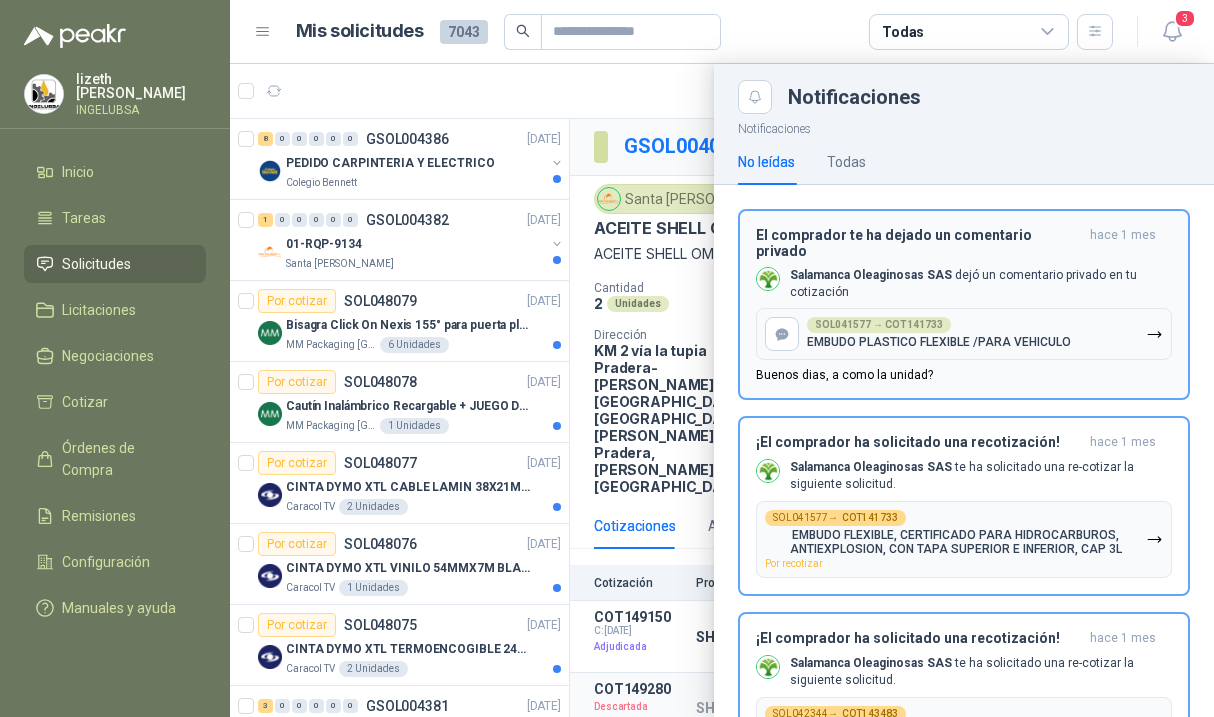 click on "Salamanca Oleaginosas SAS    dejó un comentario privado en tu cotización" at bounding box center (981, 284) 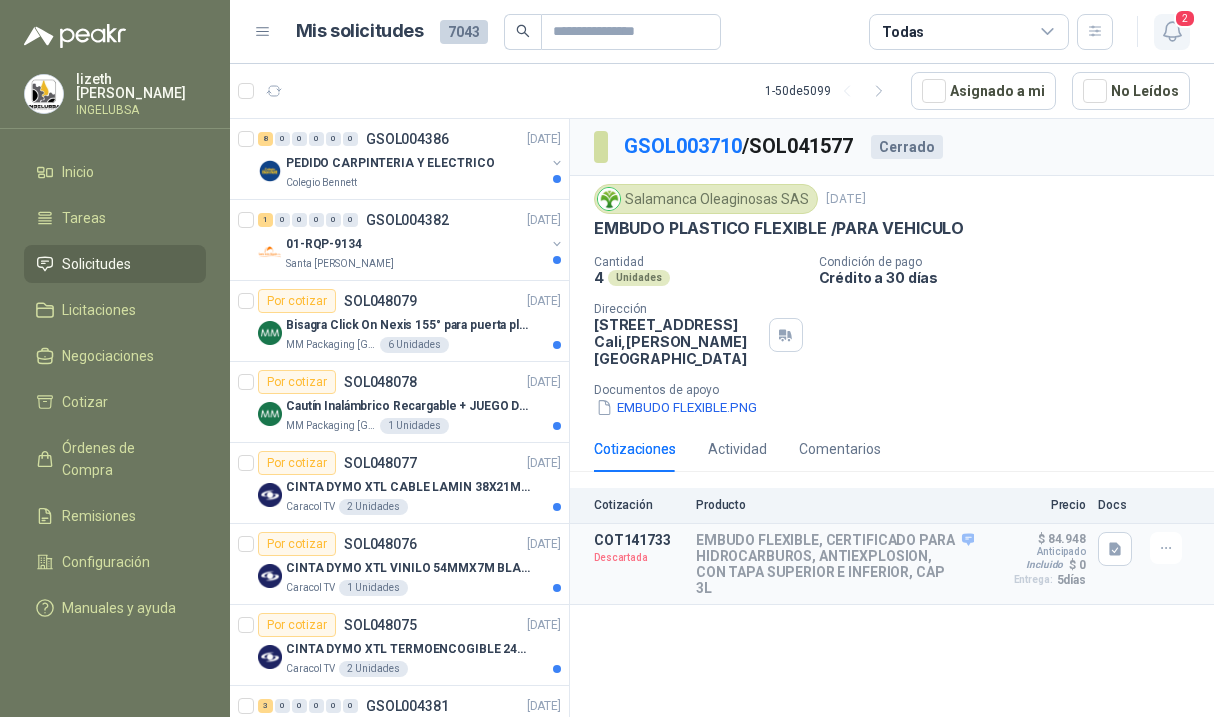 click 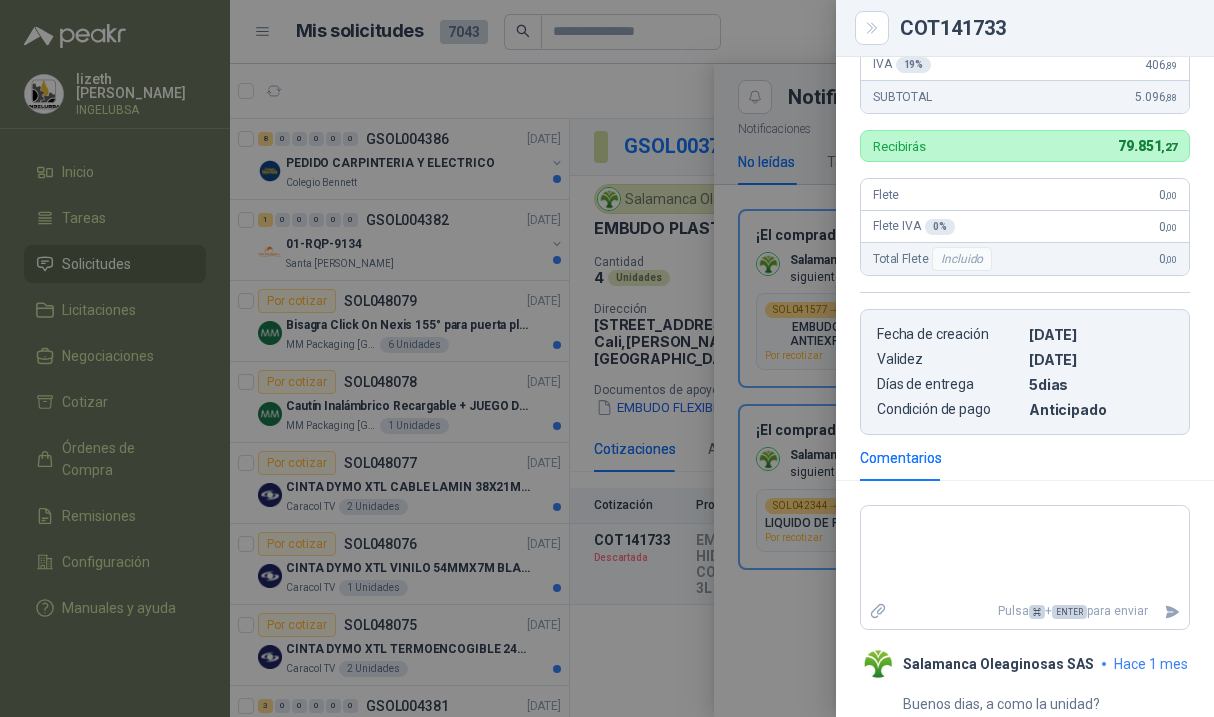 scroll, scrollTop: 683, scrollLeft: 0, axis: vertical 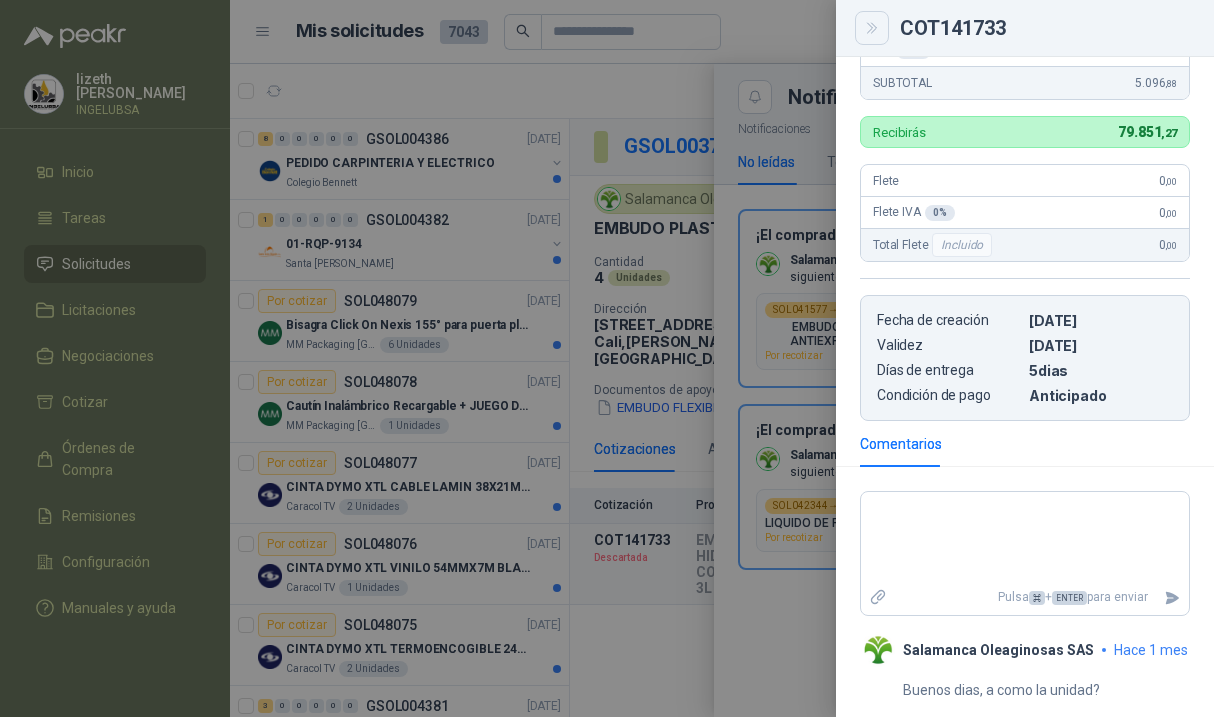 click 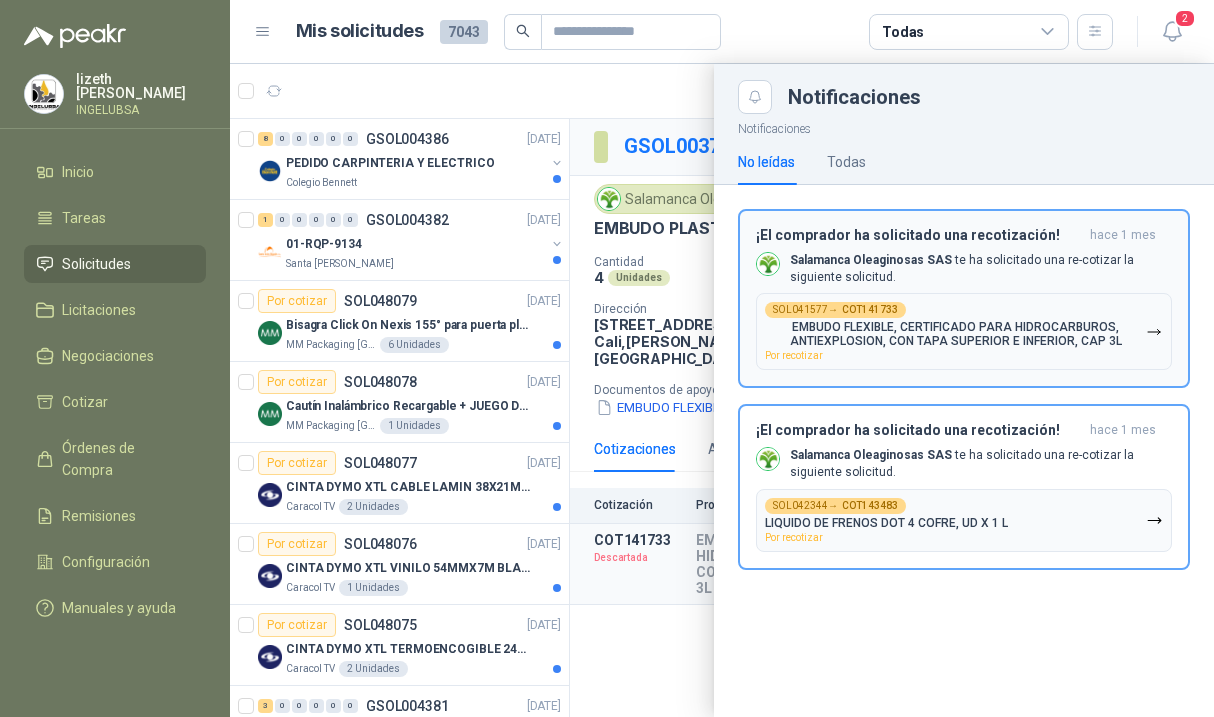 type 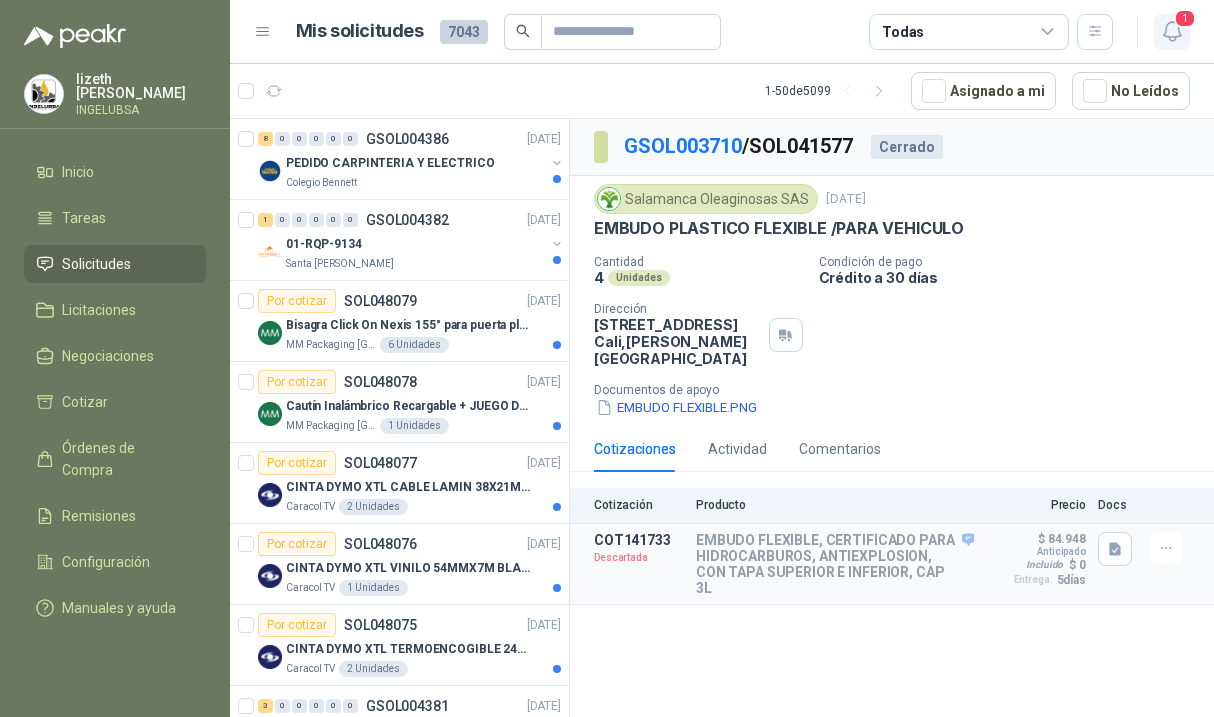 click 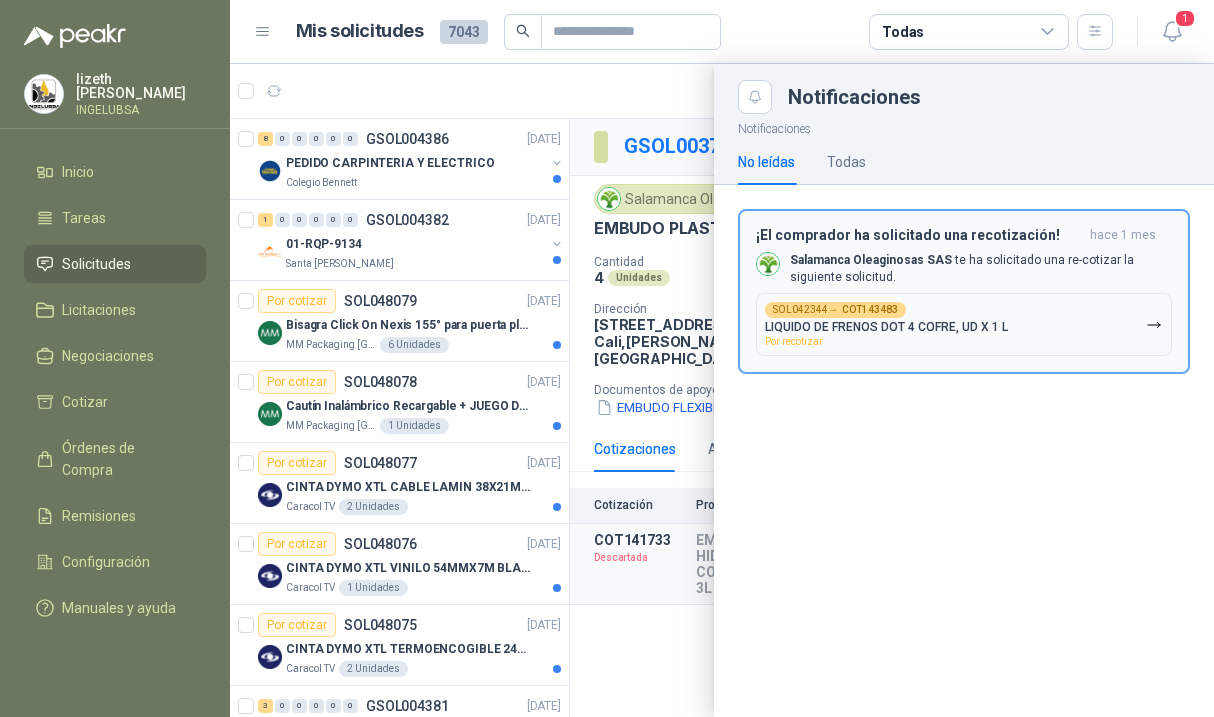 click on "¡El comprador ha solicitado una recotización!" at bounding box center (919, 235) 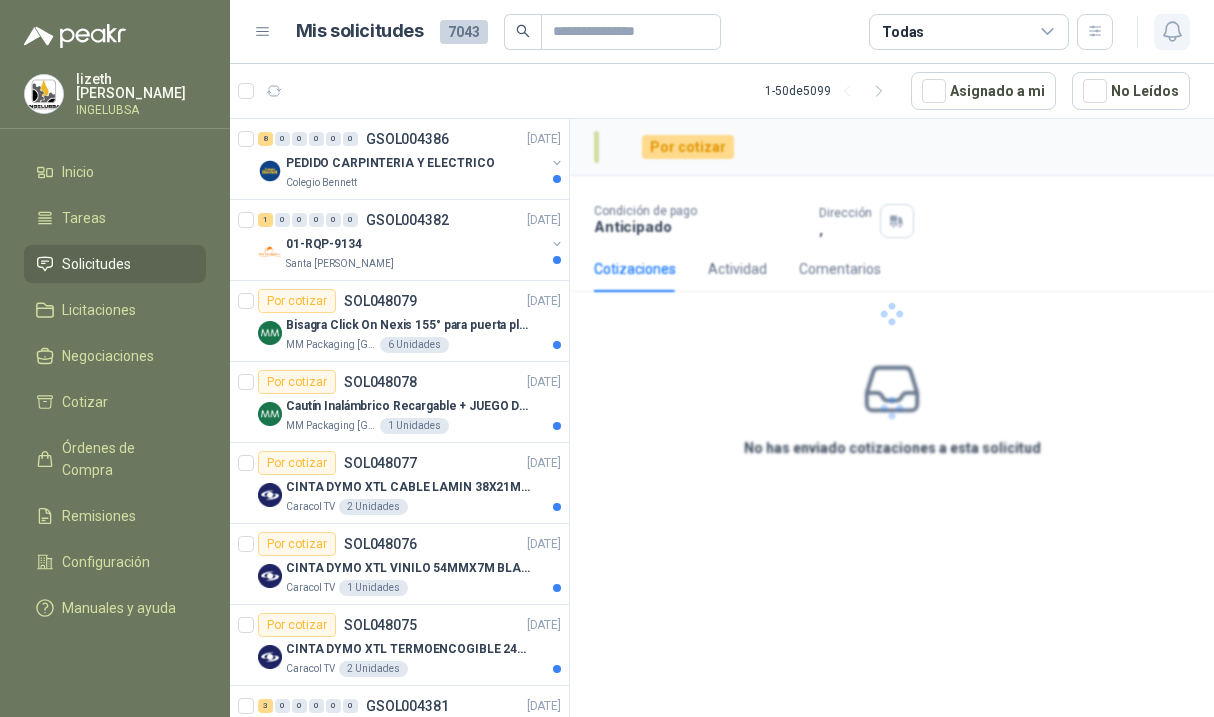 click 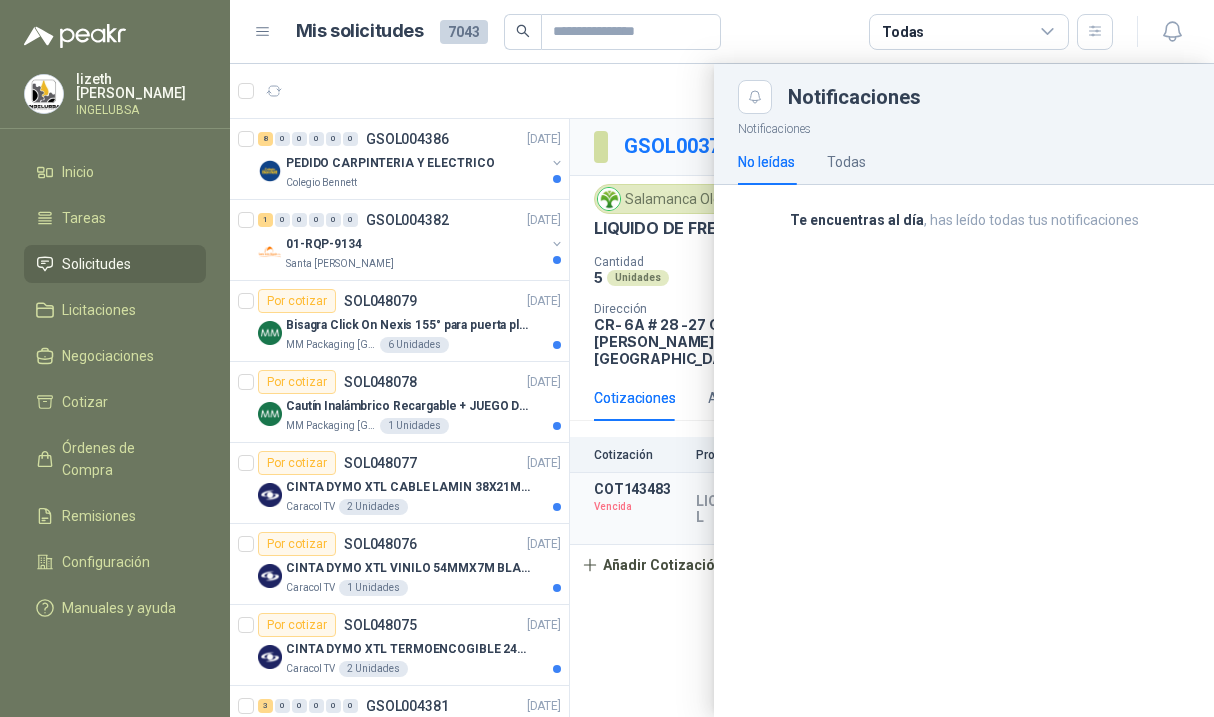 click on "Solicitudes" at bounding box center (96, 264) 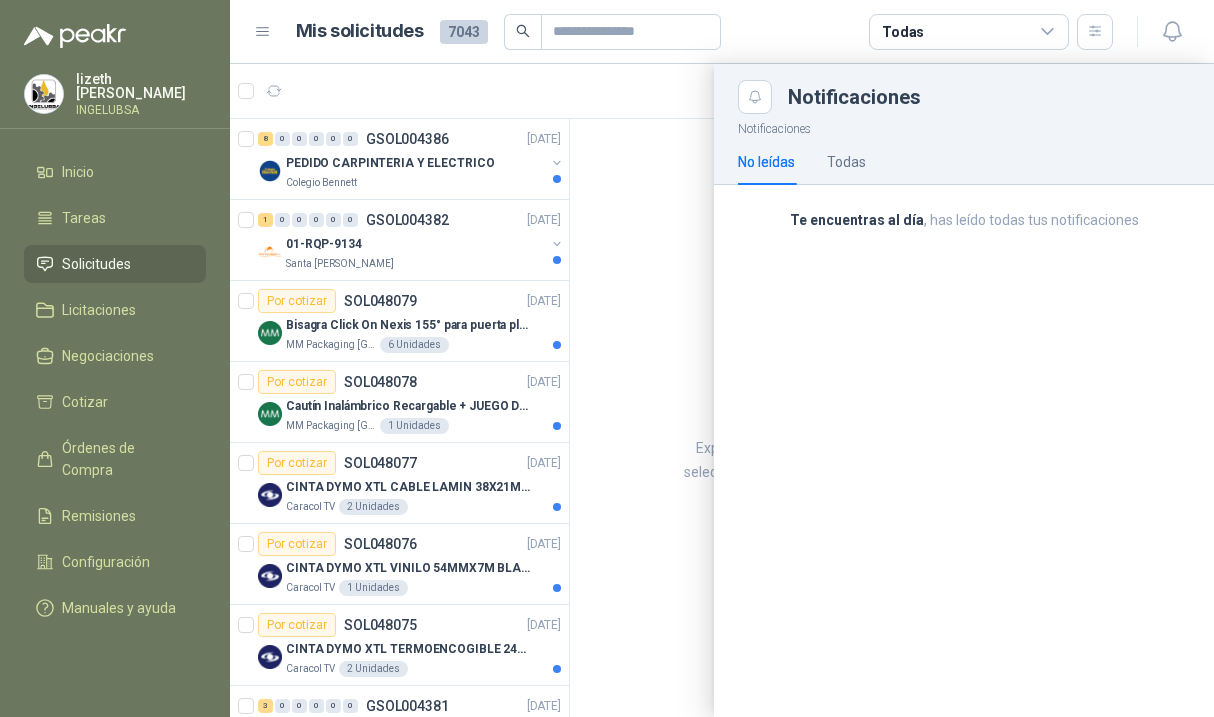 click on "Notificaciones" at bounding box center [989, 97] 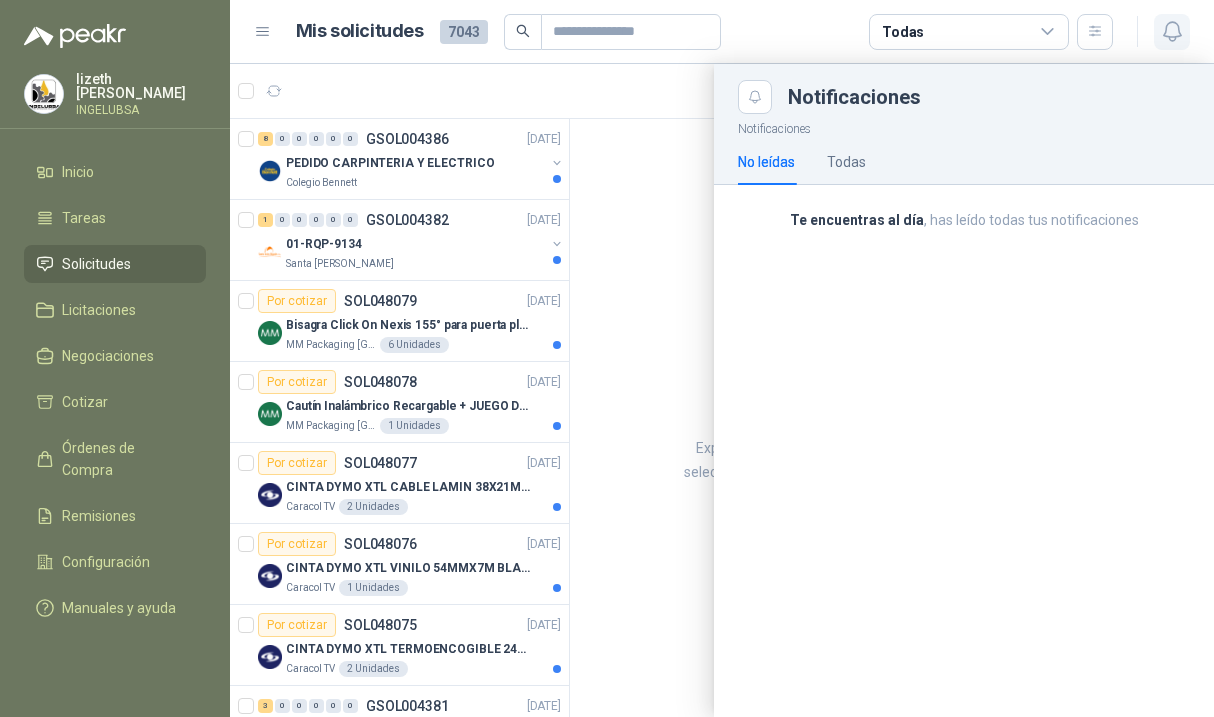 click 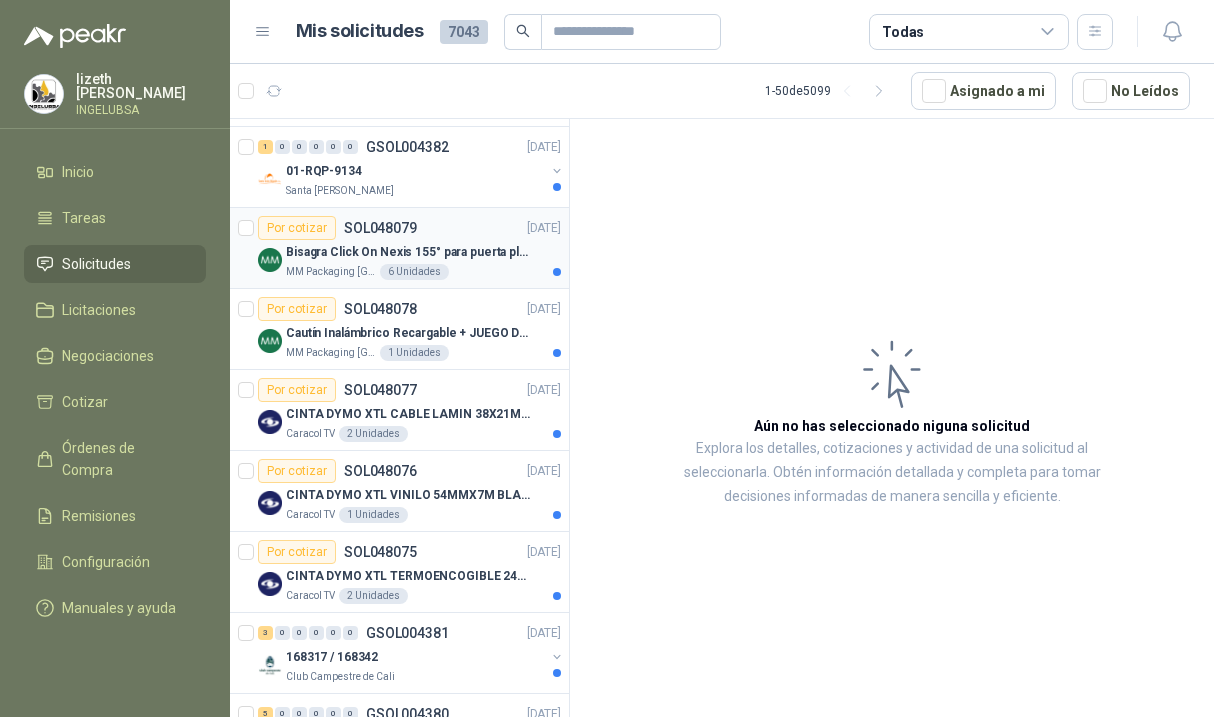 scroll, scrollTop: 0, scrollLeft: 0, axis: both 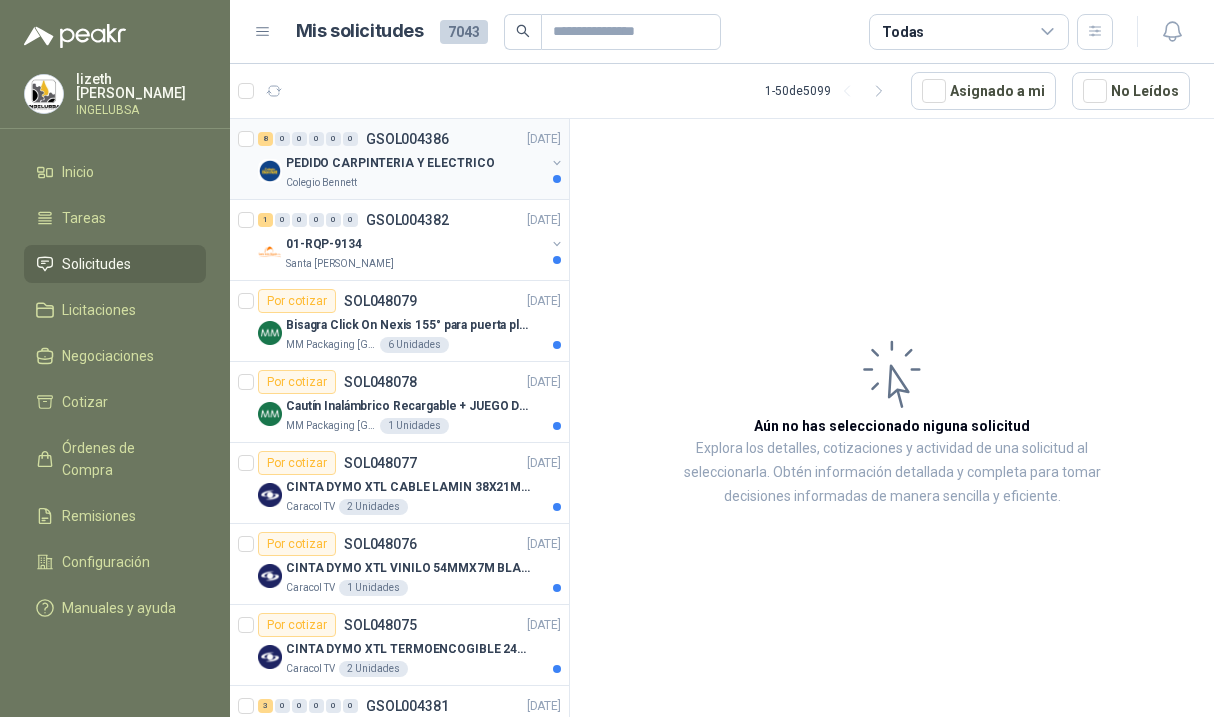 click on "Colegio Bennett" at bounding box center (415, 183) 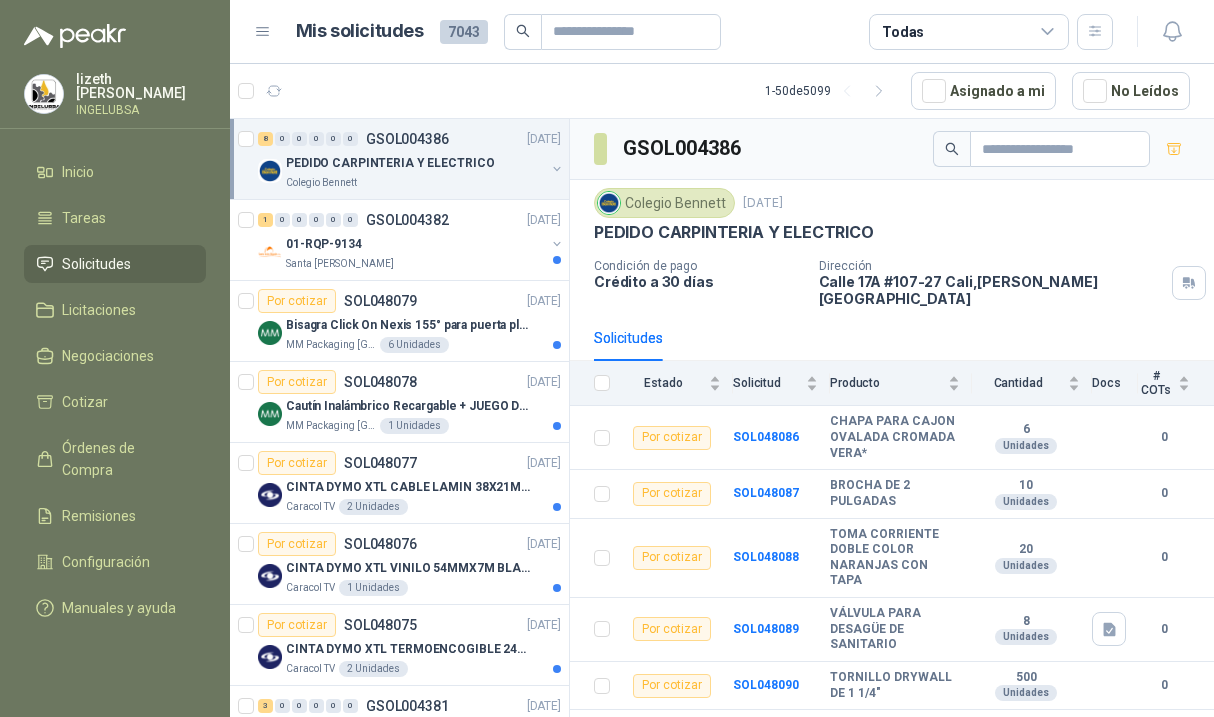 scroll, scrollTop: 40, scrollLeft: 0, axis: vertical 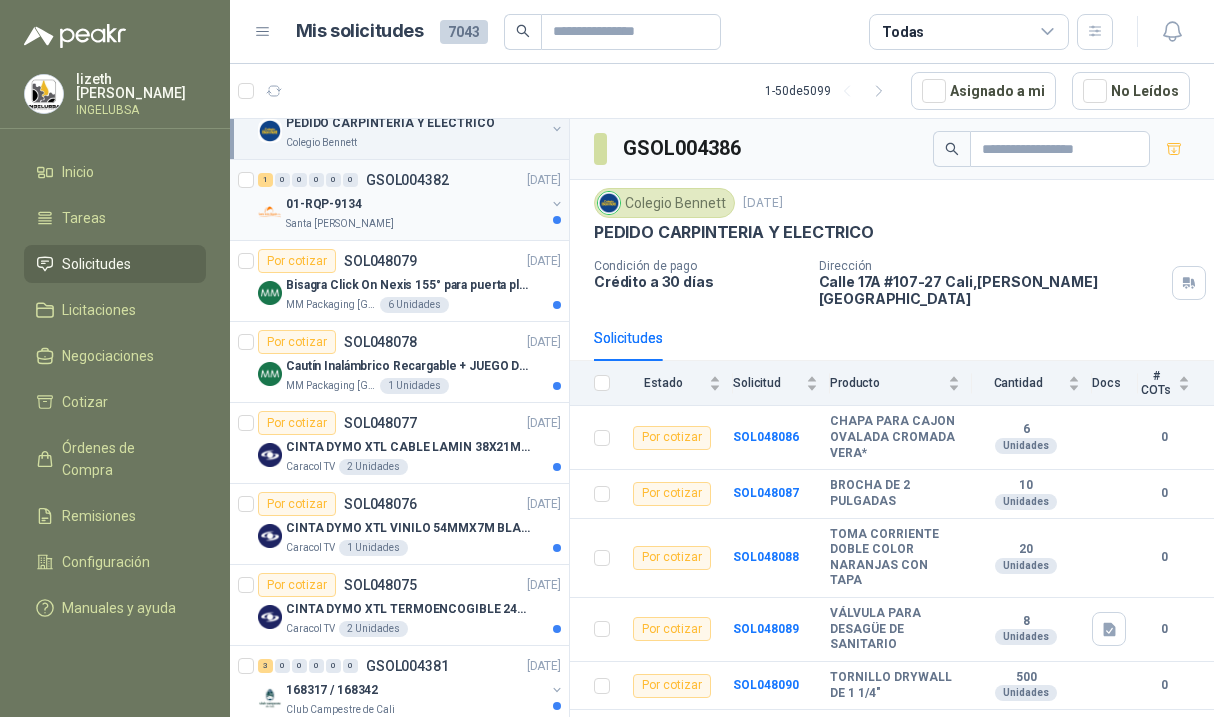 click on "1   0   0   0   0   0   GSOL004382 07/07/25" at bounding box center (411, 180) 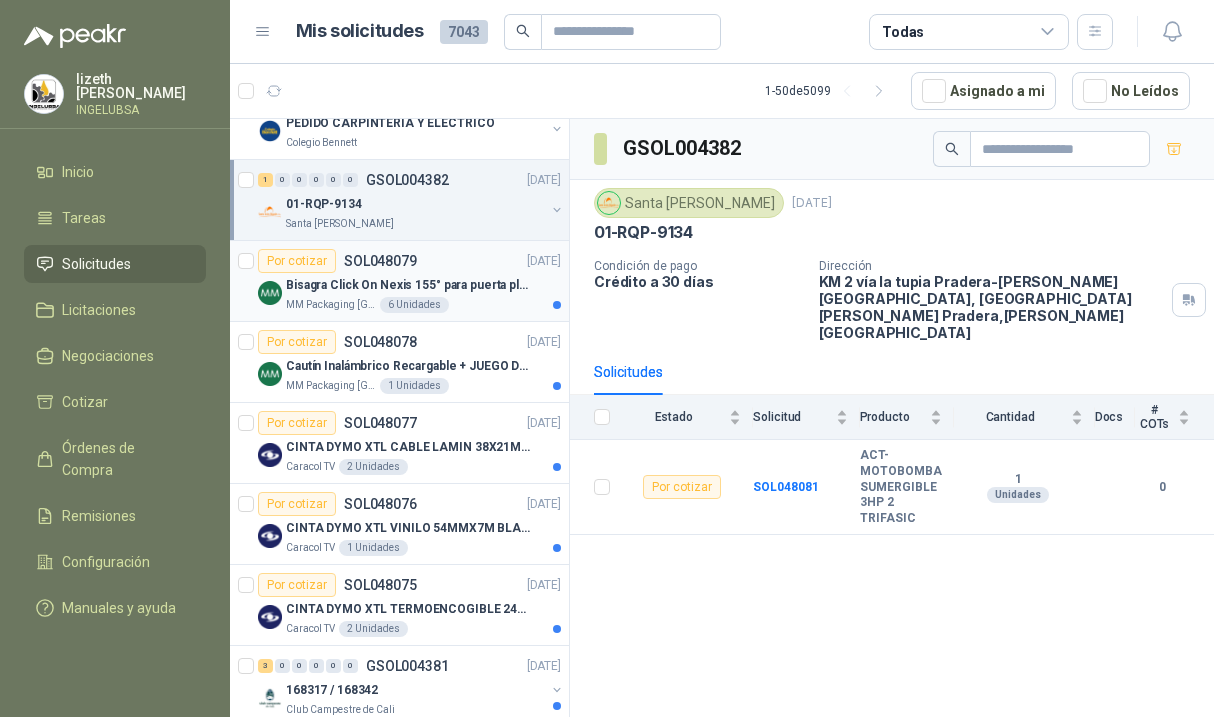click on "Por cotizar SOL048079 05/07/25" at bounding box center [409, 261] 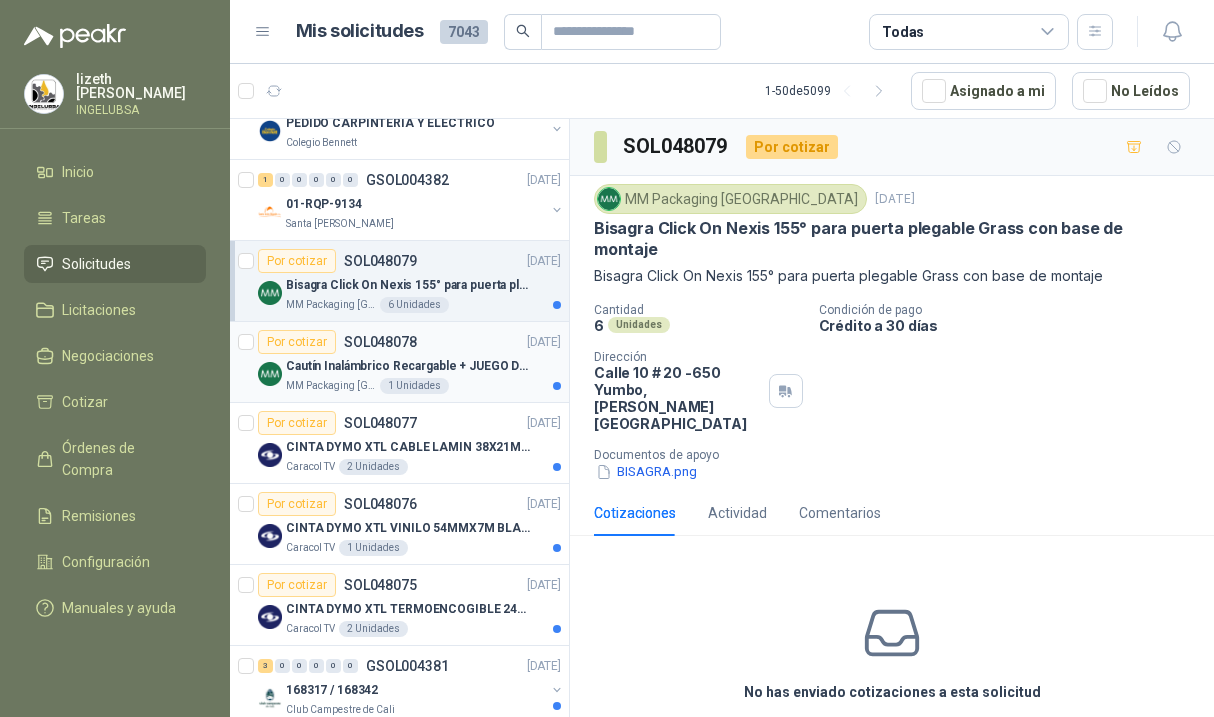 click on "Por cotizar SOL048078 05/07/25" at bounding box center [409, 342] 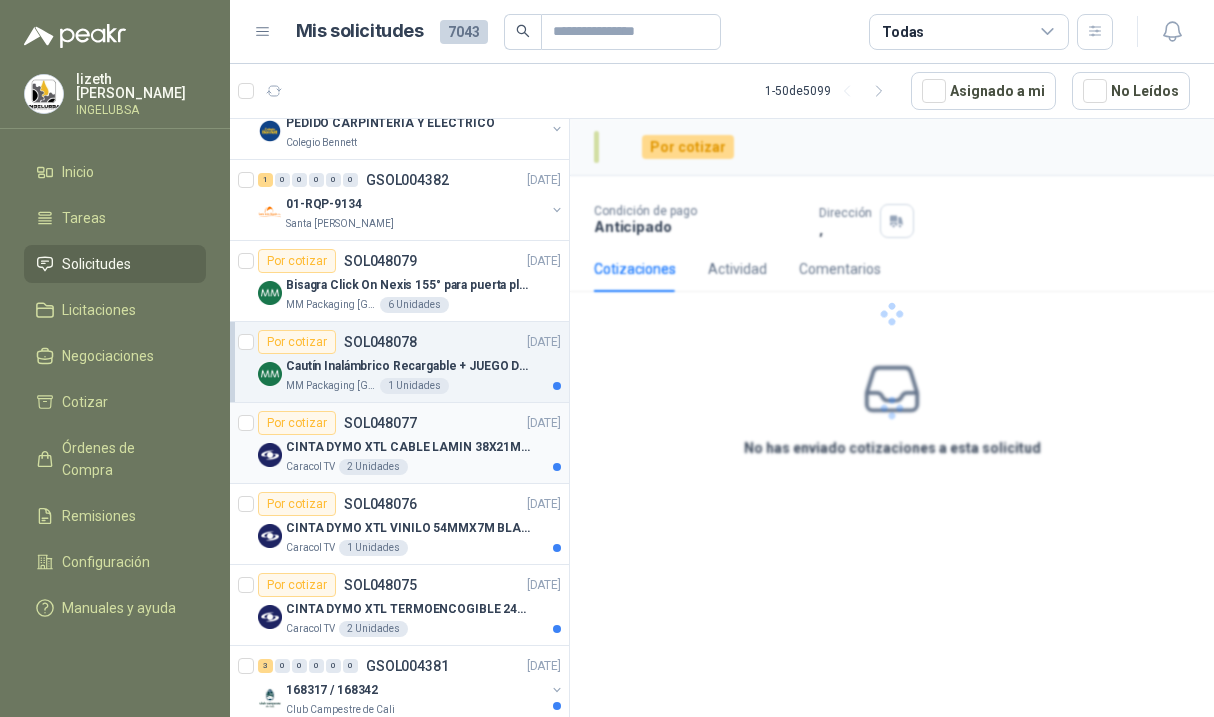 click on "CINTA DYMO XTL CABLE LAMIN 38X21MMBLANCO" at bounding box center (410, 447) 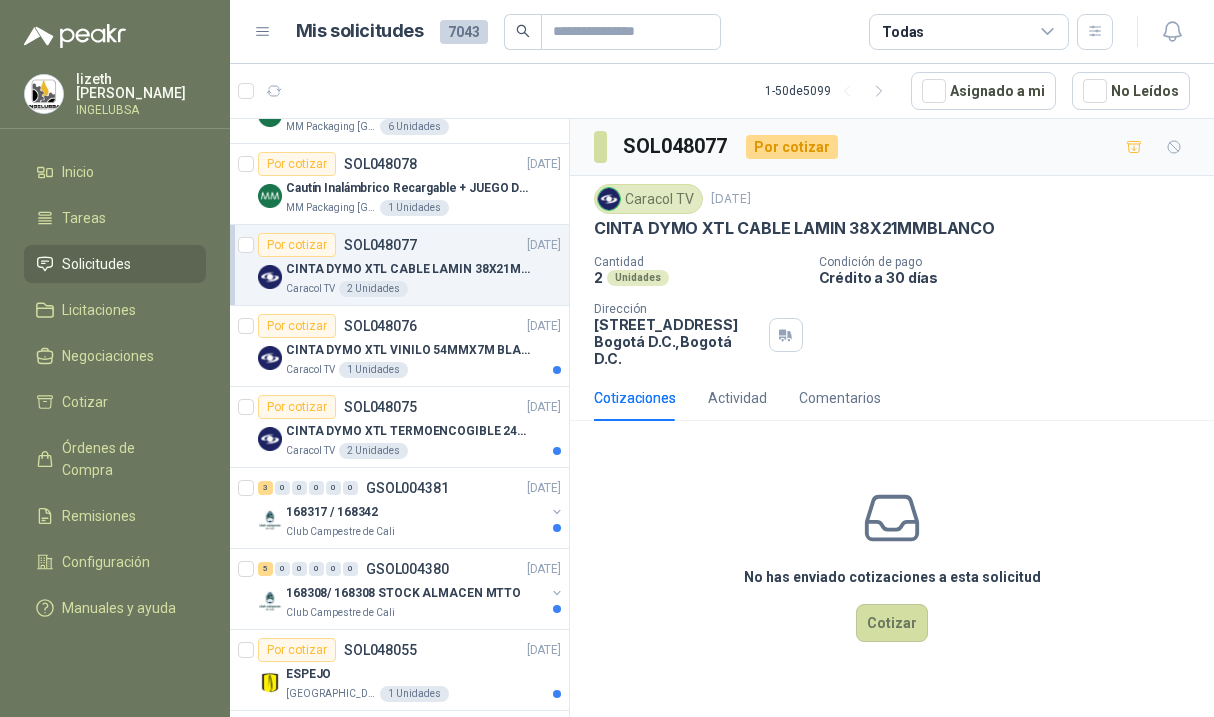 scroll, scrollTop: 420, scrollLeft: 0, axis: vertical 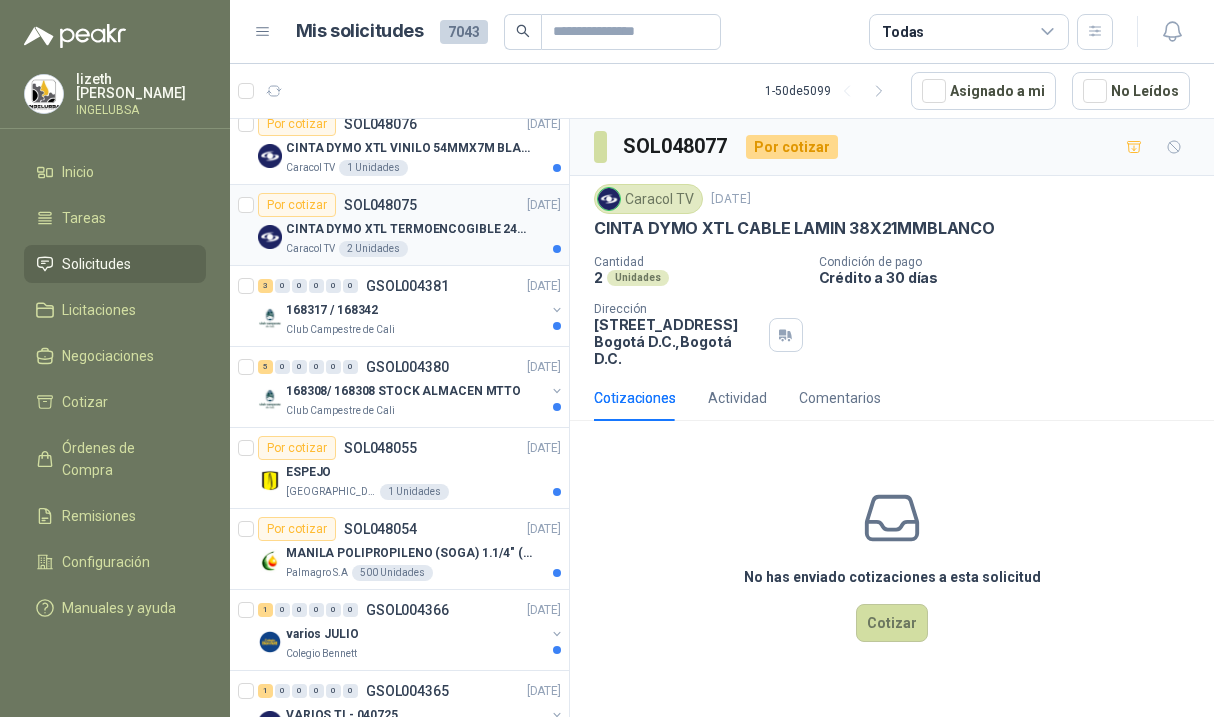 click on "Por cotizar SOL048075 04/07/25   CINTA DYMO XTL TERMOENCOGIBLE 24MMBLANCO Caracol TV 2   Unidades" at bounding box center [399, 225] 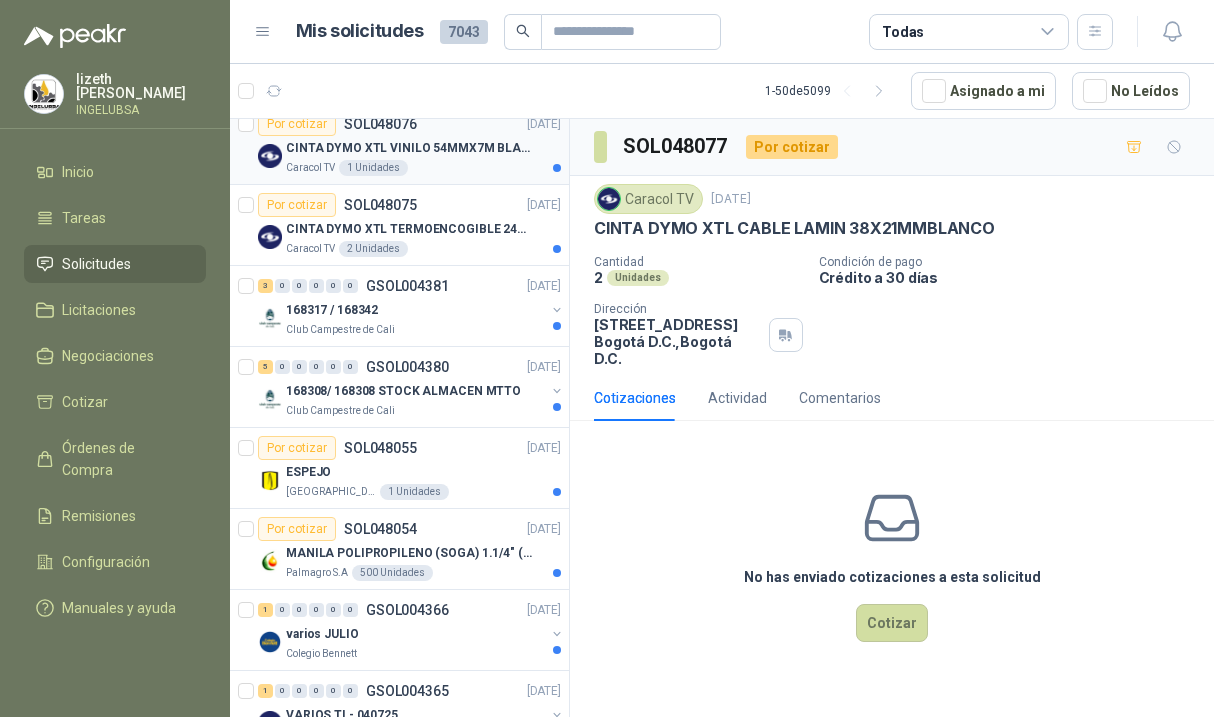 click on "Caracol TV 1   Unidades" at bounding box center [423, 168] 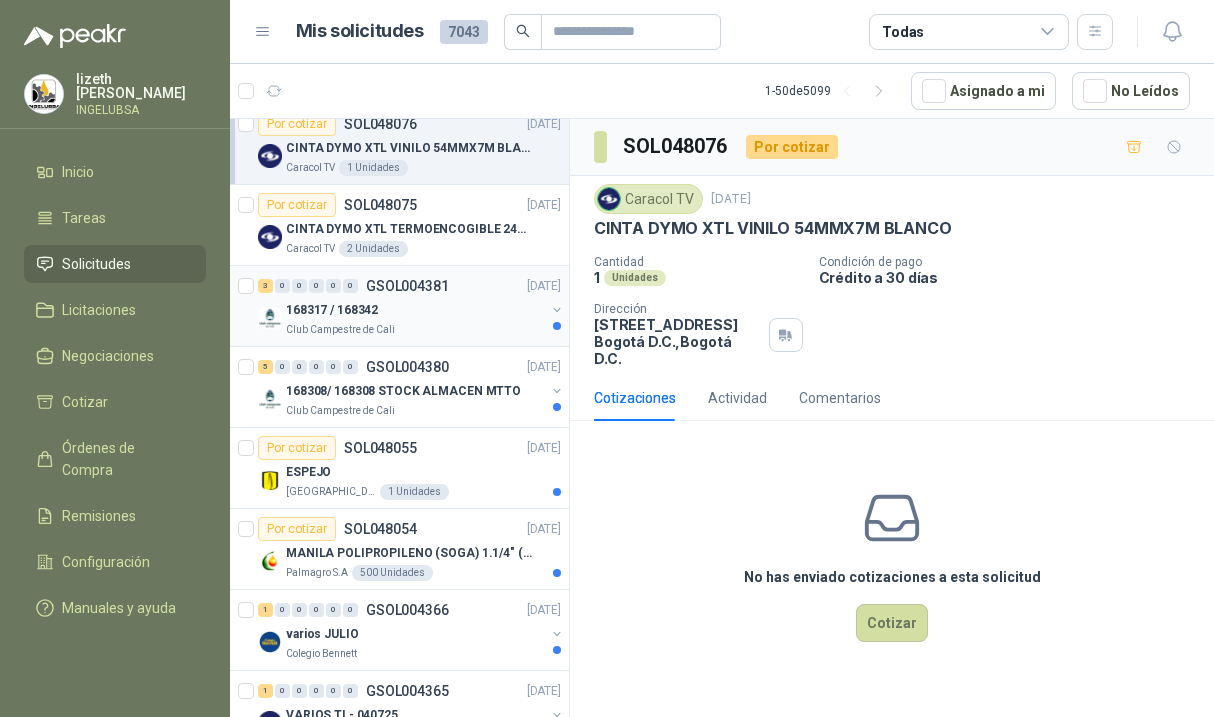 click on "Club Campestre de Cali" at bounding box center (415, 330) 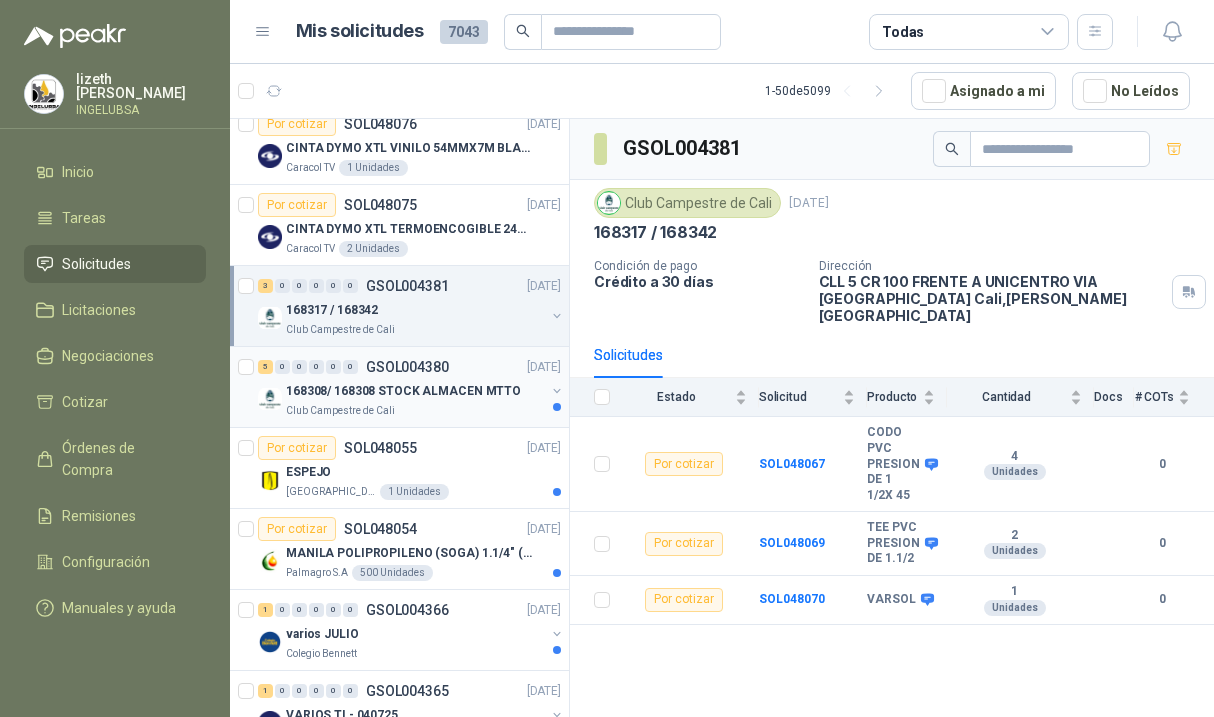 click on "Club Campestre de Cali" at bounding box center (415, 411) 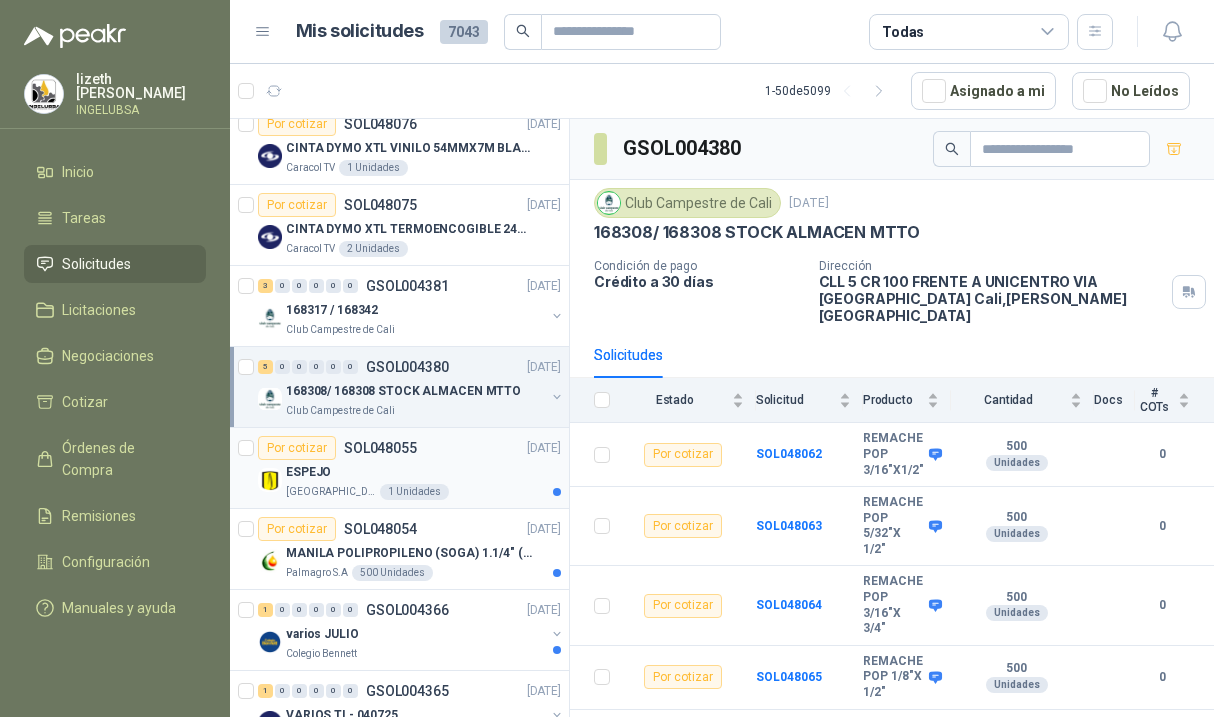 click on "ESPEJO" at bounding box center [423, 472] 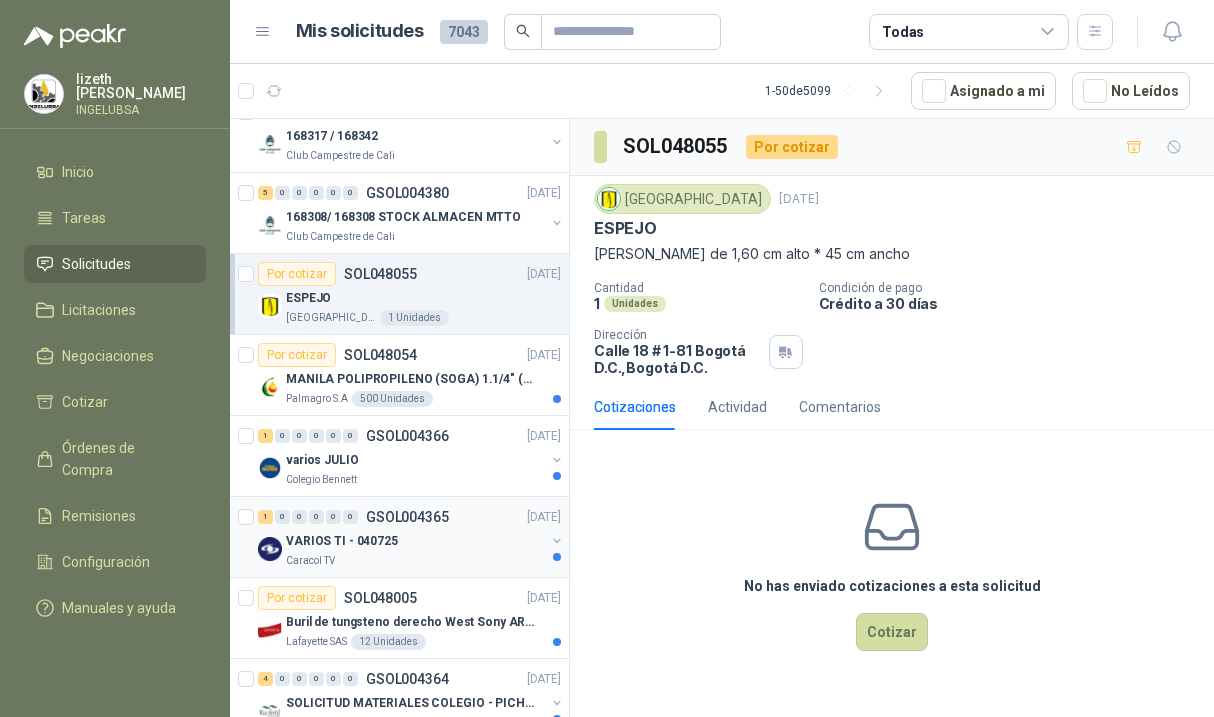 scroll, scrollTop: 596, scrollLeft: 0, axis: vertical 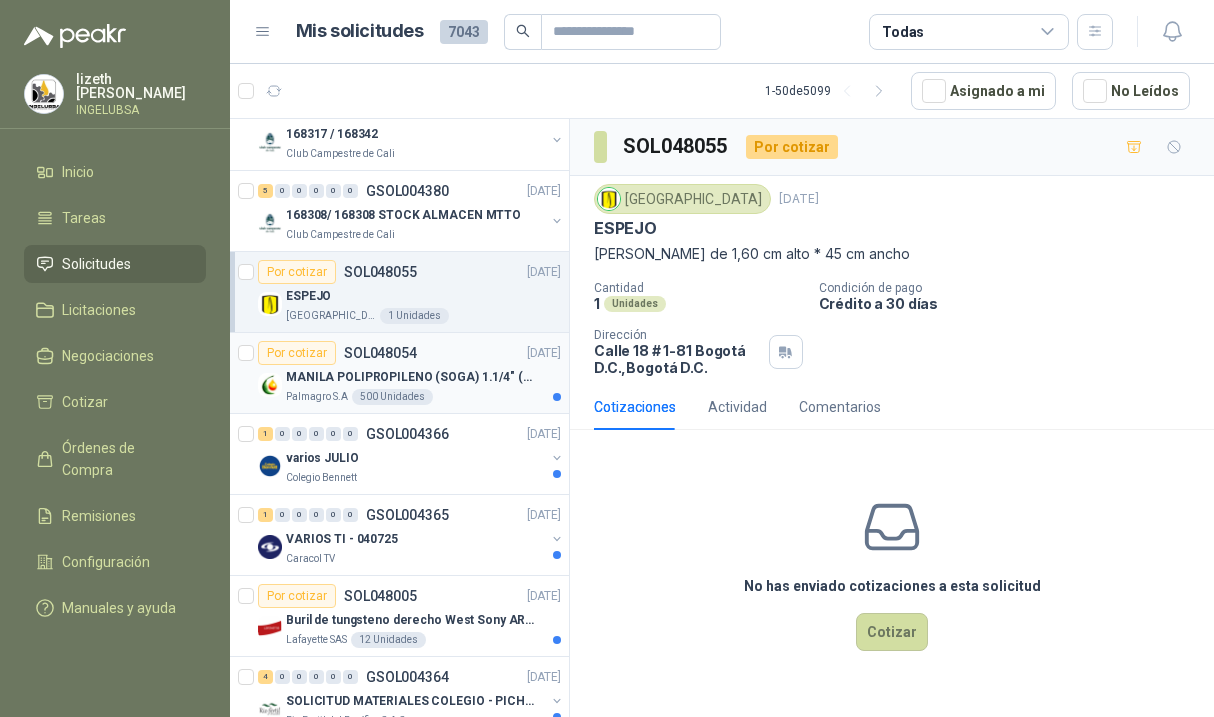 click on "MANILA POLIPROPILENO (SOGA) 1.1/4" (32MM) marca tesicol" at bounding box center [410, 377] 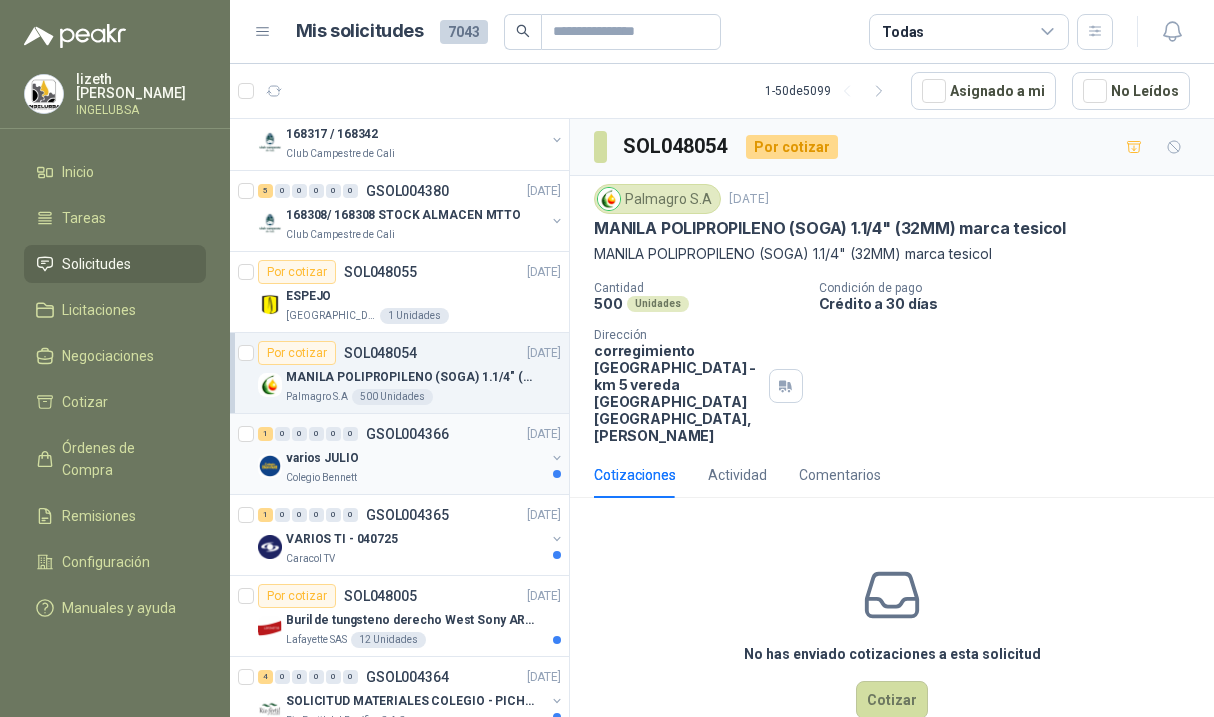 click on "varios JULIO" at bounding box center (415, 458) 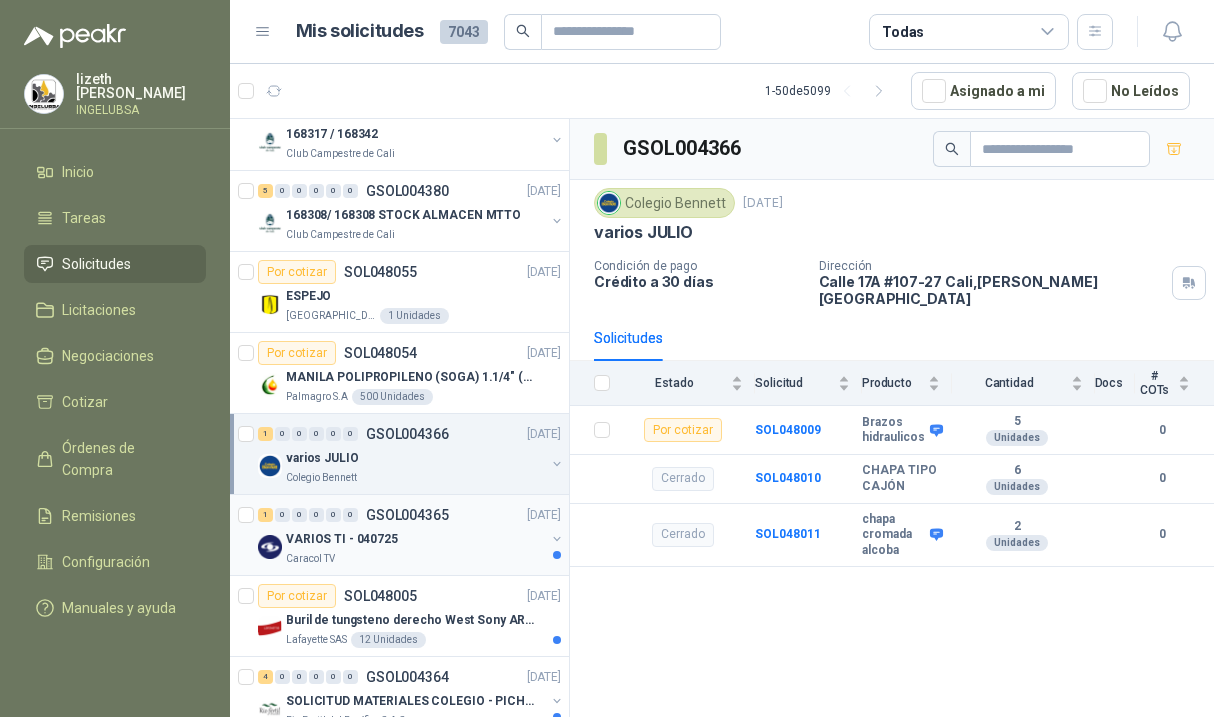 click on "1   0   0   0   0   0   GSOL004365 04/07/25   VARIOS TI - 040725 Caracol TV" at bounding box center (411, 535) 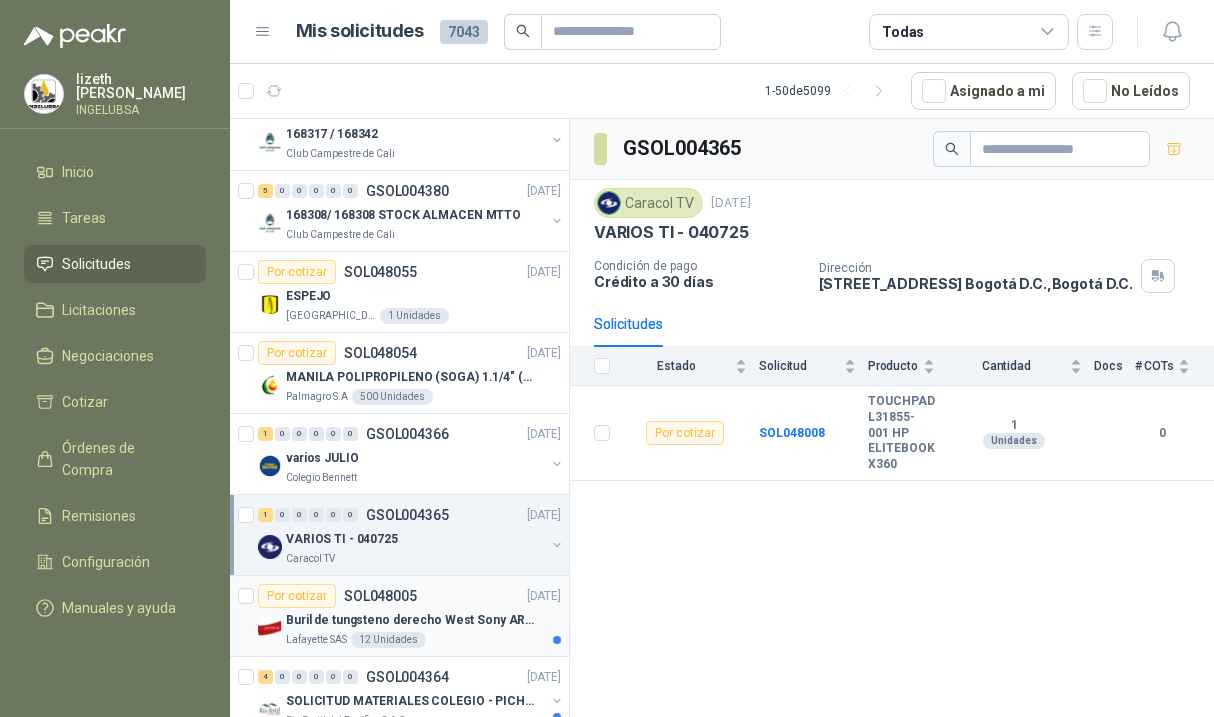 click on "Buril de tungsteno derecho West Sony ARG 3/8" P40" at bounding box center [423, 620] 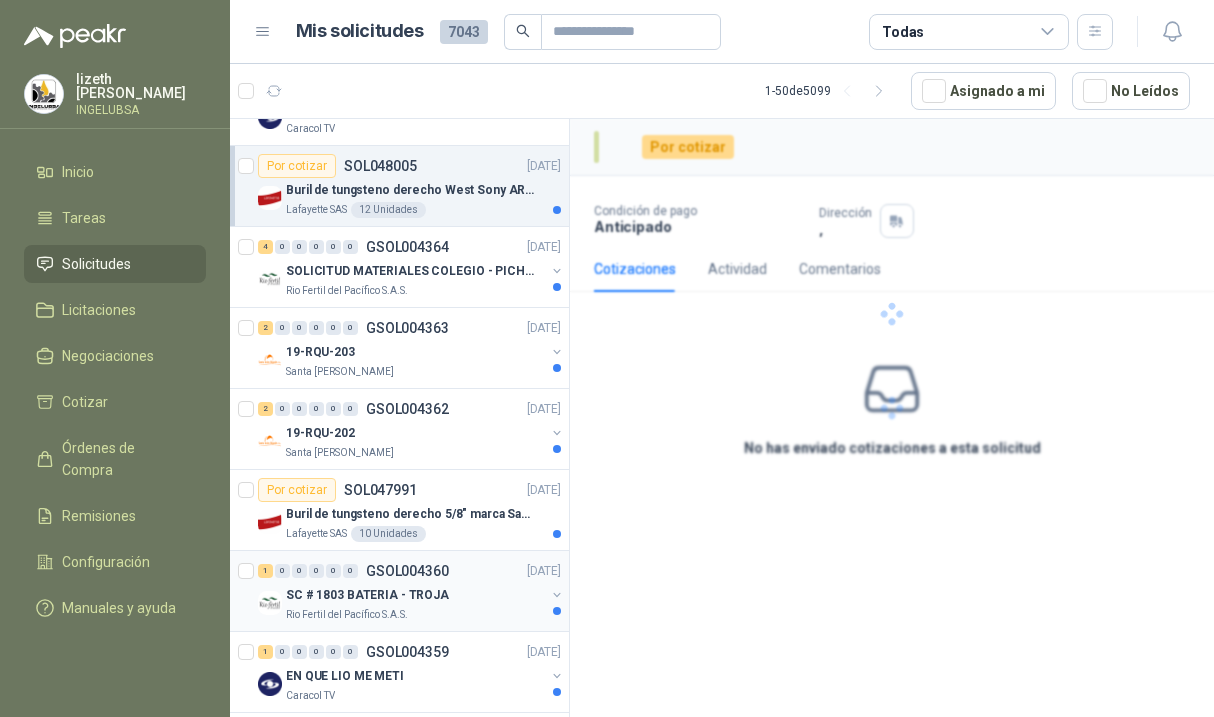scroll, scrollTop: 1053, scrollLeft: 0, axis: vertical 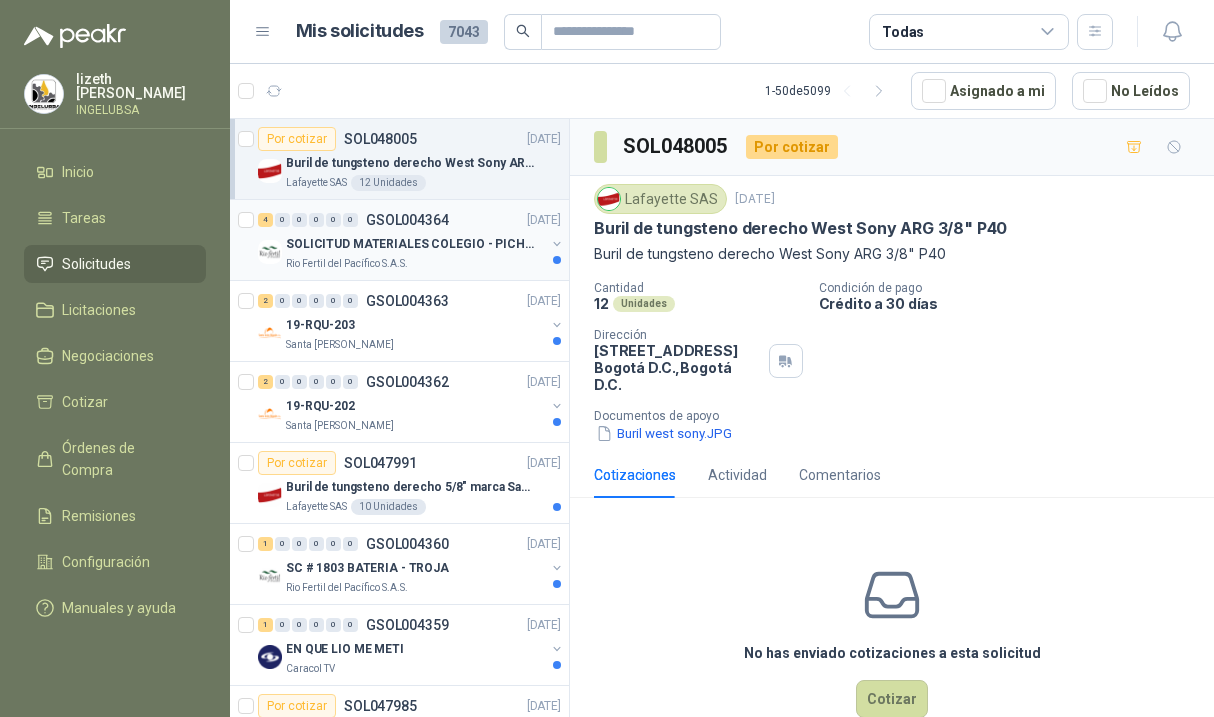 click on "SOLICITUD MATERIALES COLEGIO - PICHINDE" at bounding box center [410, 244] 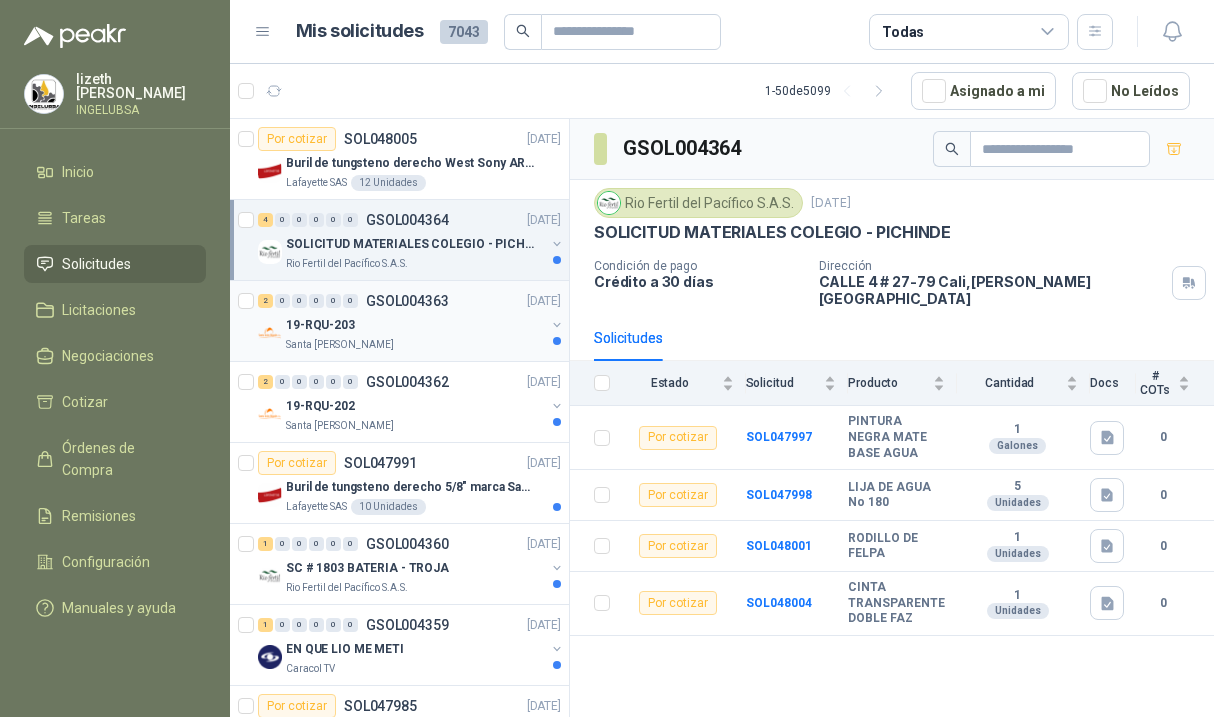 click on "2   0   0   0   0   0   GSOL004363 04/07/25" at bounding box center (411, 301) 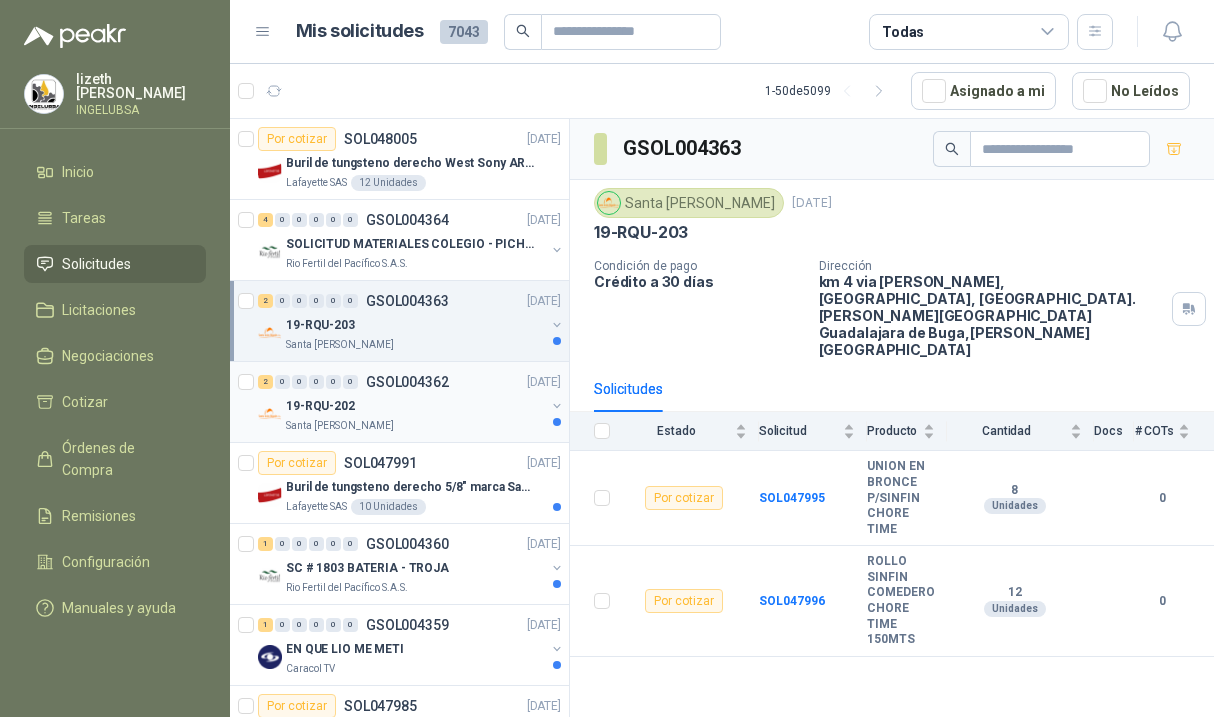 click on "2   0   0   0   0   0   GSOL004362 04/07/25" at bounding box center [411, 382] 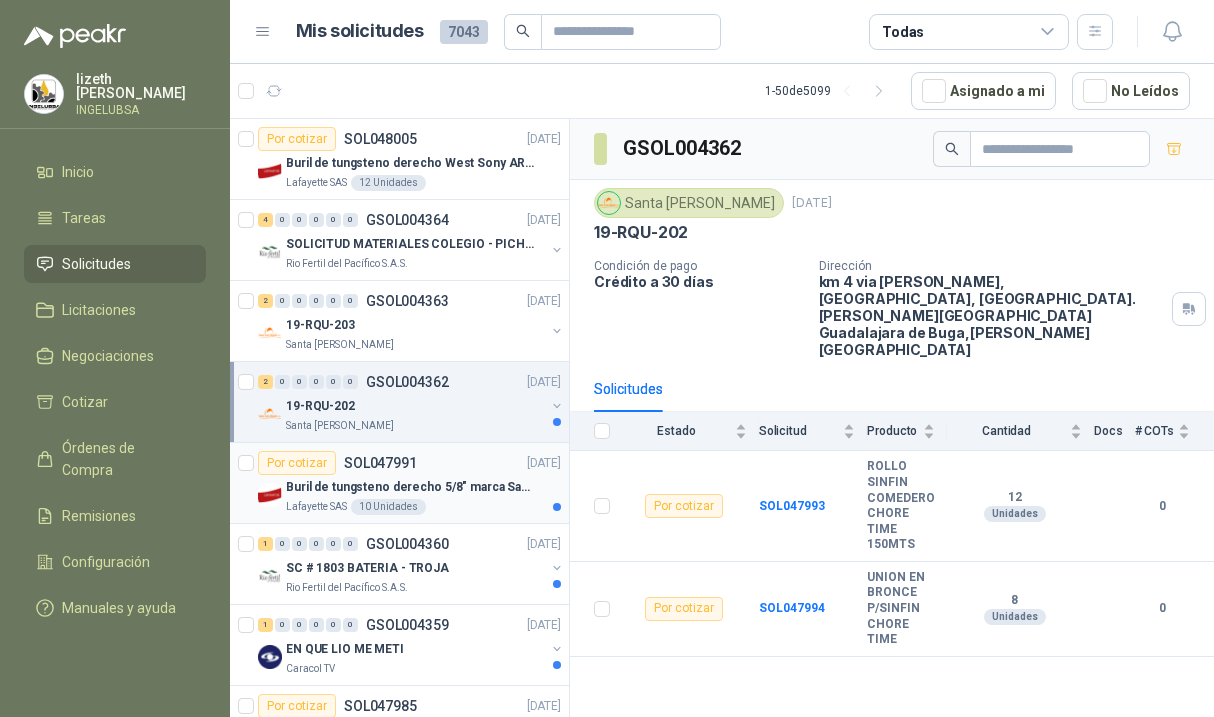 click on "Buril de tungsteno derecho 5/8" marca Sandvik" at bounding box center [410, 487] 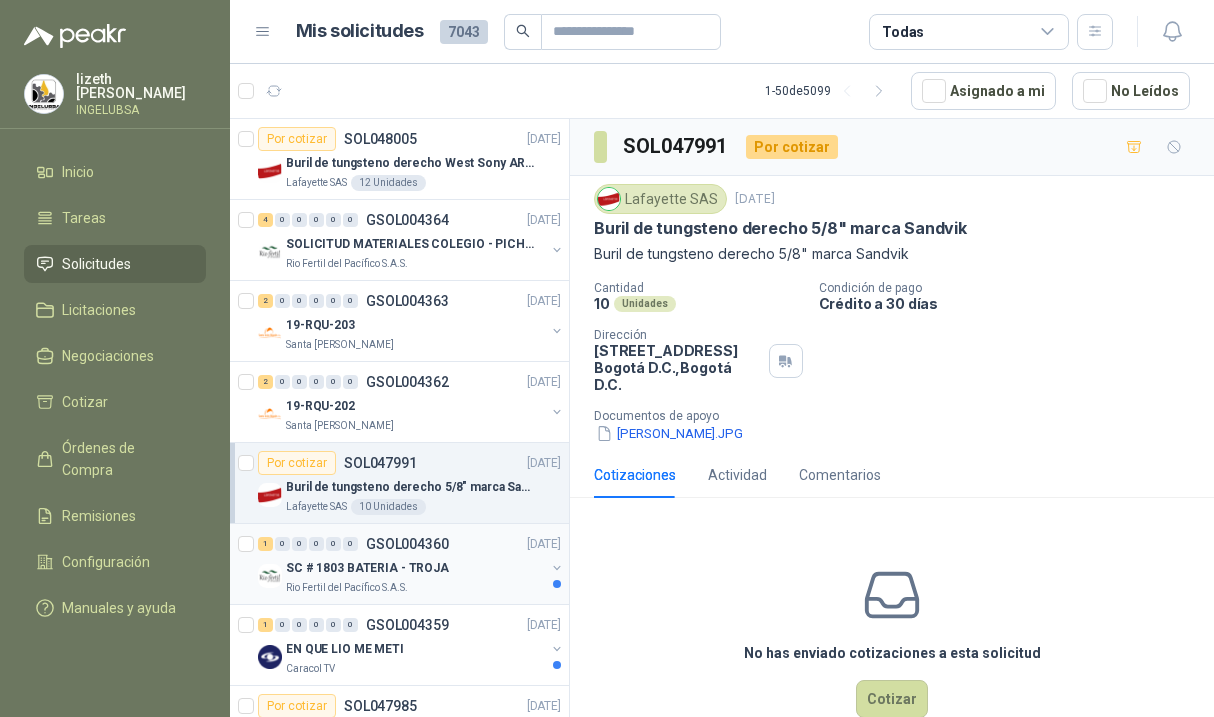 click on "1   0   0   0   0   0   GSOL004360 04/07/25" at bounding box center [411, 544] 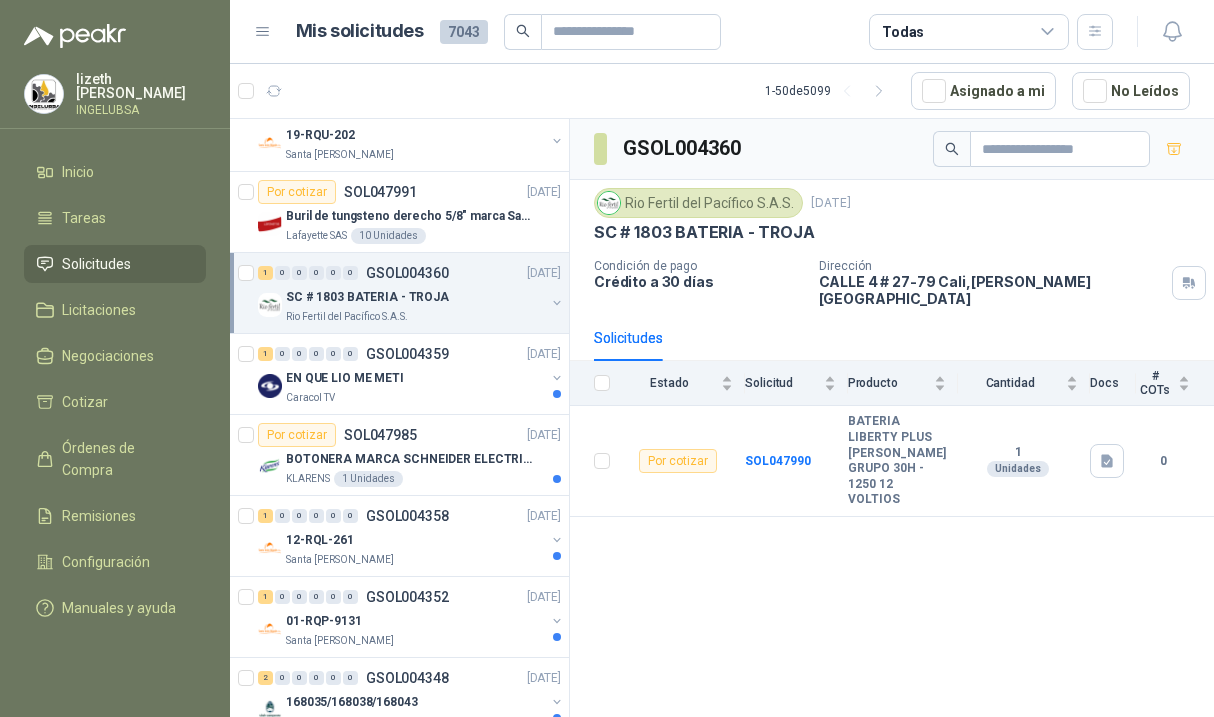 scroll, scrollTop: 1340, scrollLeft: 0, axis: vertical 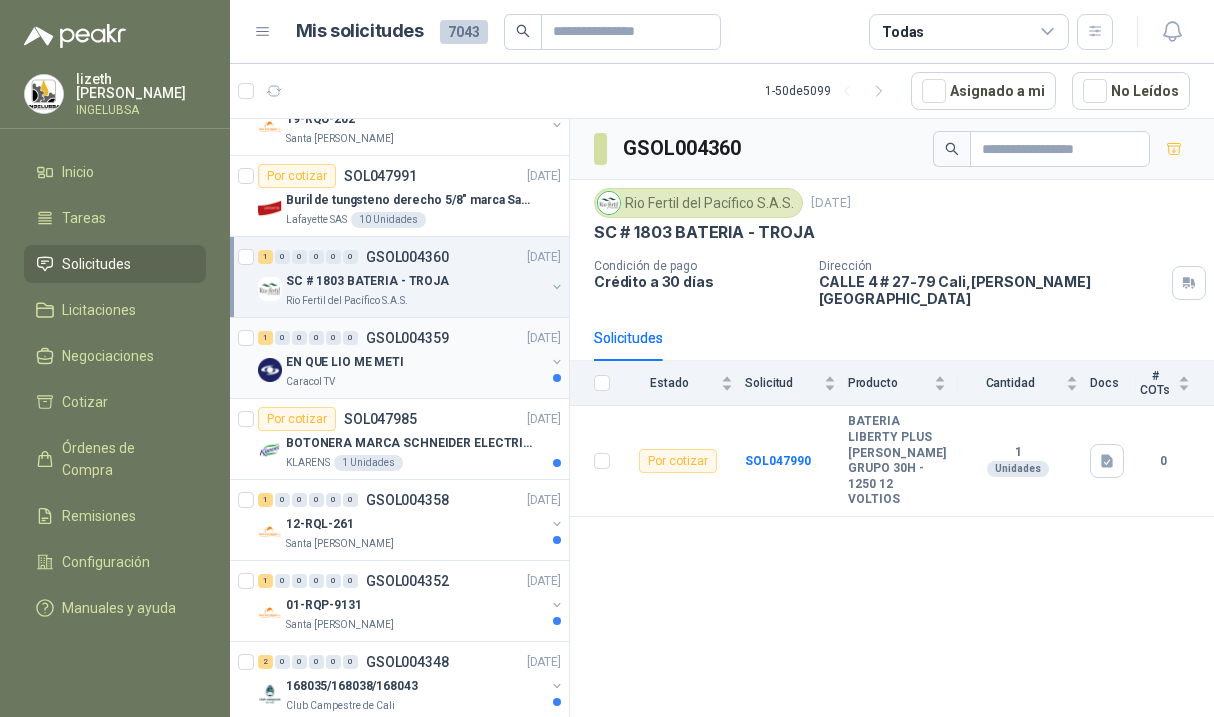 click on "GSOL004359" at bounding box center [407, 338] 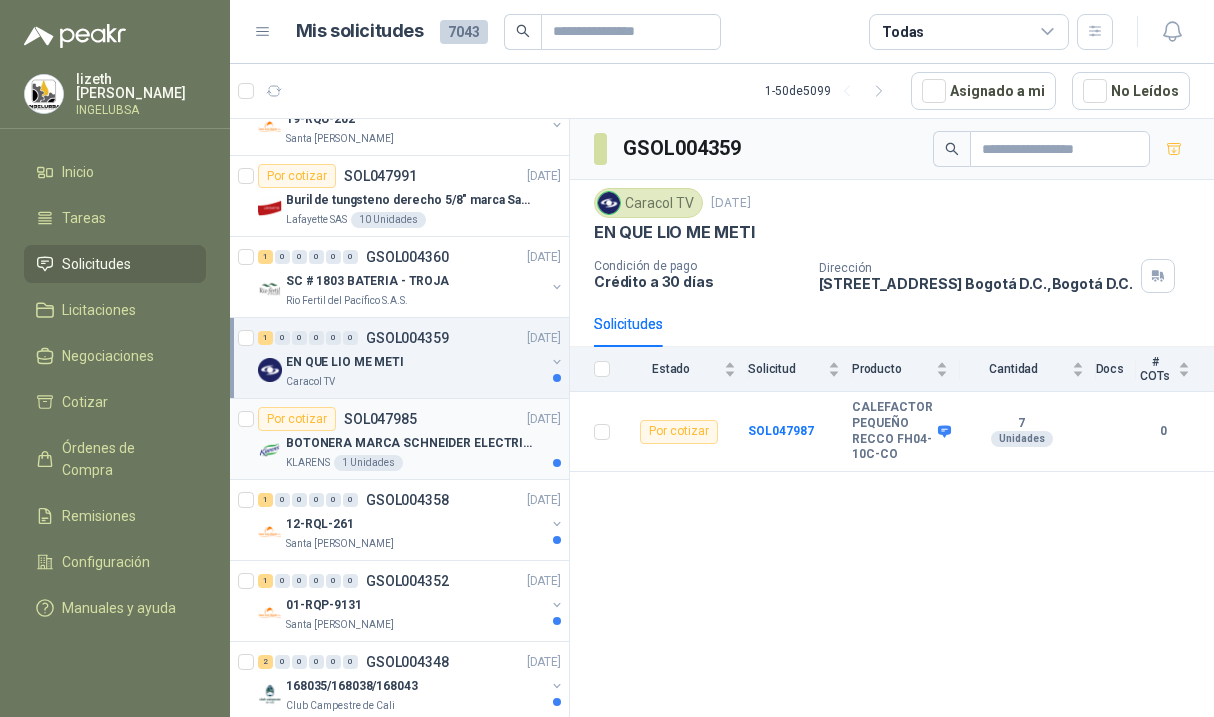 click on "BOTONERA MARCA SCHNEIDER ELECTRICMODELO XALD05AA" at bounding box center (410, 443) 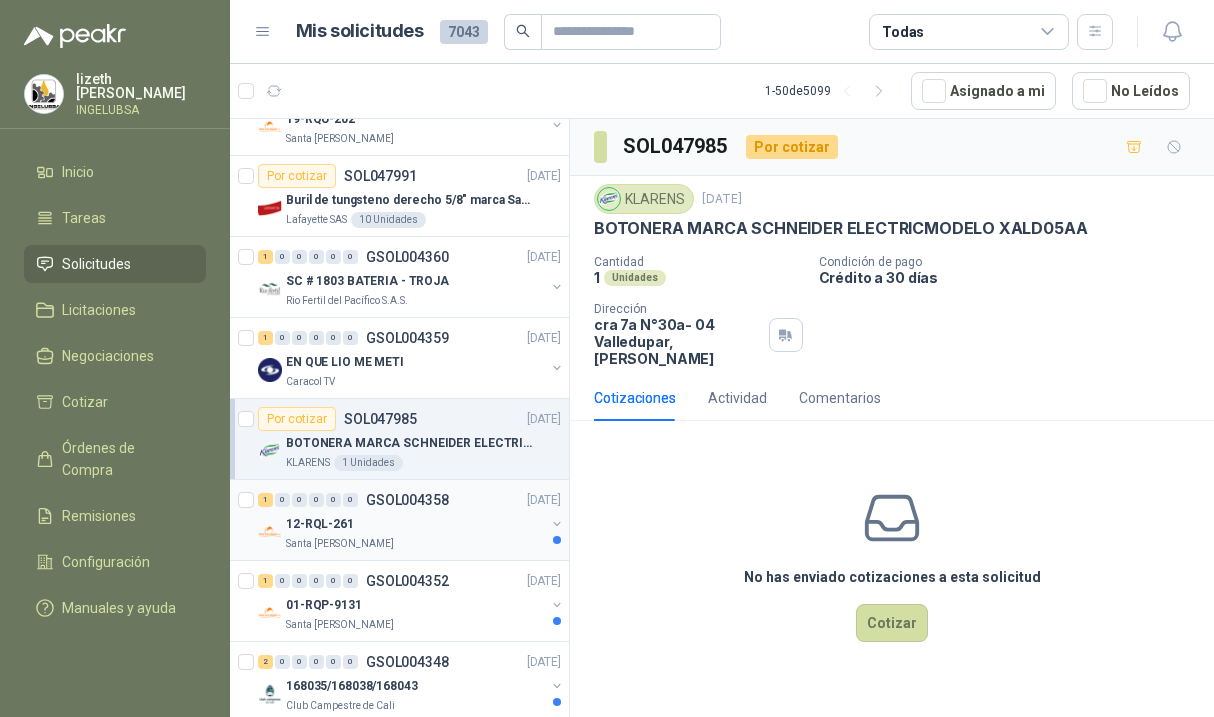 click on "12-RQL-261" at bounding box center (415, 524) 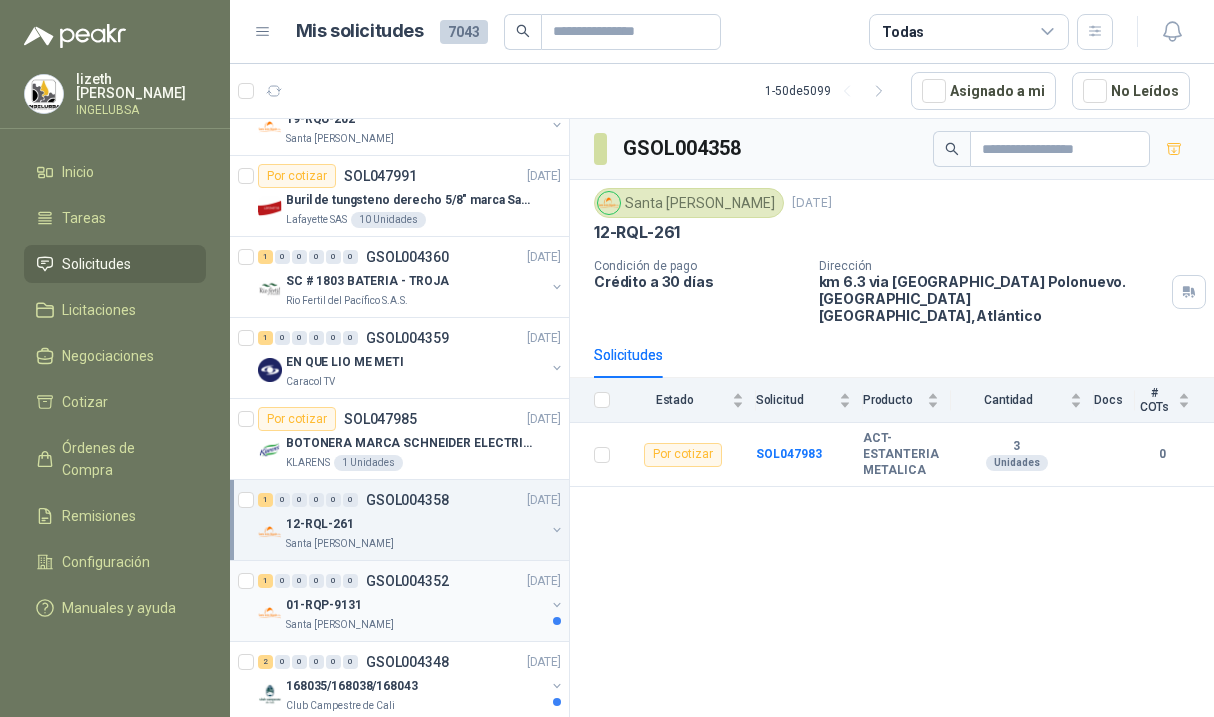 click on "1   0   0   0   0   0   GSOL004352 04/07/25" at bounding box center (411, 581) 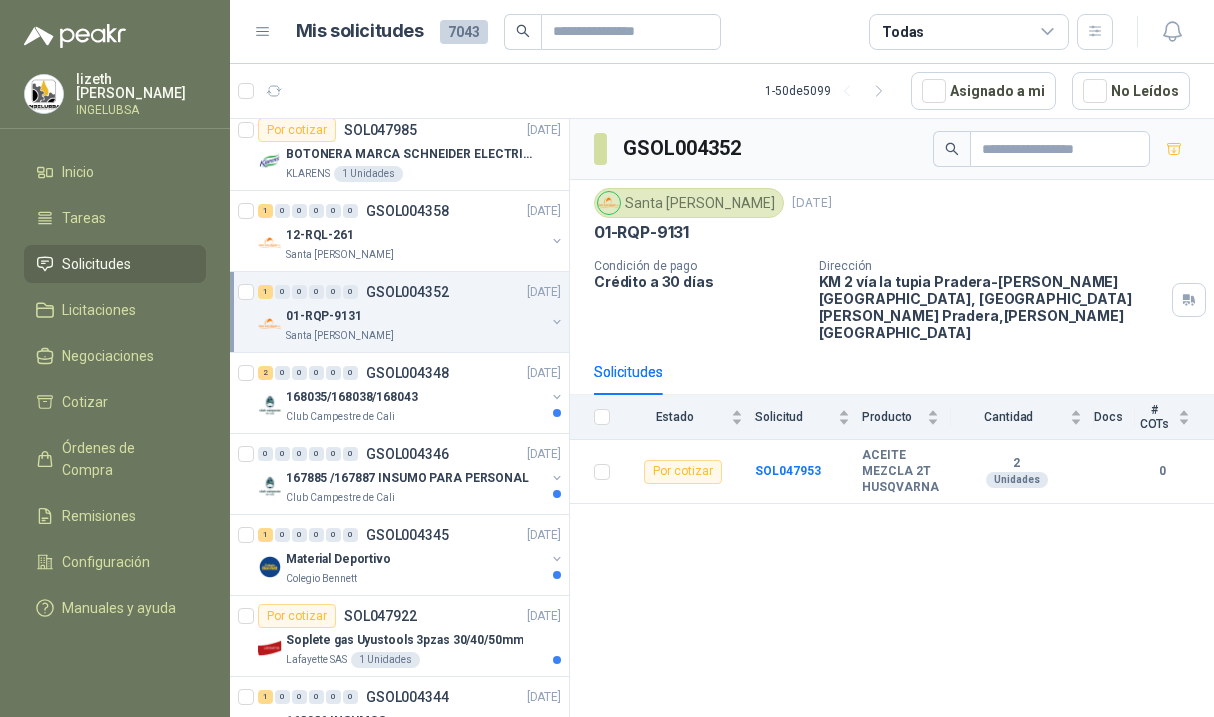 scroll, scrollTop: 1655, scrollLeft: 0, axis: vertical 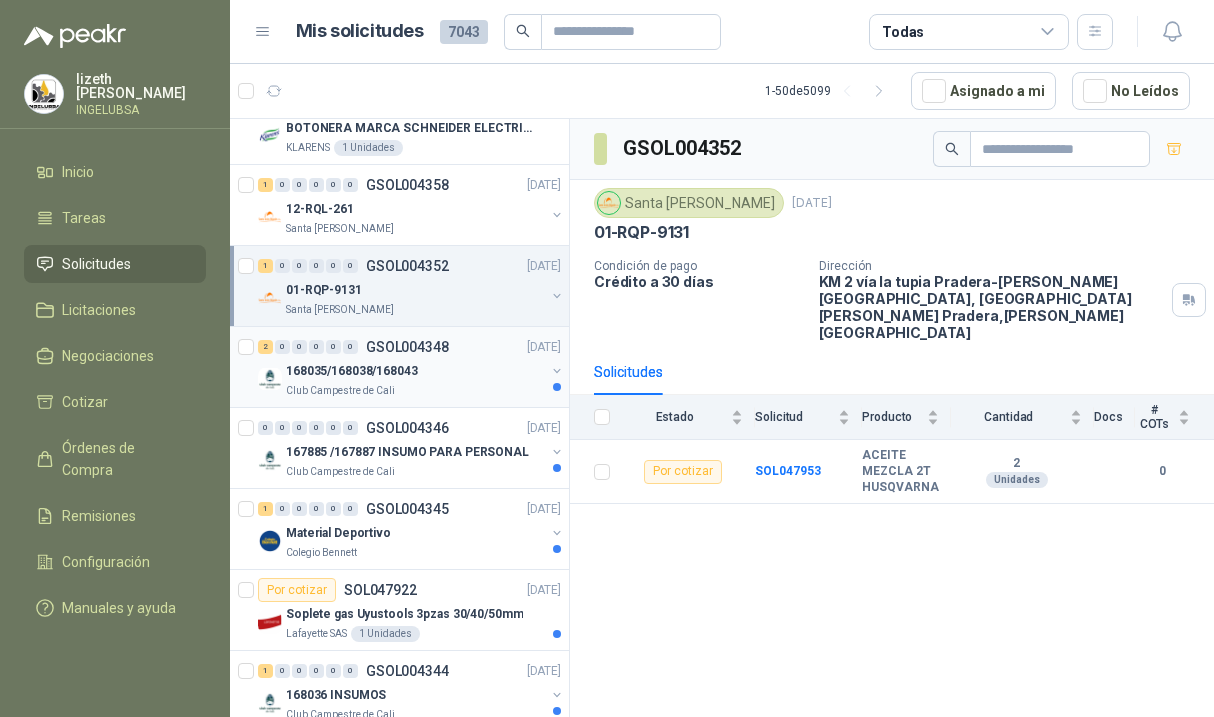 click on "168035/168038/168043" at bounding box center (415, 371) 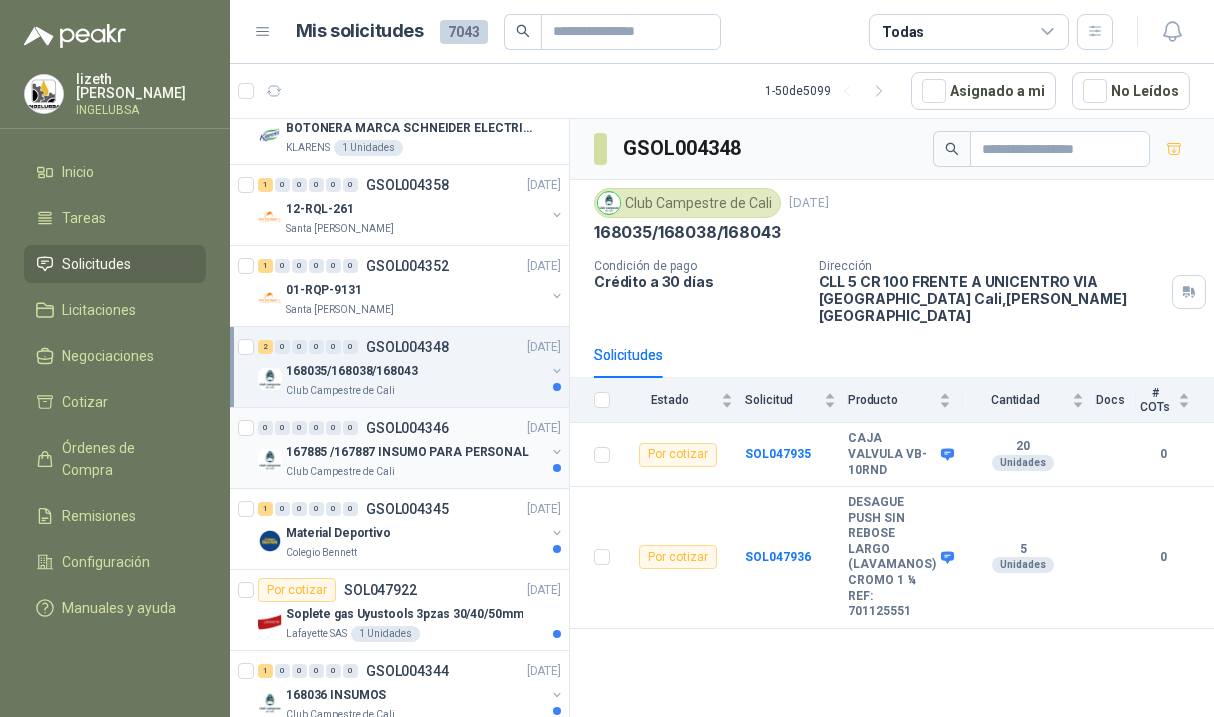 click on "0   0   0   0   0   0   GSOL004346 03/07/25" at bounding box center [411, 428] 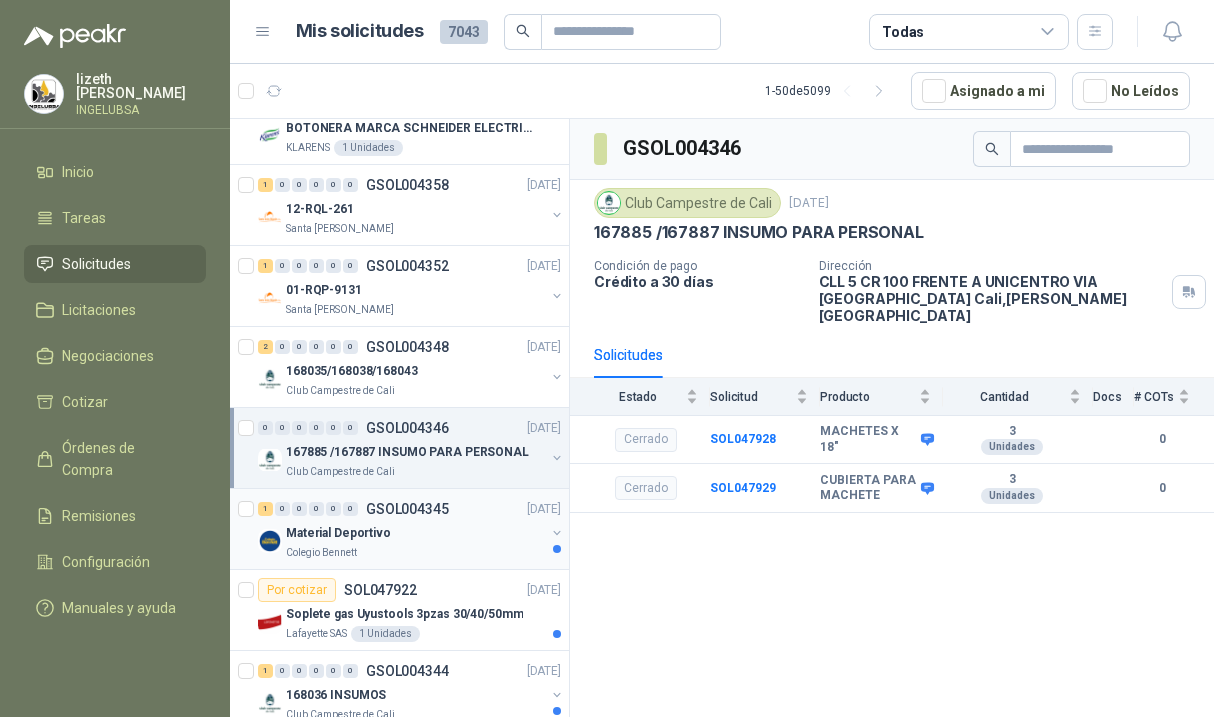 click on "GSOL004345" at bounding box center (407, 509) 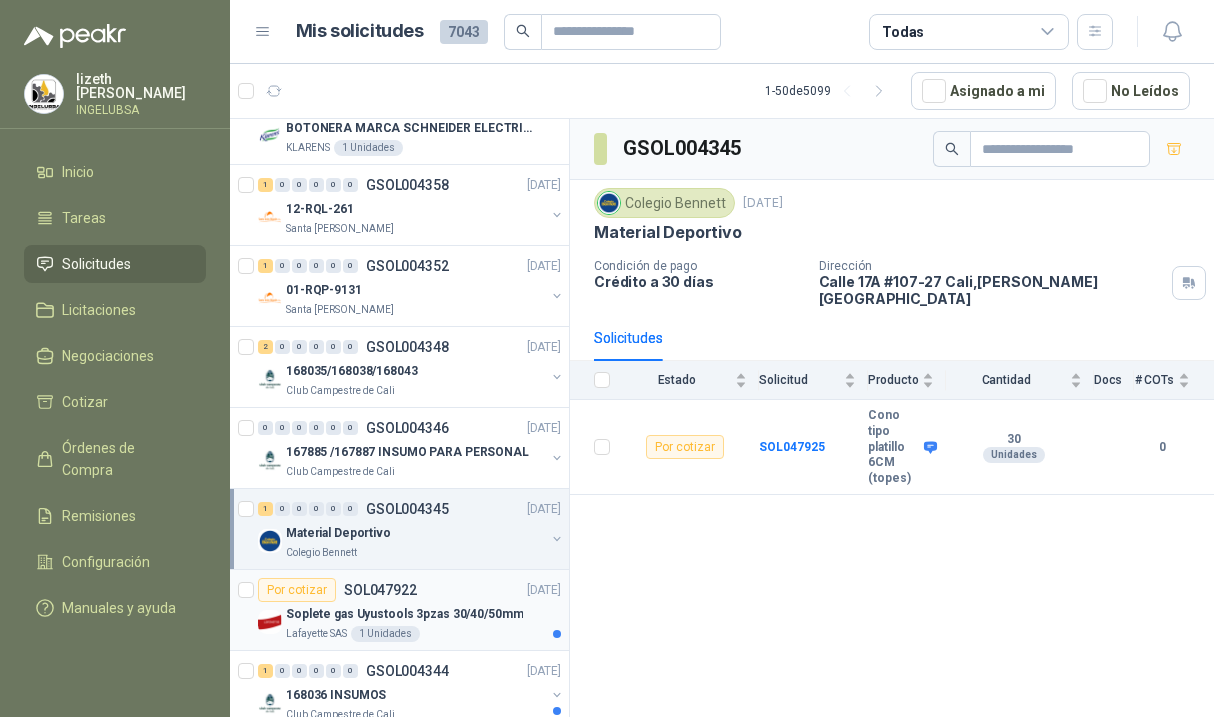 click on "Por cotizar SOL047922 03/07/25" at bounding box center (409, 590) 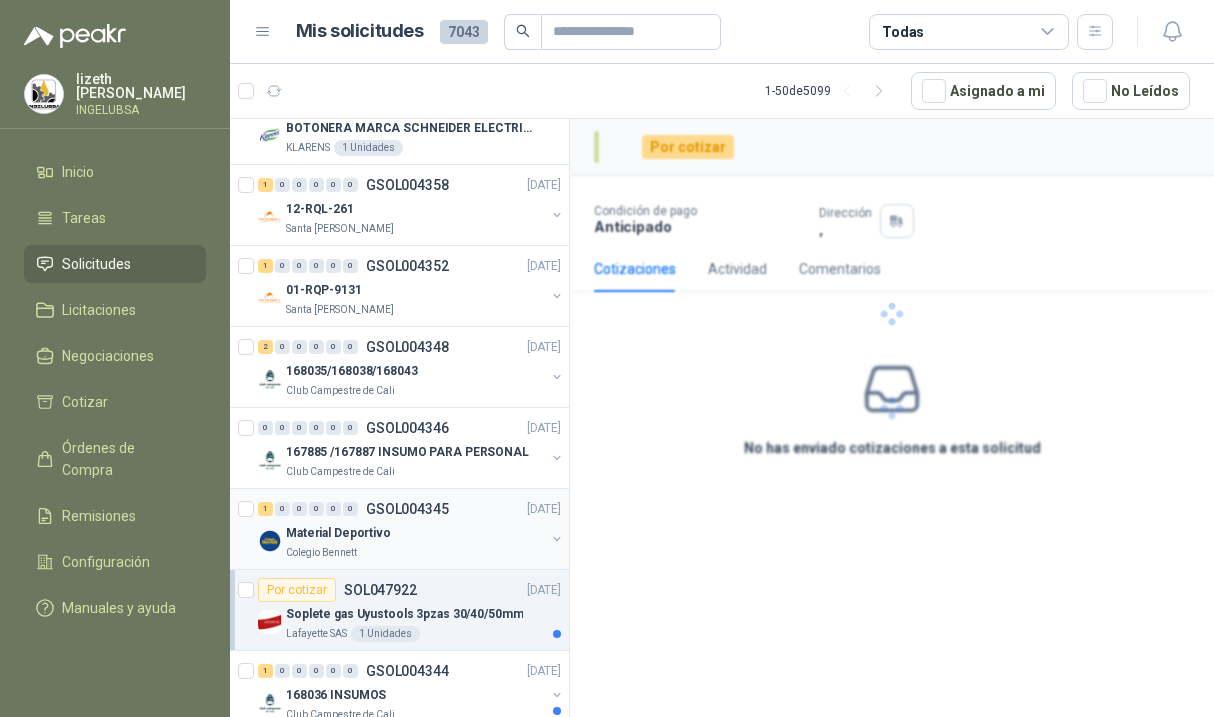scroll, scrollTop: 2012, scrollLeft: 0, axis: vertical 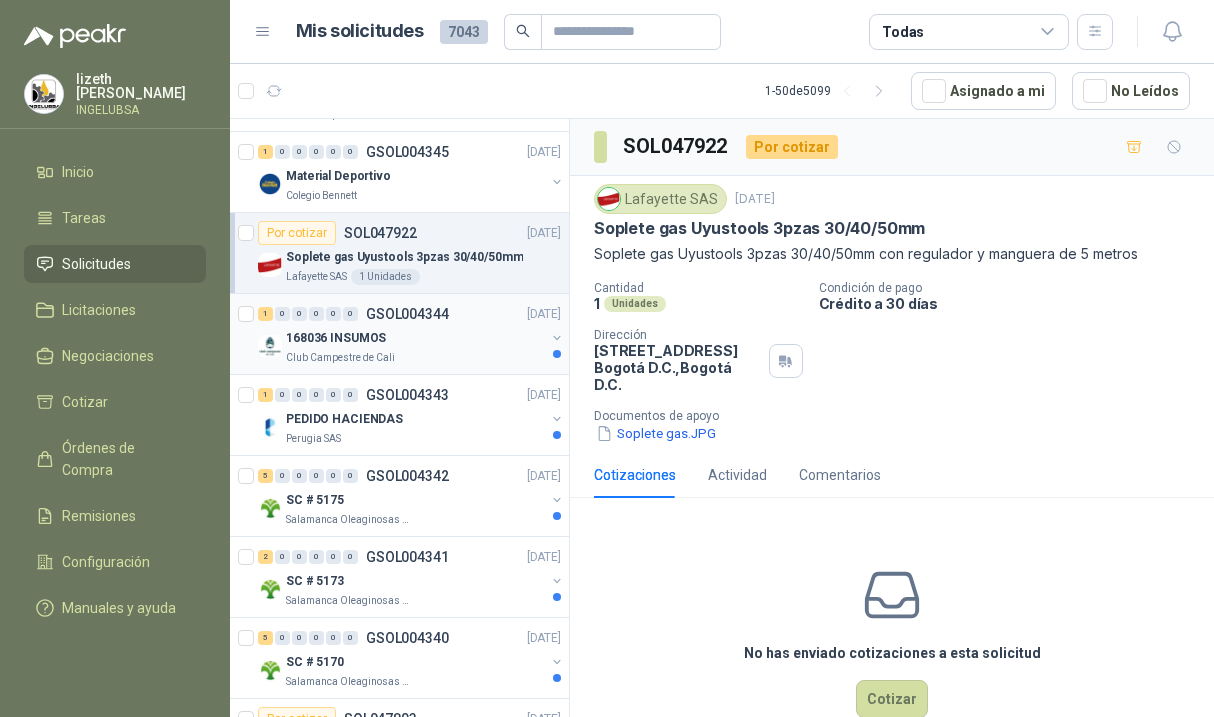 click on "168036  INSUMOS" at bounding box center [415, 338] 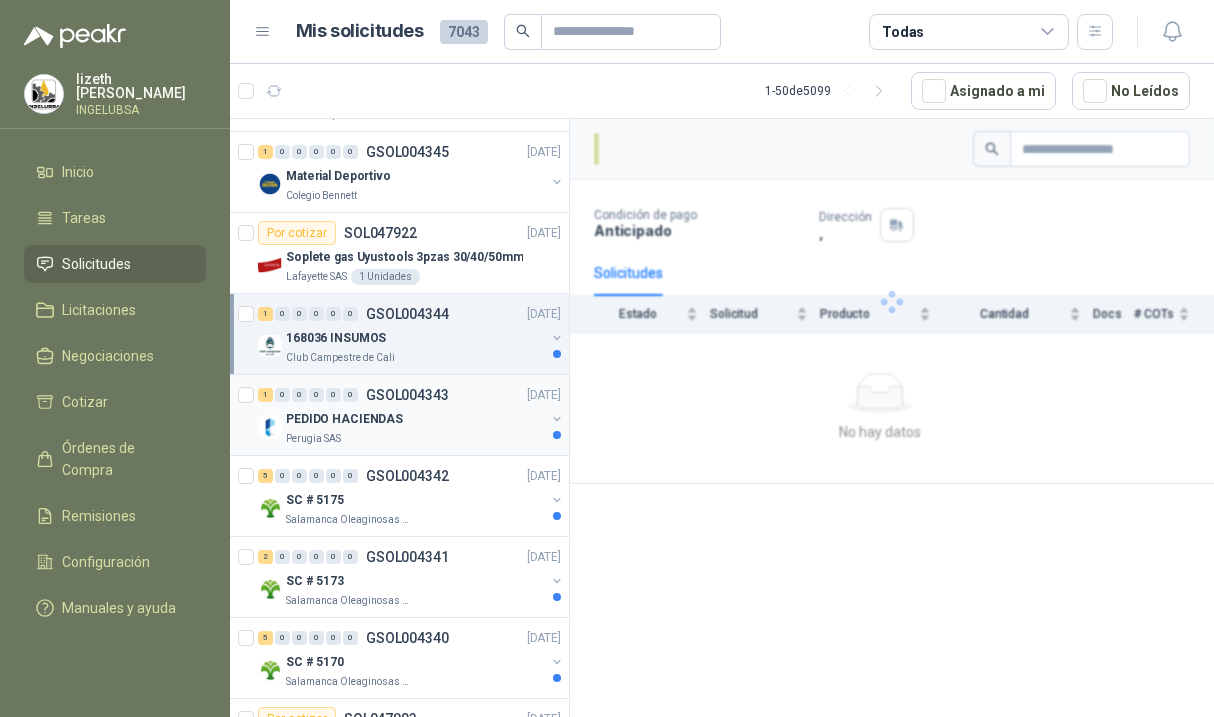 click on "Perugia SAS" at bounding box center [415, 439] 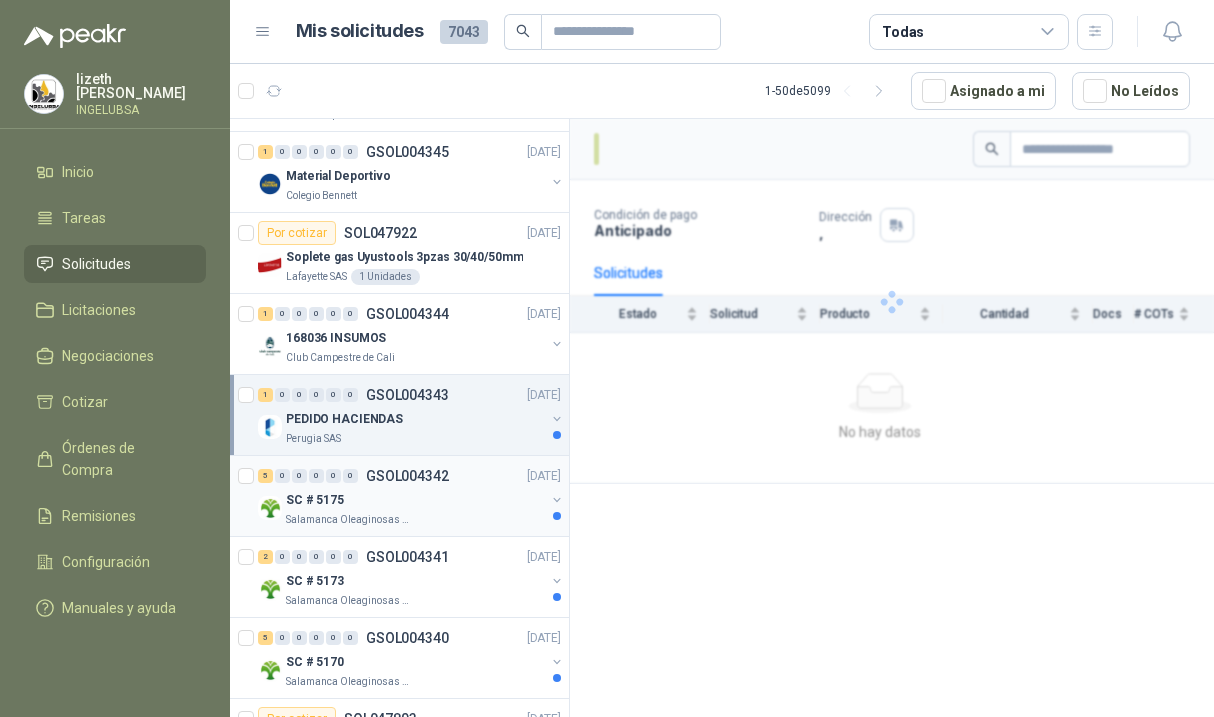click on "Salamanca Oleaginosas SAS" at bounding box center [415, 520] 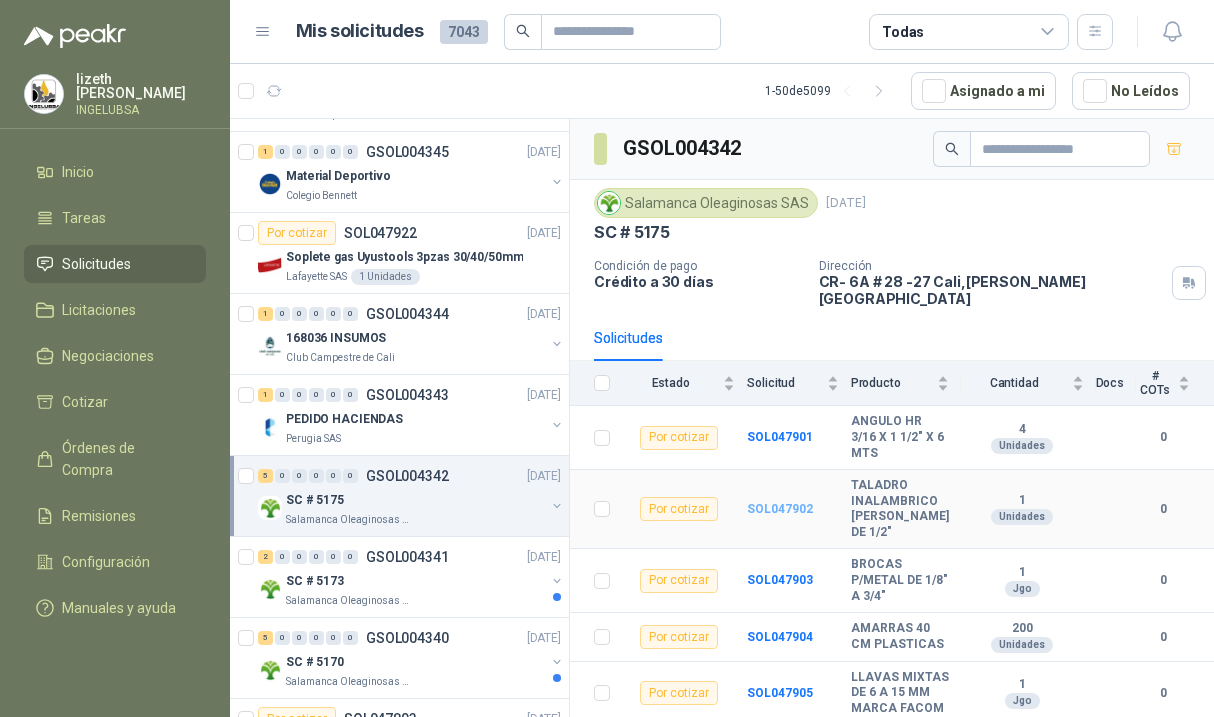 scroll, scrollTop: 34, scrollLeft: 0, axis: vertical 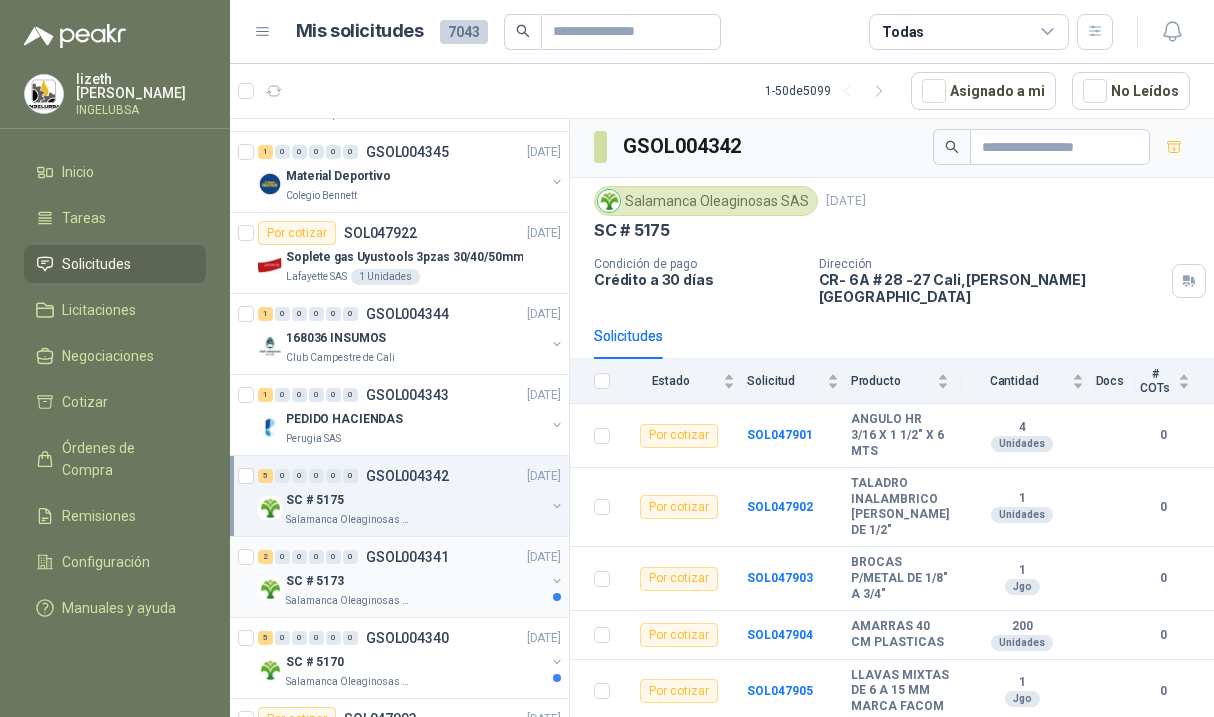 click on "2   0   0   0   0   0   GSOL004341 03/07/25   SC # 5173 Salamanca Oleaginosas SAS" at bounding box center [399, 577] 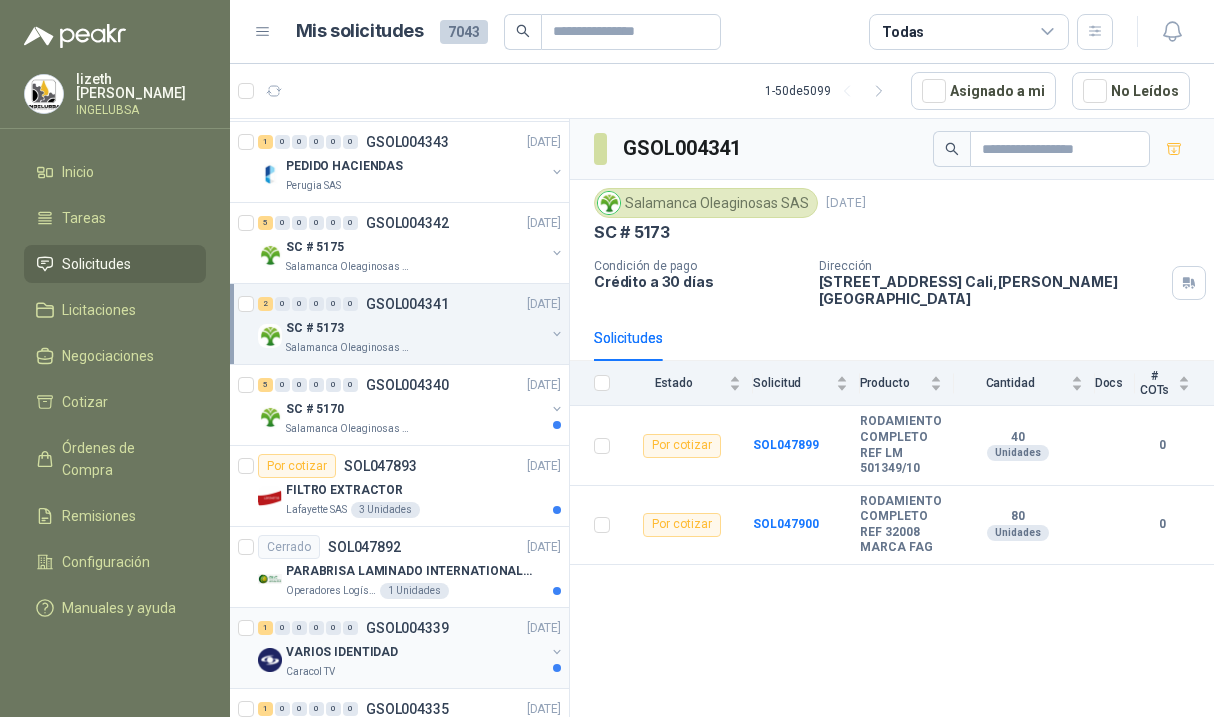 scroll, scrollTop: 2359, scrollLeft: 0, axis: vertical 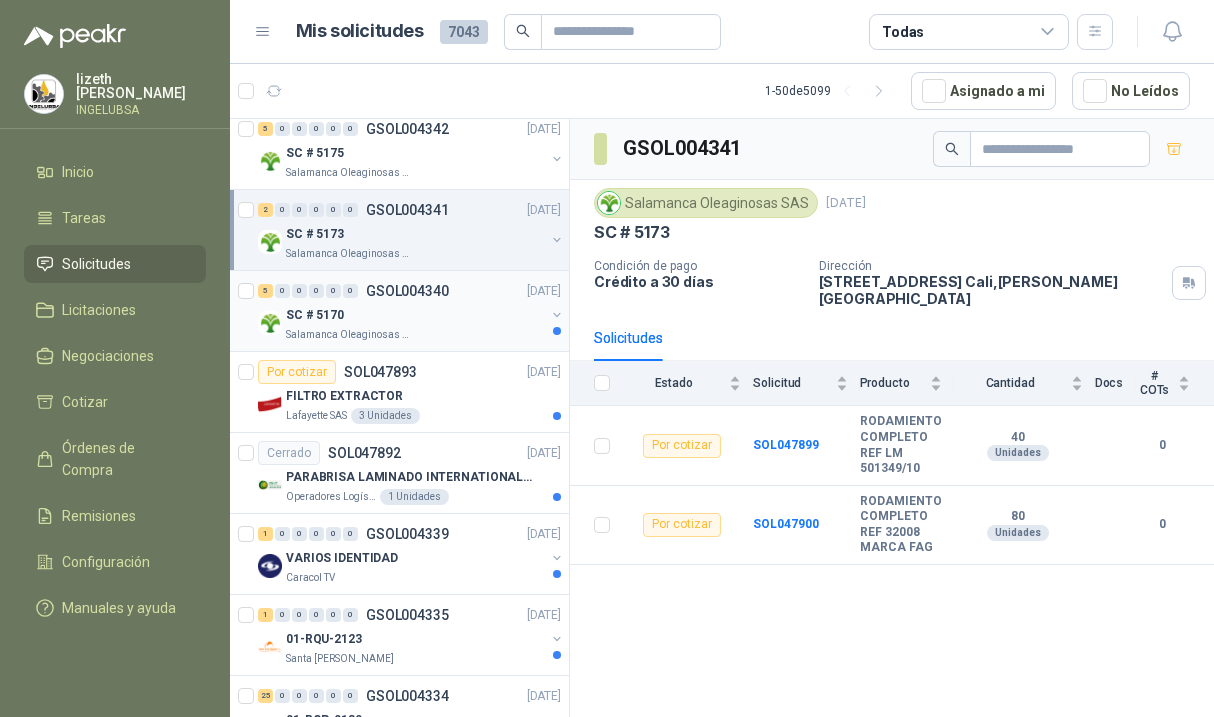 click on "Salamanca Oleaginosas SAS" at bounding box center (415, 335) 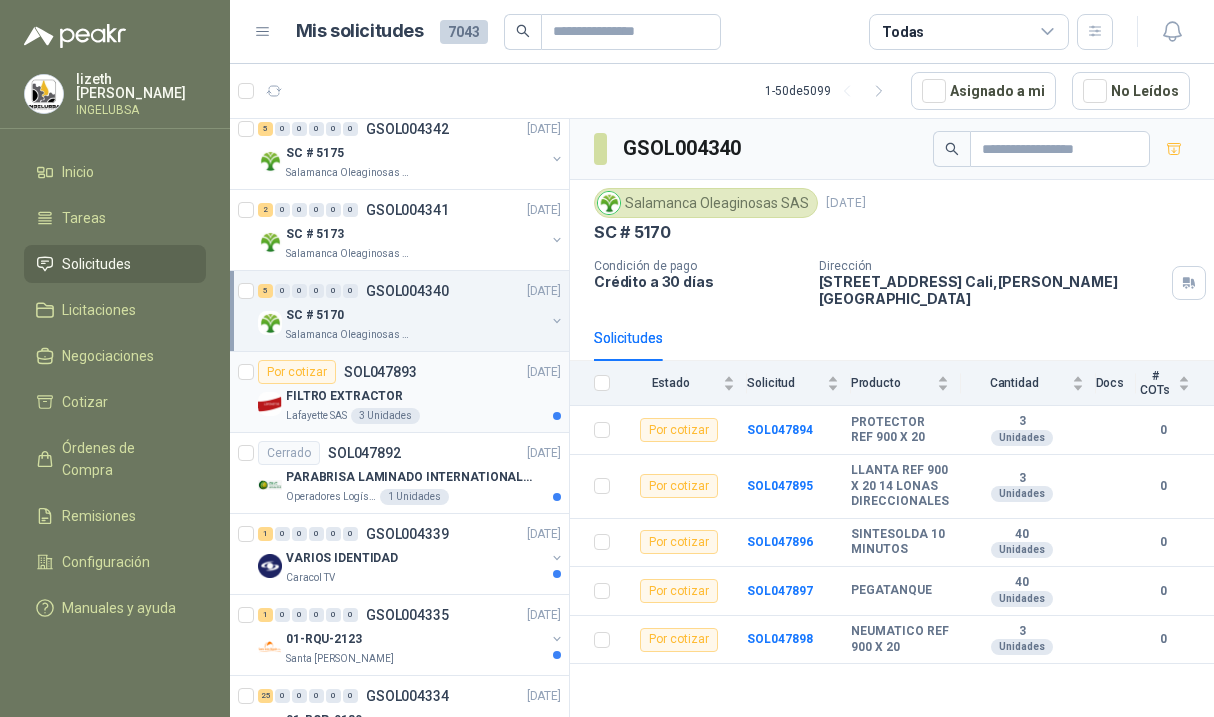 click on "FILTRO EXTRACTOR" at bounding box center [423, 396] 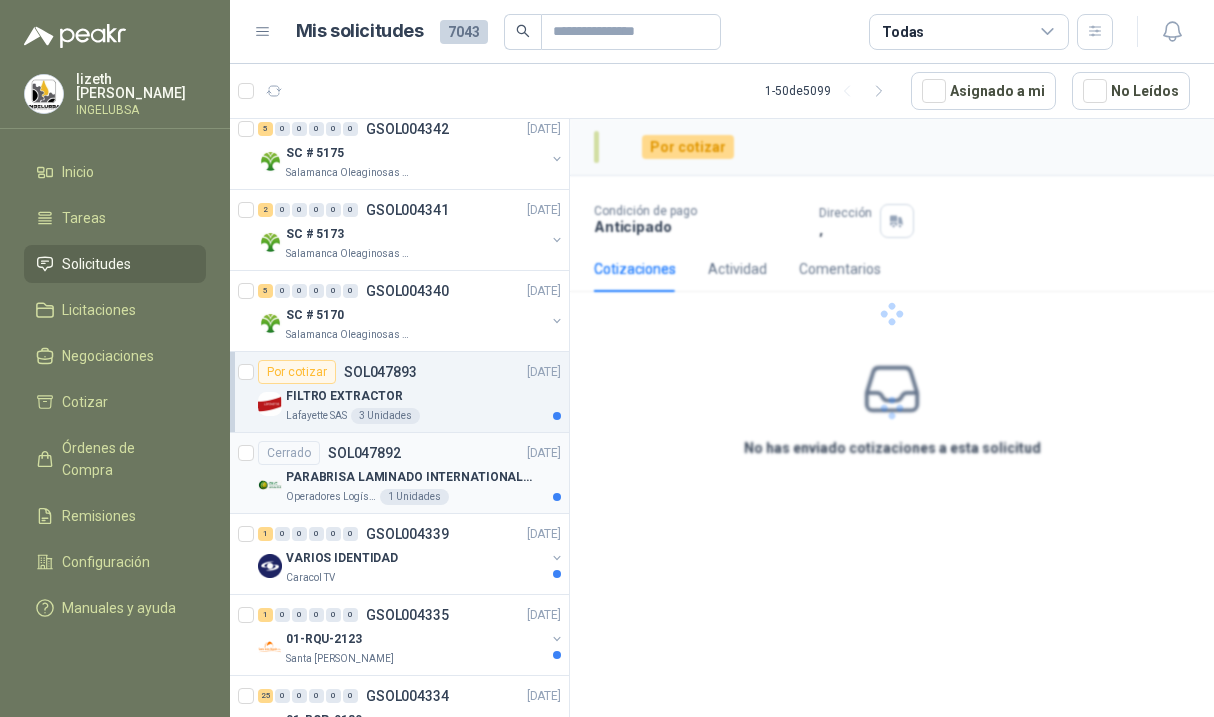 click on "PARABRISA LAMINADO INTERNATIONAL SUPERPODEROSA/ PROSTAR ENCAPSULADO" at bounding box center (410, 477) 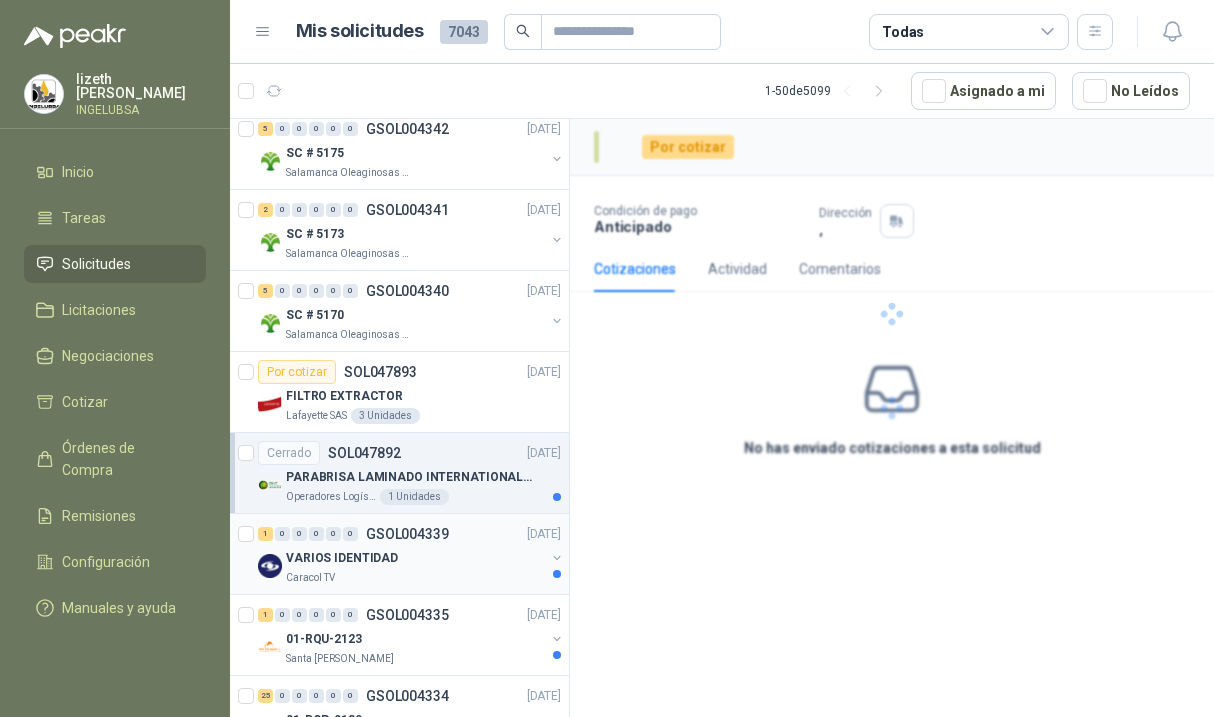 click on "1   0   0   0   0   0   GSOL004339 03/07/25" at bounding box center [411, 534] 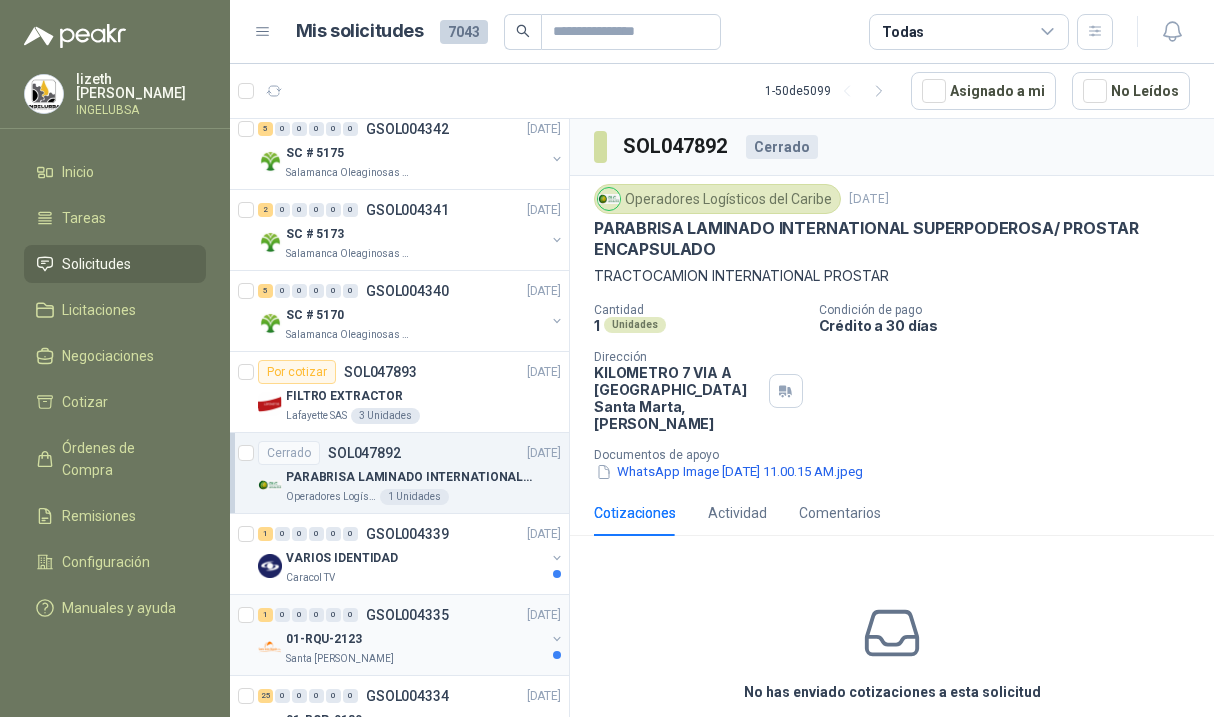 click on "01-RQU-2123" at bounding box center [415, 639] 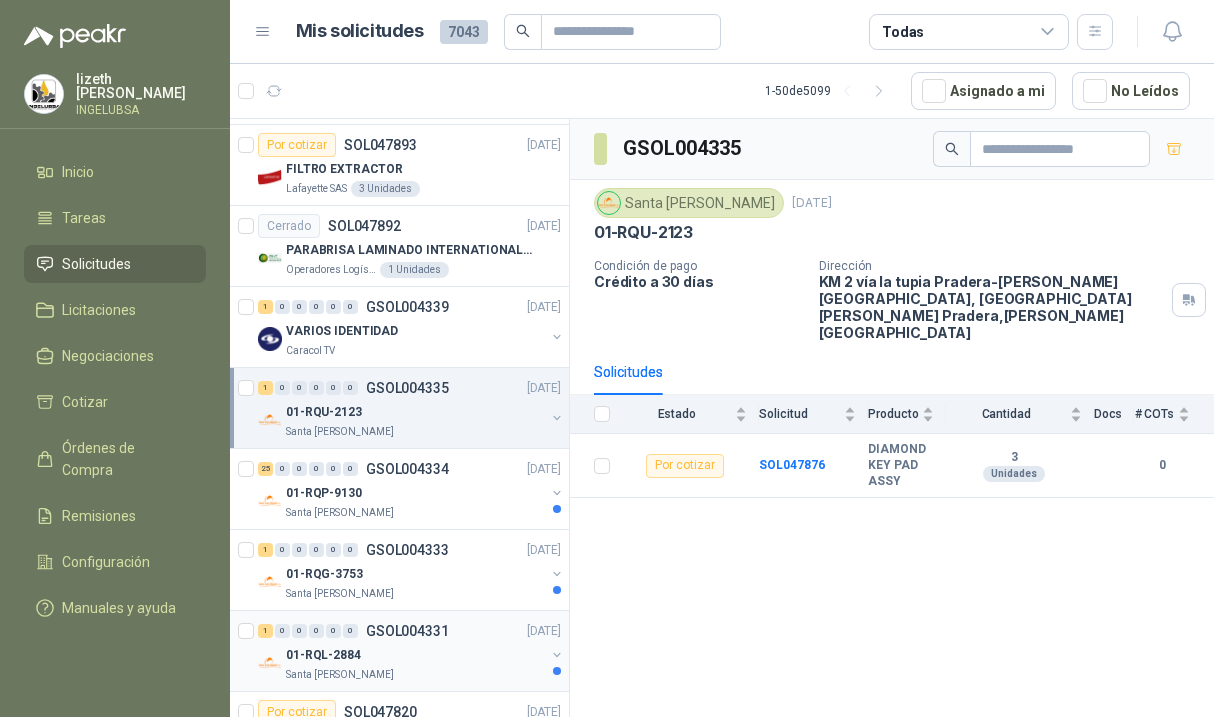 scroll, scrollTop: 2613, scrollLeft: 0, axis: vertical 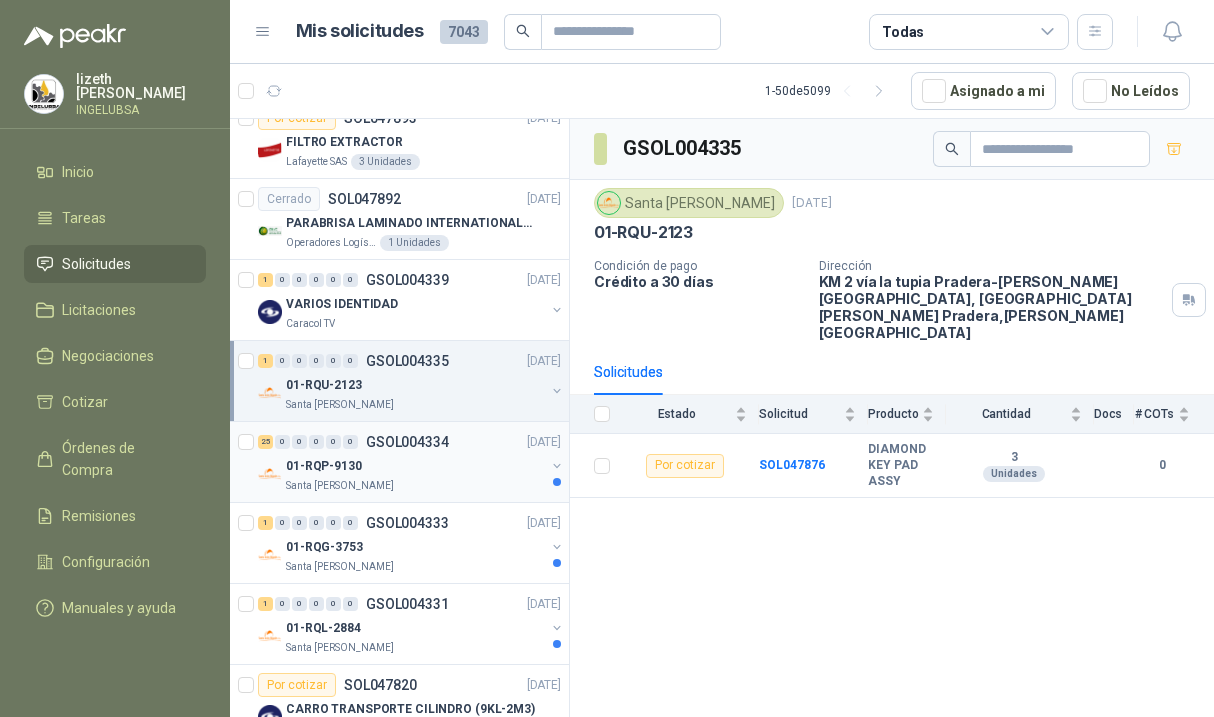 click on "Santa Anita Napoles" at bounding box center (415, 486) 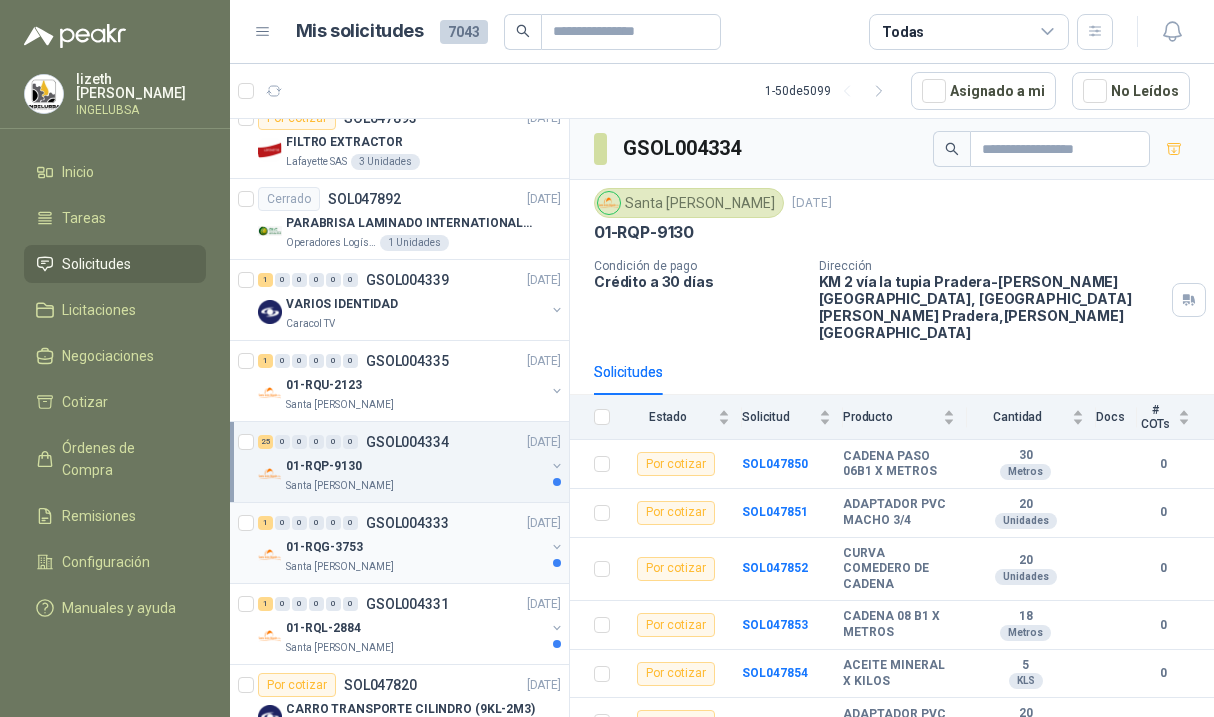 click on "01-RQG-3753" at bounding box center [415, 547] 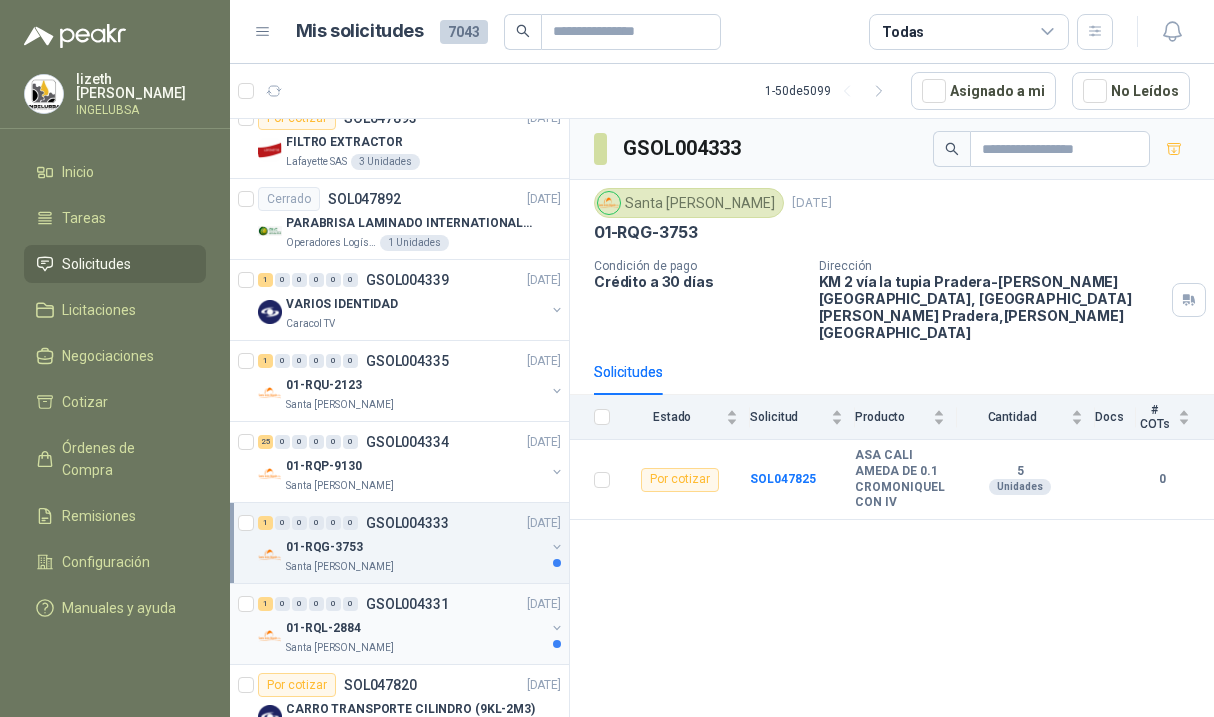 click on "1   0   0   0   0   0   GSOL004331 03/07/25" at bounding box center (411, 604) 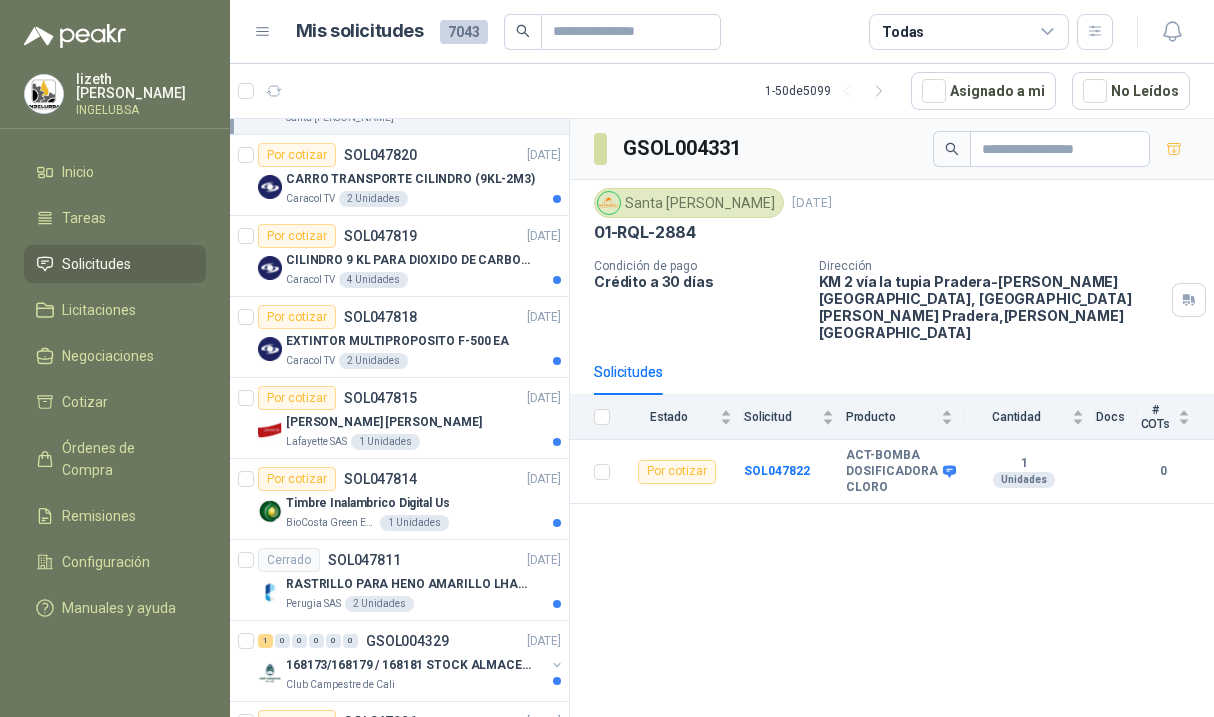 scroll, scrollTop: 3185, scrollLeft: 0, axis: vertical 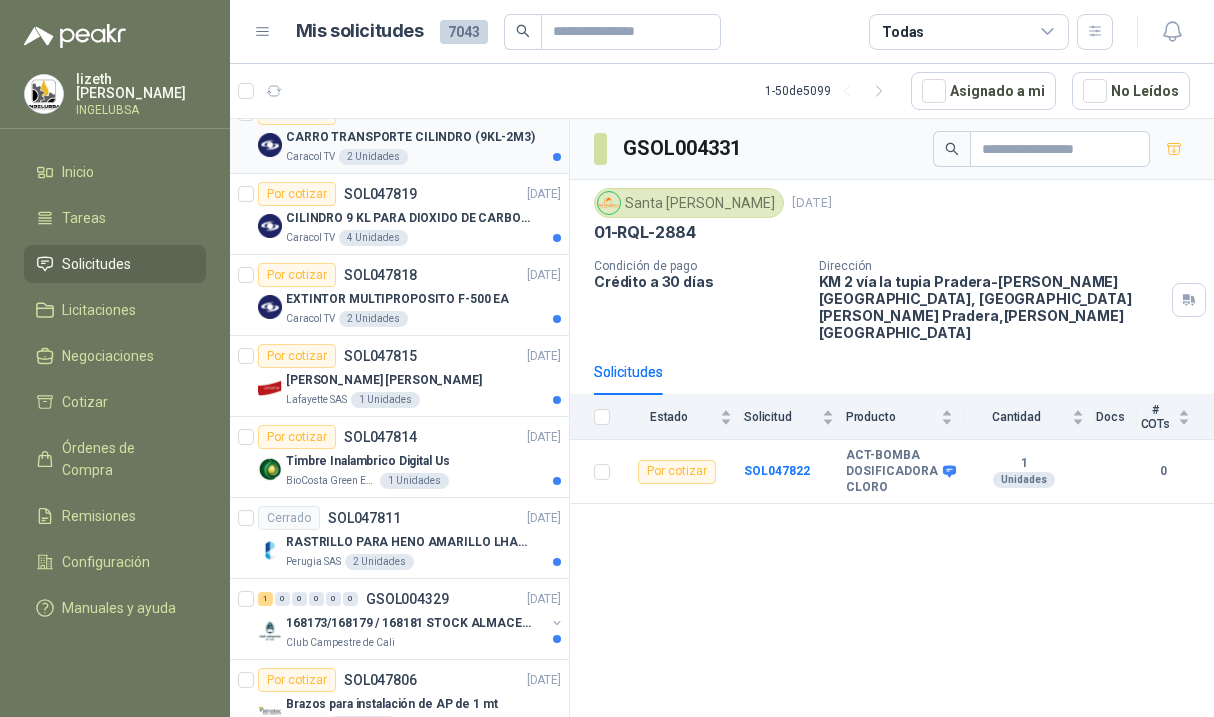 click on "Caracol TV 2   Unidades" at bounding box center [423, 157] 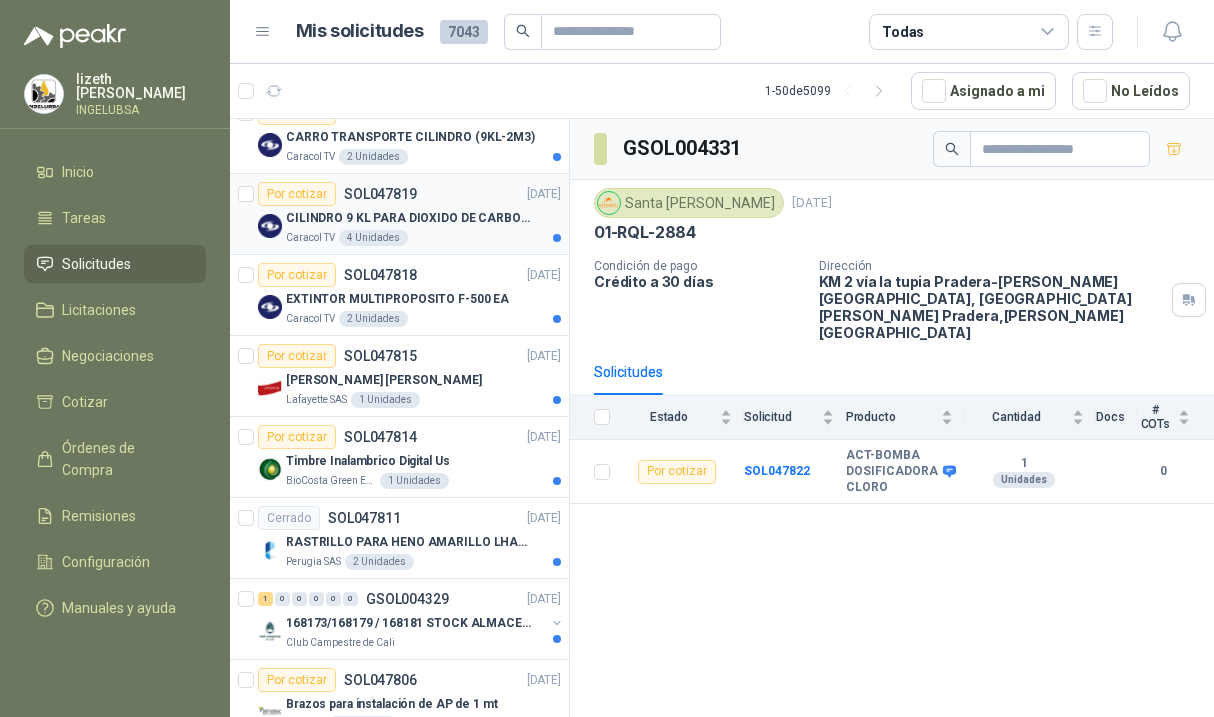 click on "Caracol TV 4   Unidades" at bounding box center (423, 238) 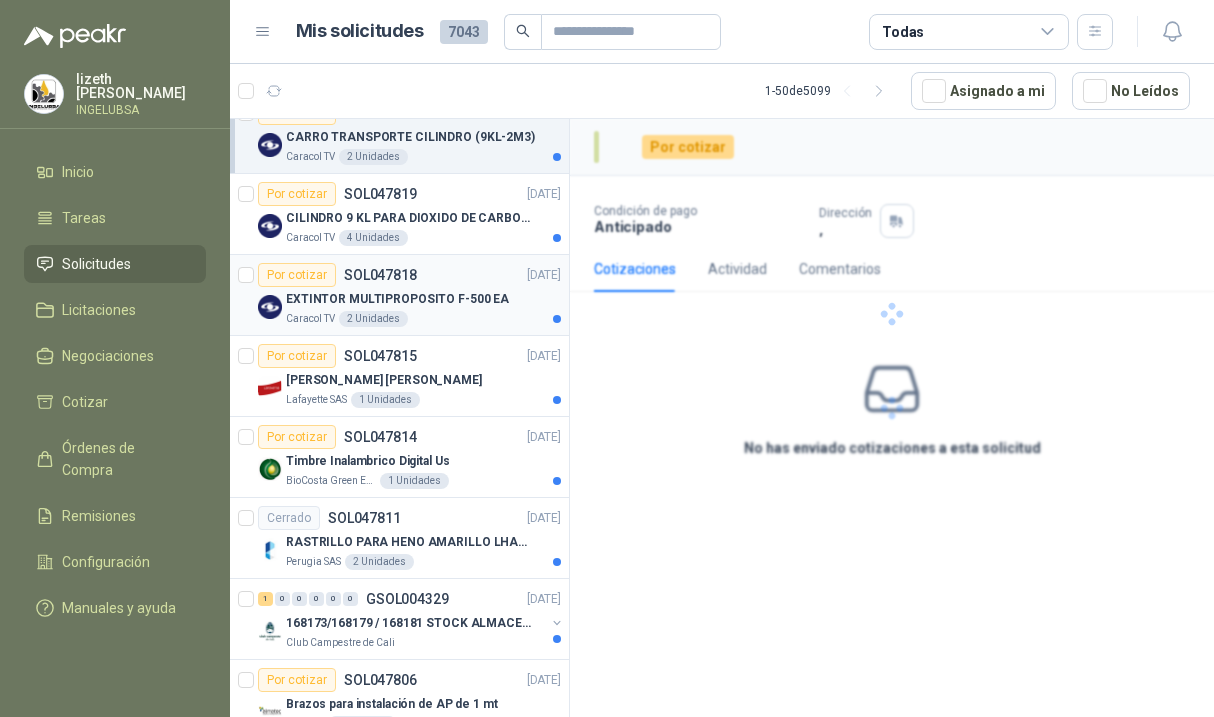 click on "Por cotizar SOL047818 02/07/25" at bounding box center (409, 275) 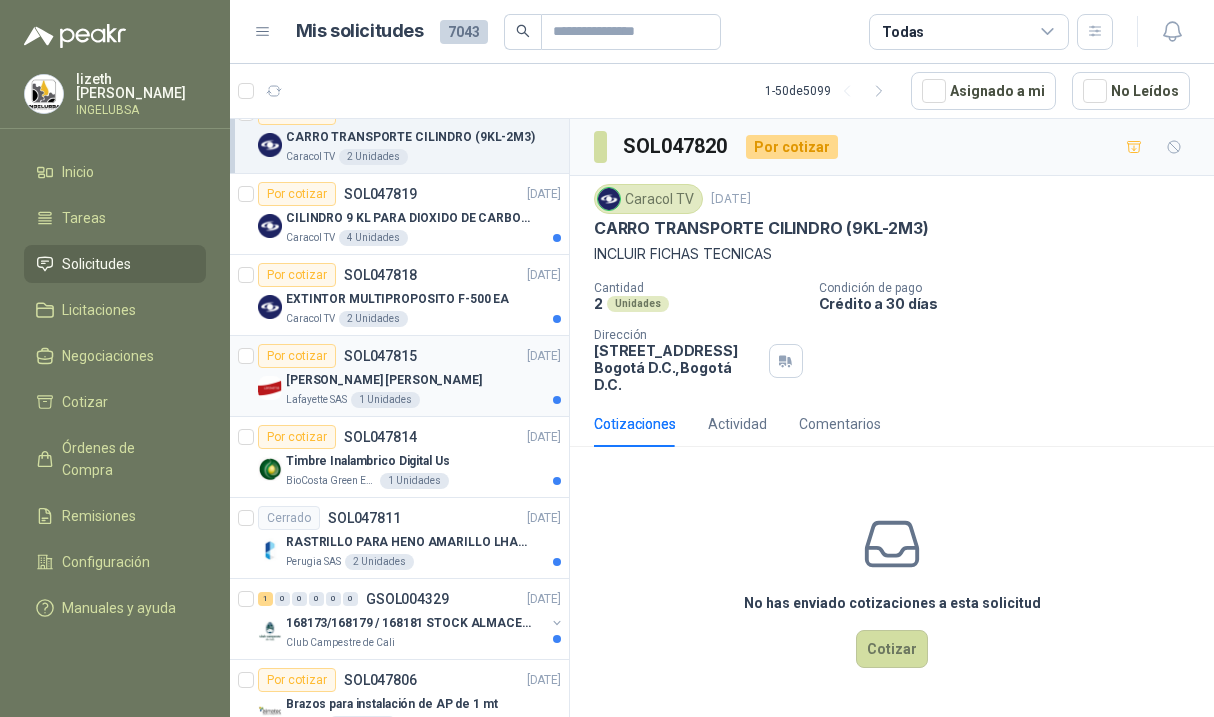 click on "Por cotizar SOL047815 02/07/25" at bounding box center (409, 356) 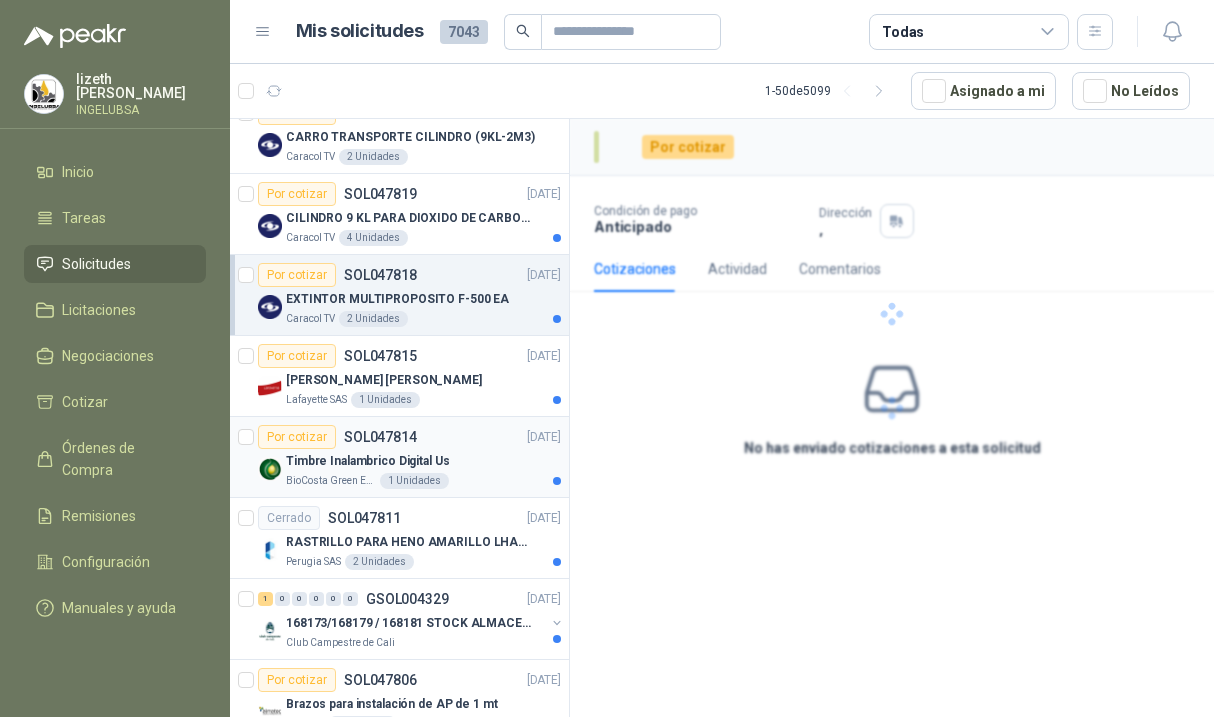 click on "Timbre Inalambrico Digital Us" at bounding box center (368, 461) 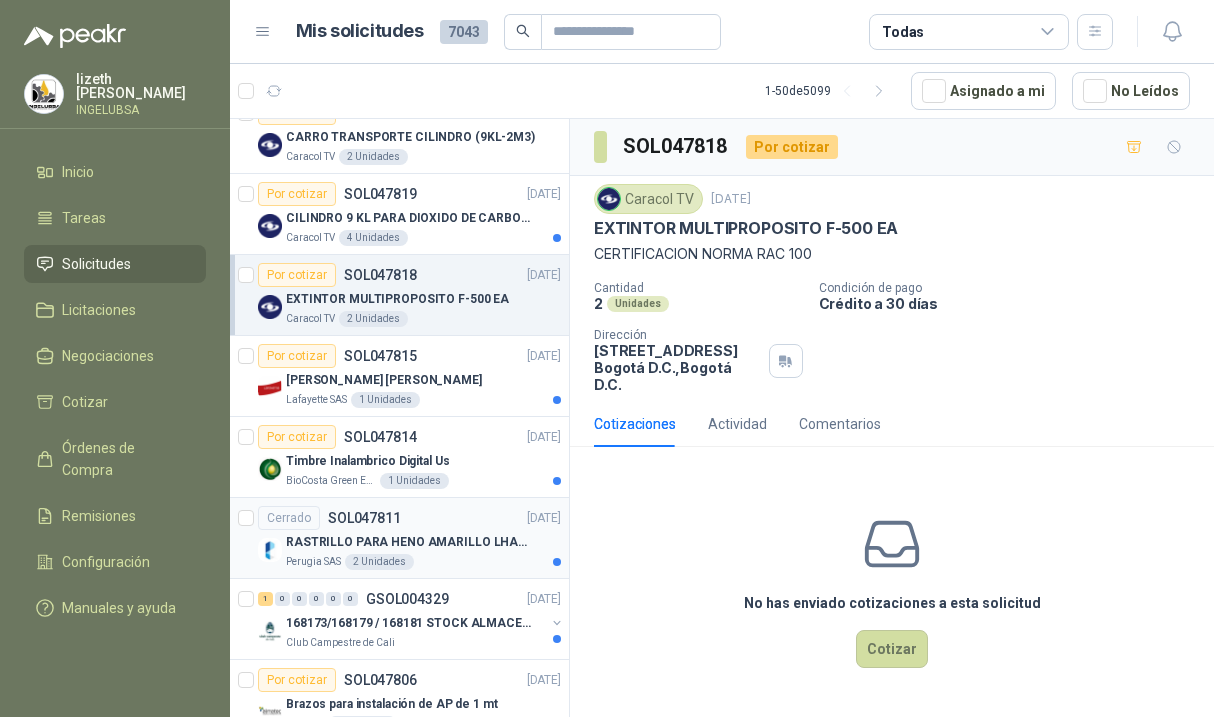 click on "RASTRILLO PARA HENO AMARILLO  LHAURA" at bounding box center [410, 542] 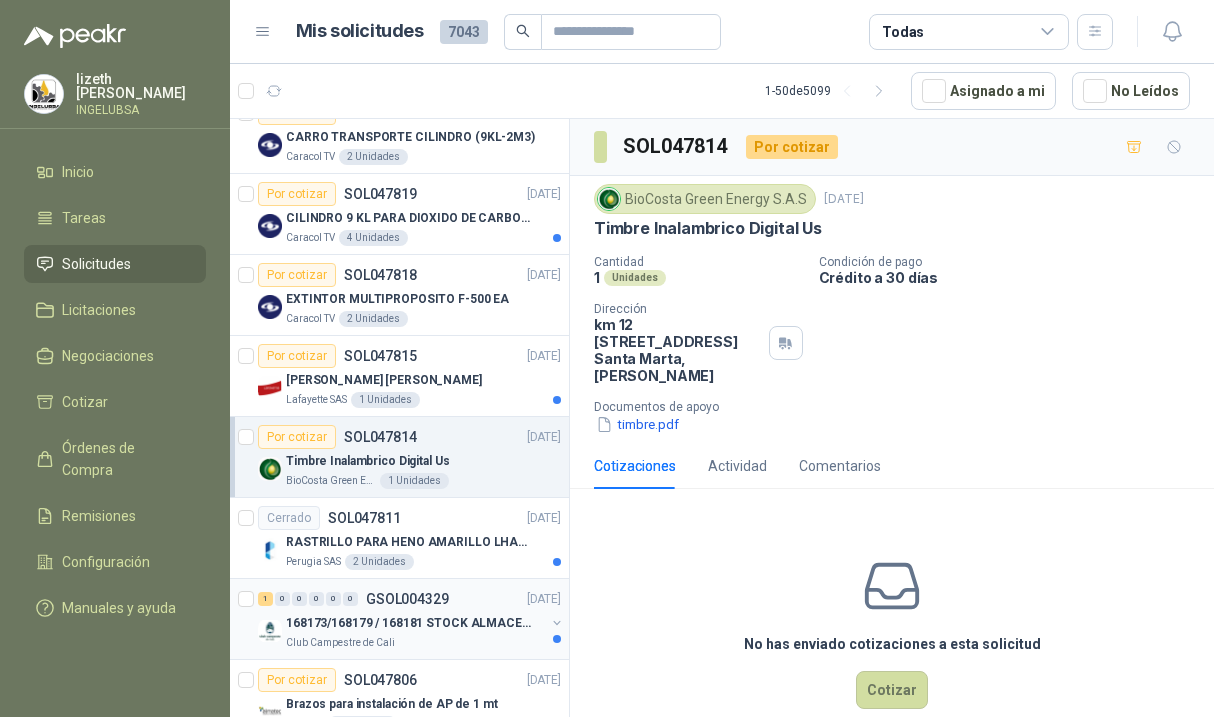 click on "168173/168179 / 168181 STOCK ALMACEN MTTO" at bounding box center (415, 623) 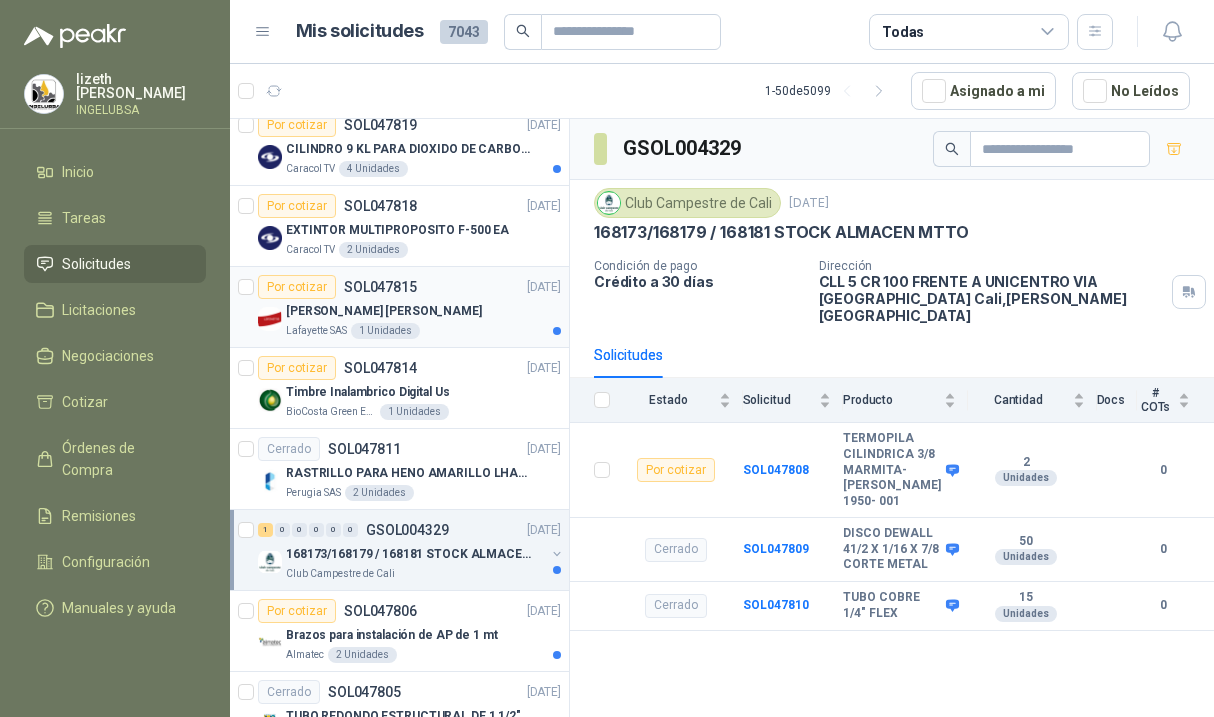 scroll, scrollTop: 3108, scrollLeft: 0, axis: vertical 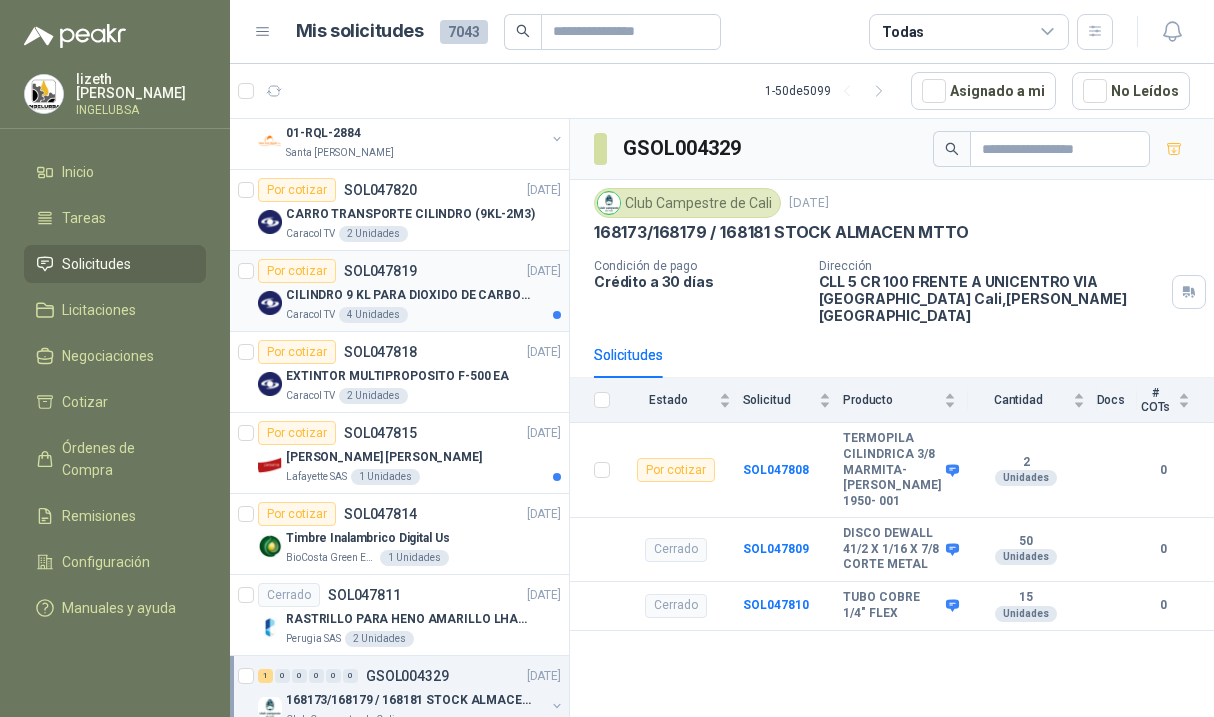 click on "Caracol TV 4   Unidades" at bounding box center (423, 315) 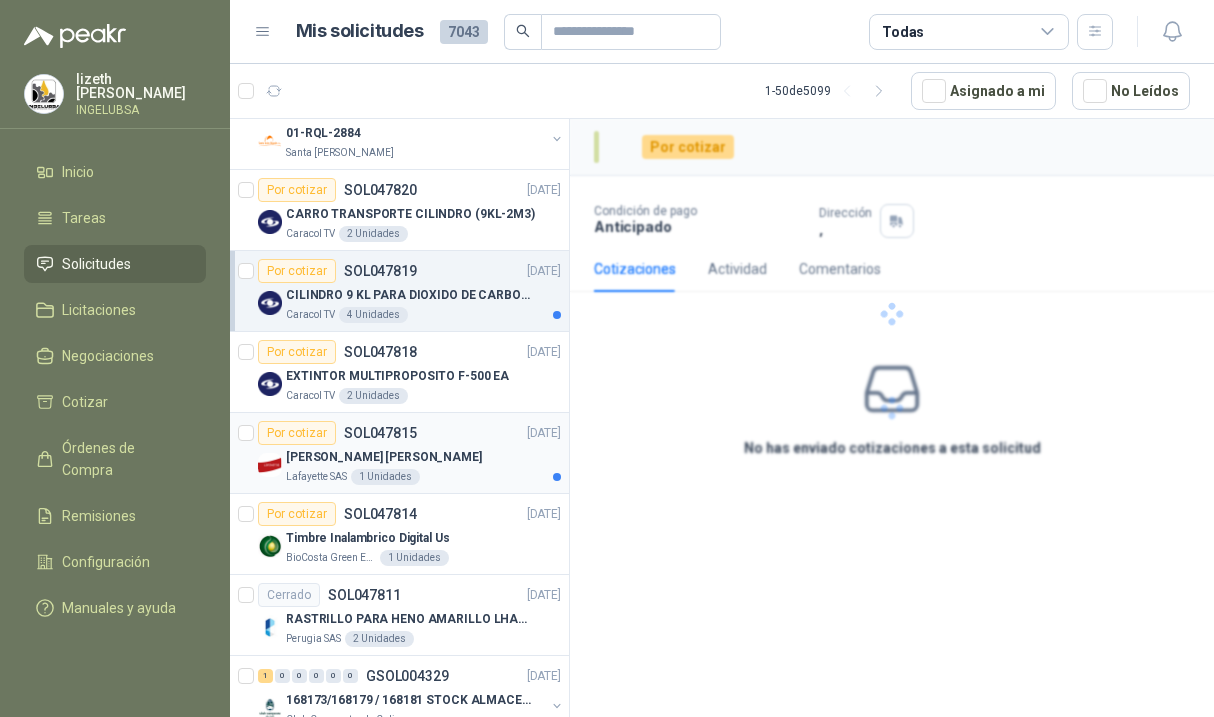 click on "02/07/25" at bounding box center [544, 433] 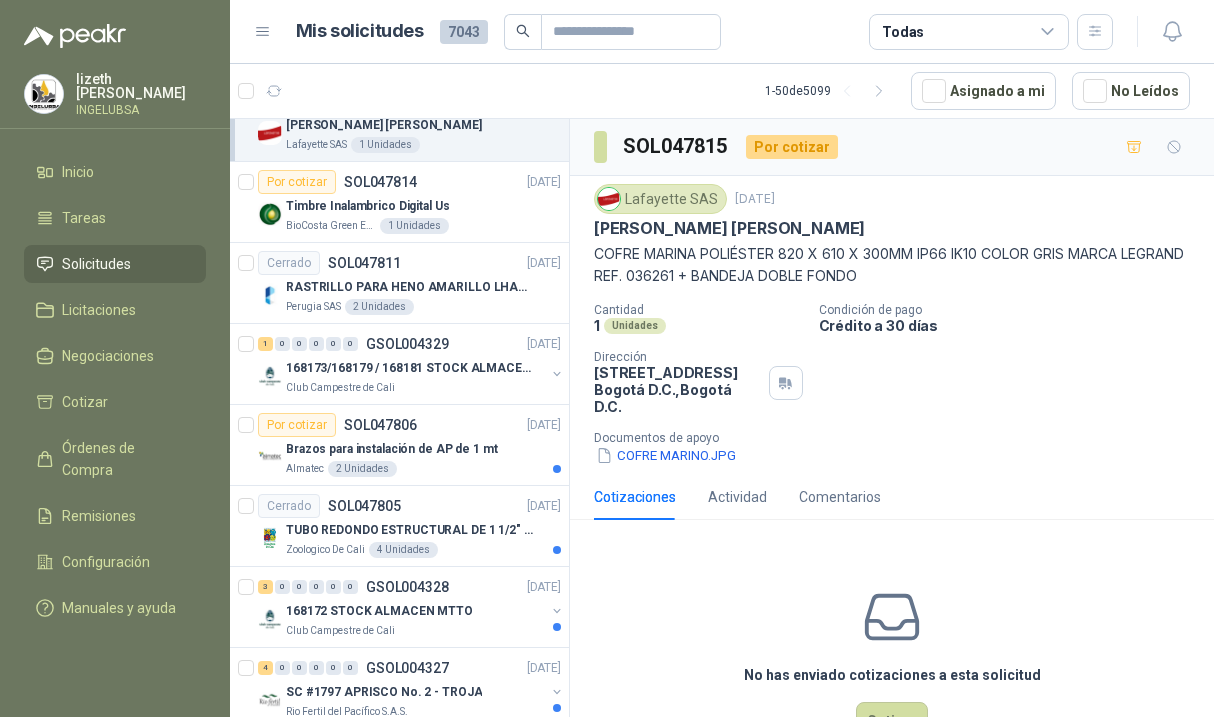 scroll, scrollTop: 3489, scrollLeft: 0, axis: vertical 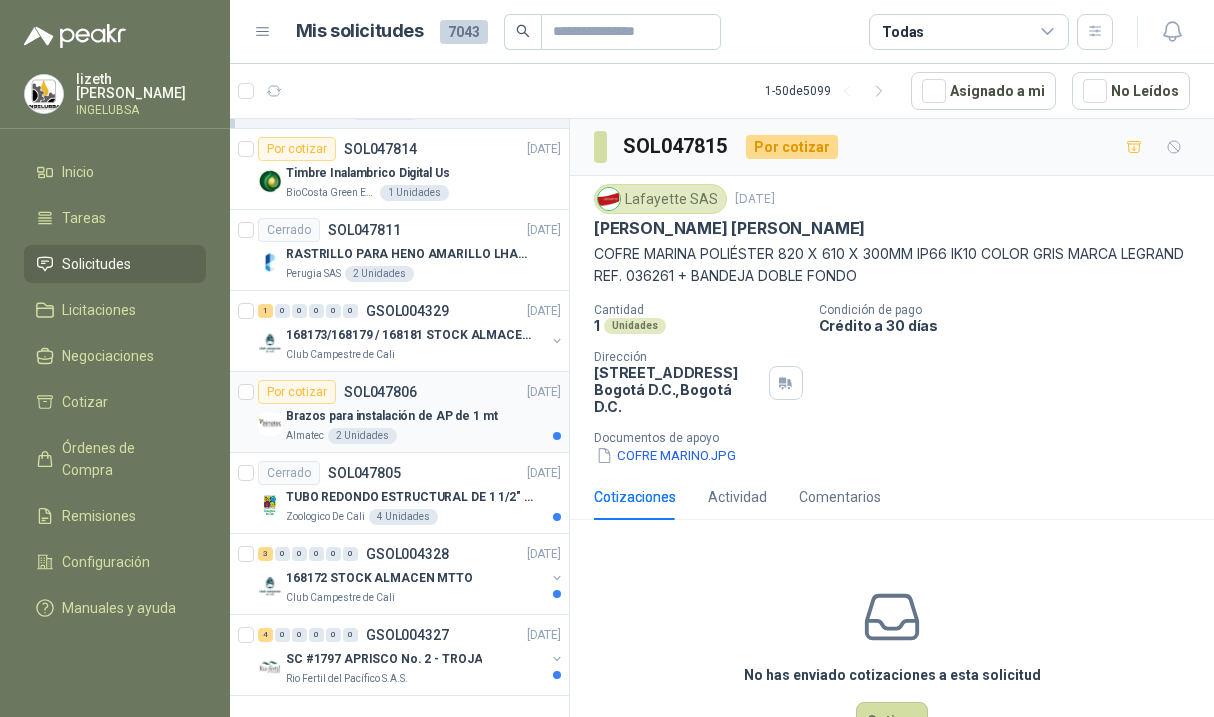 click on "Brazos para instalación de AP de 1 mt" at bounding box center (423, 416) 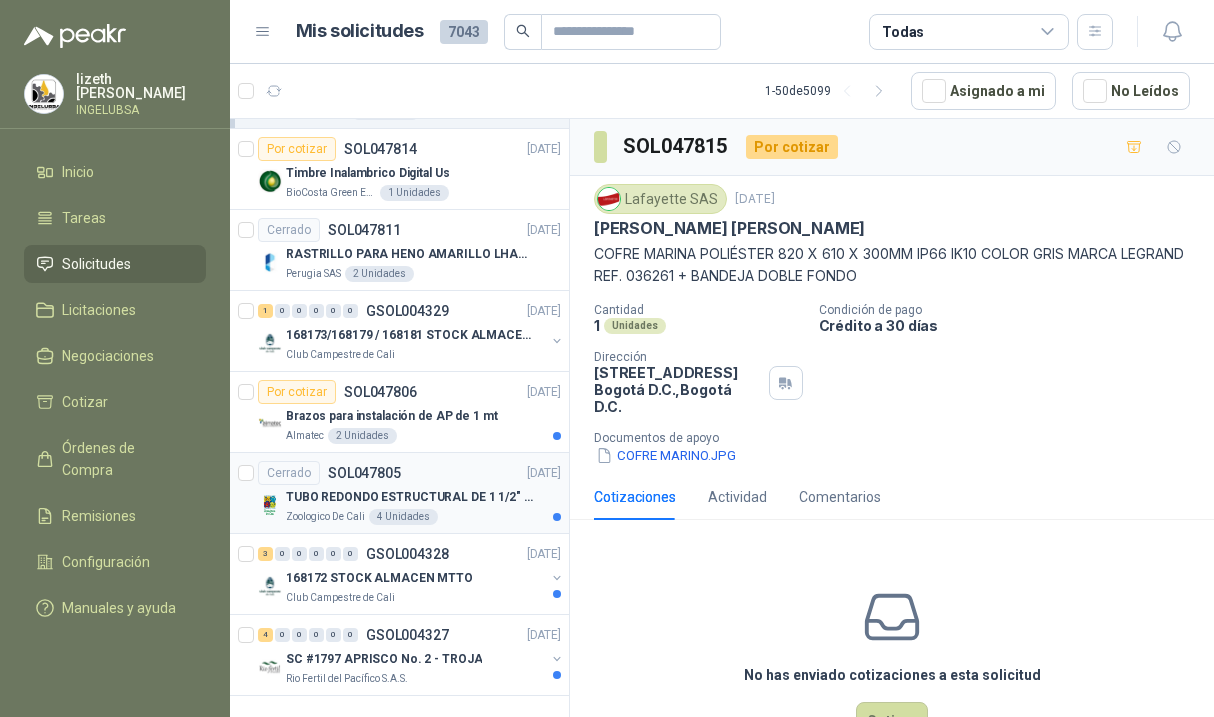 click on "TUBO REDONDO ESTRUCTURAL DE 1 1/2" CALIBRE 18" at bounding box center [410, 497] 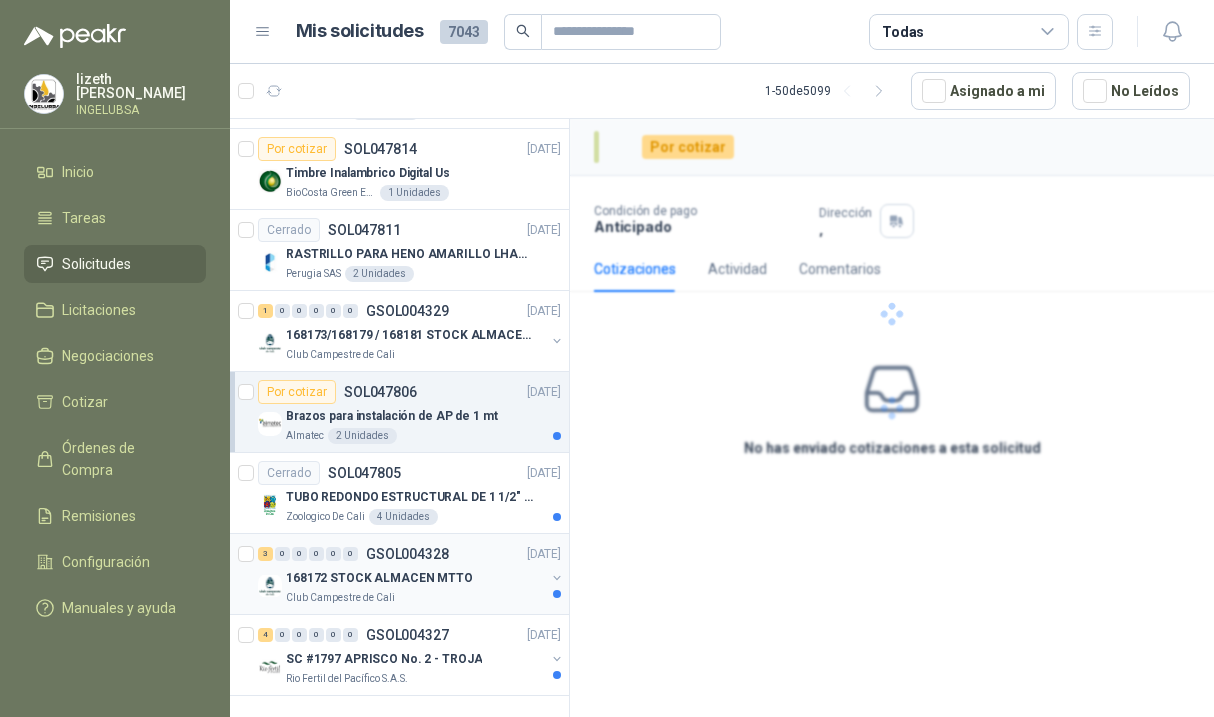 click on "168172 STOCK ALMACEN MTTO" at bounding box center (415, 578) 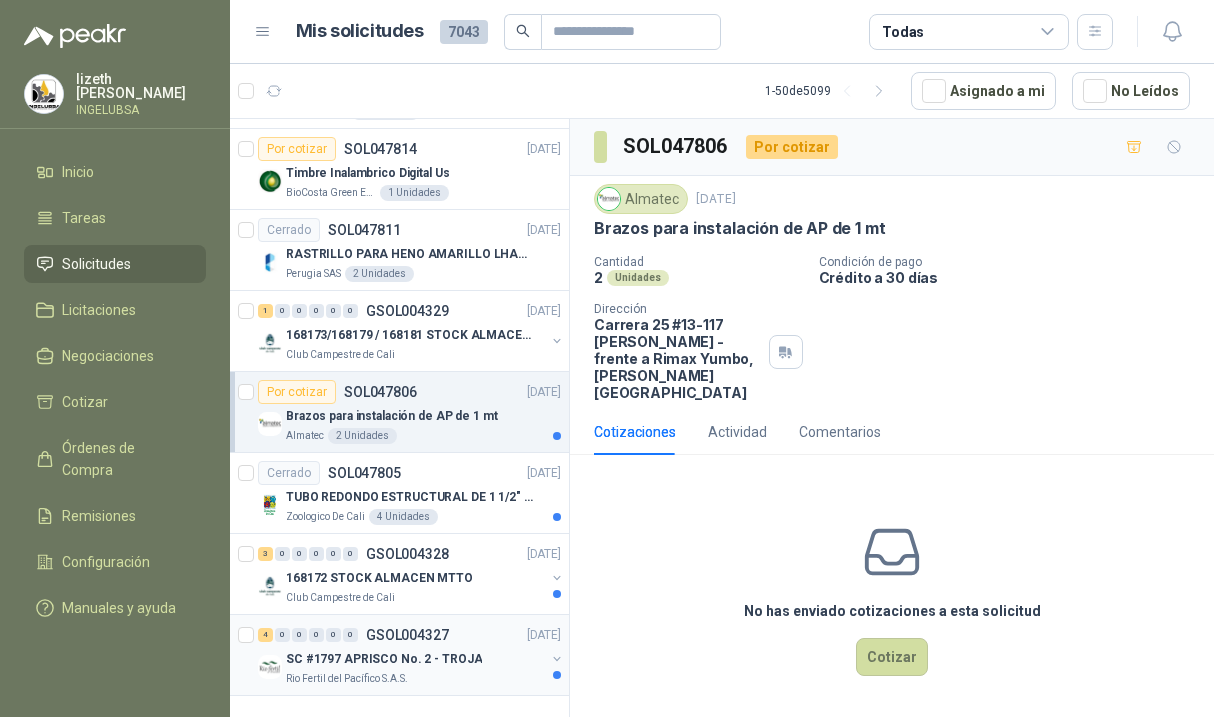 click on "4   0   0   0   0   0   GSOL004327 02/07/25" at bounding box center [411, 635] 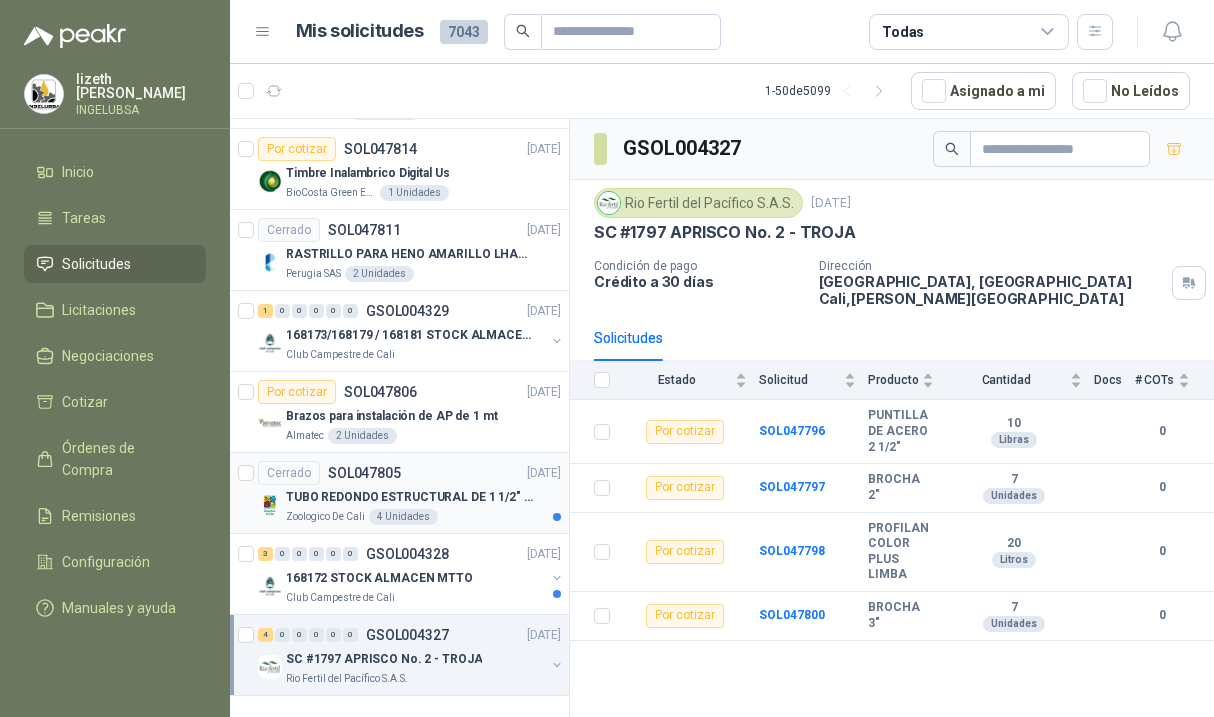 click on "TUBO REDONDO ESTRUCTURAL DE 1 1/2" CALIBRE 18" at bounding box center [410, 497] 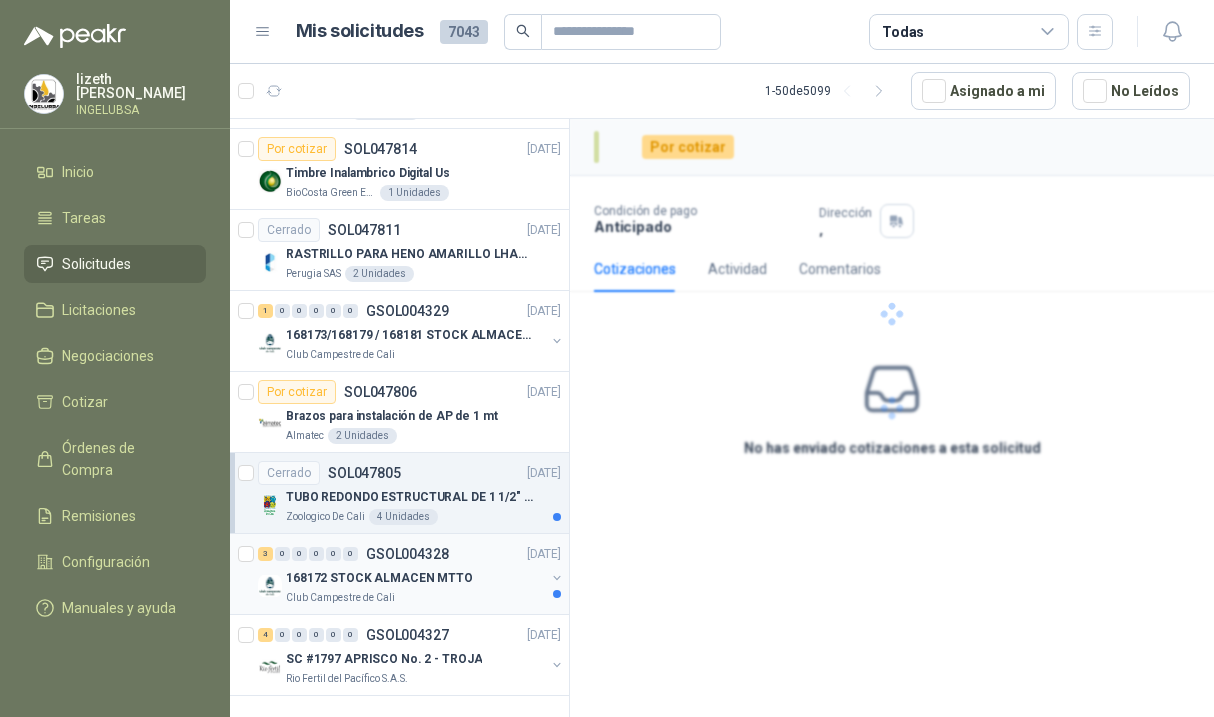 click on "168172 STOCK ALMACEN MTTO" at bounding box center [415, 578] 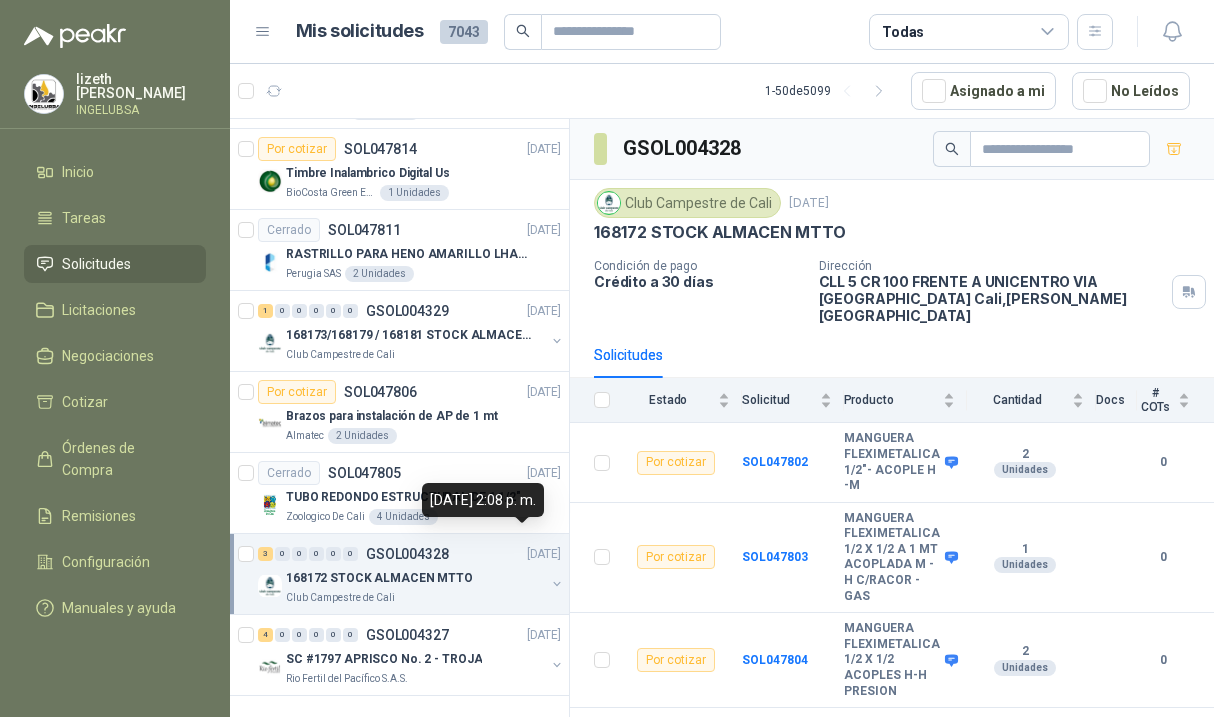 click on "02 de julio de 2025, 2:08 p. m." at bounding box center (483, 500) 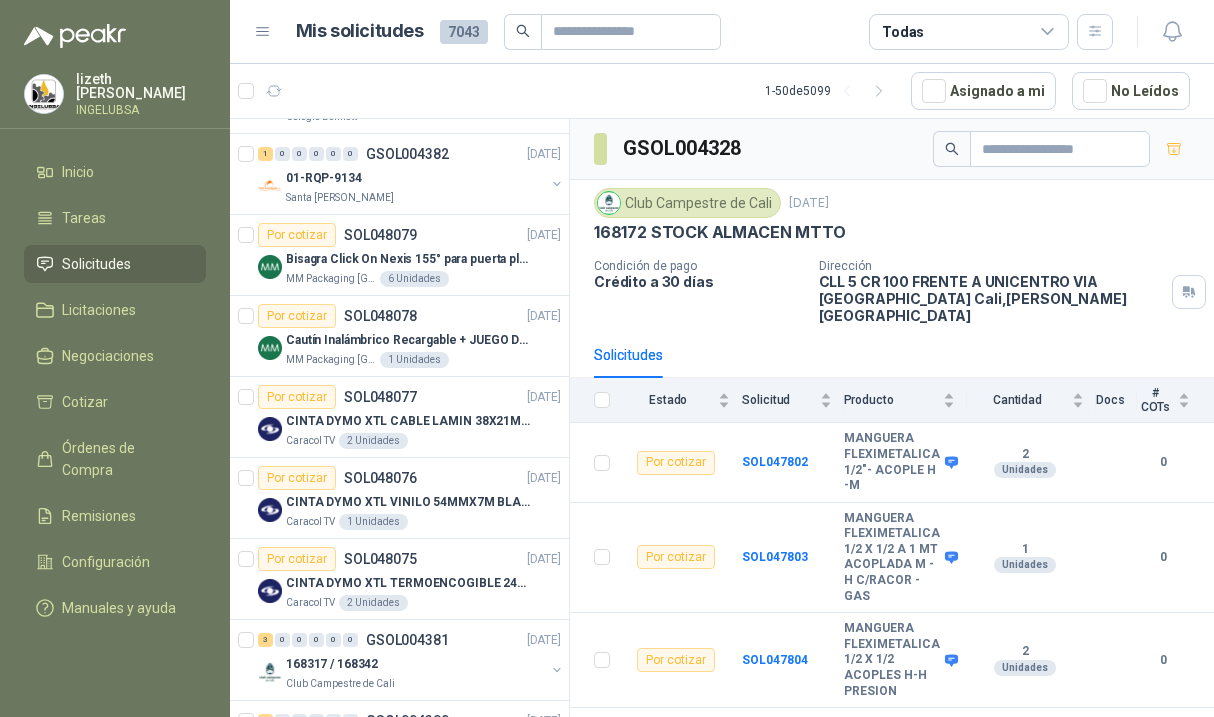 scroll, scrollTop: 0, scrollLeft: 0, axis: both 